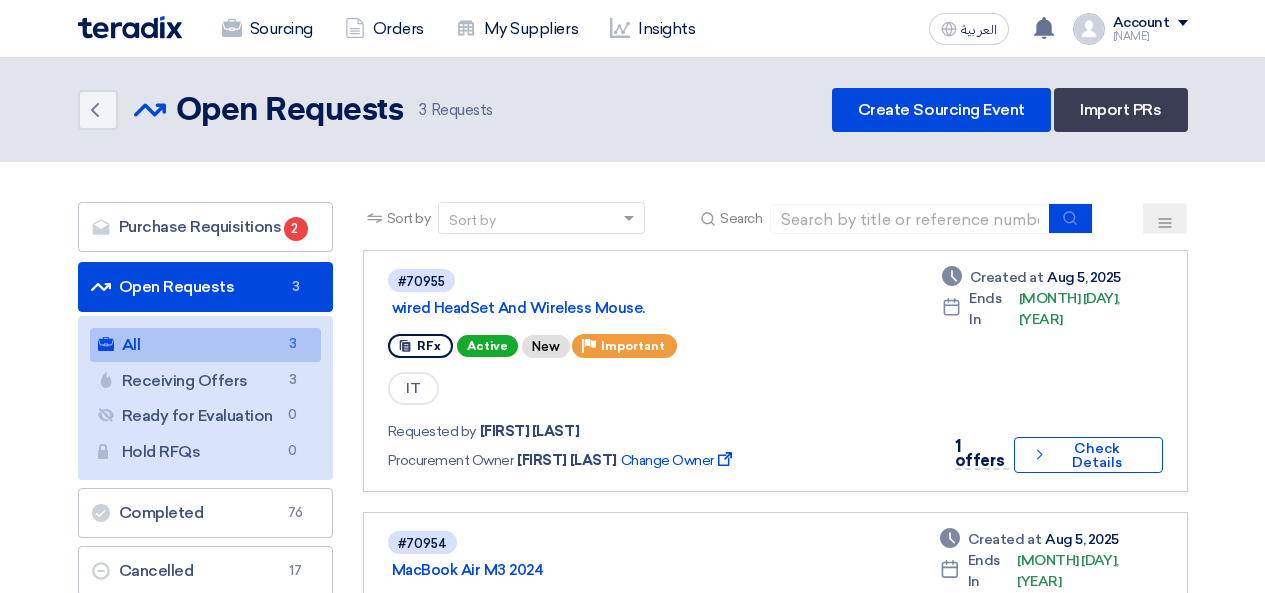scroll, scrollTop: 300, scrollLeft: 0, axis: vertical 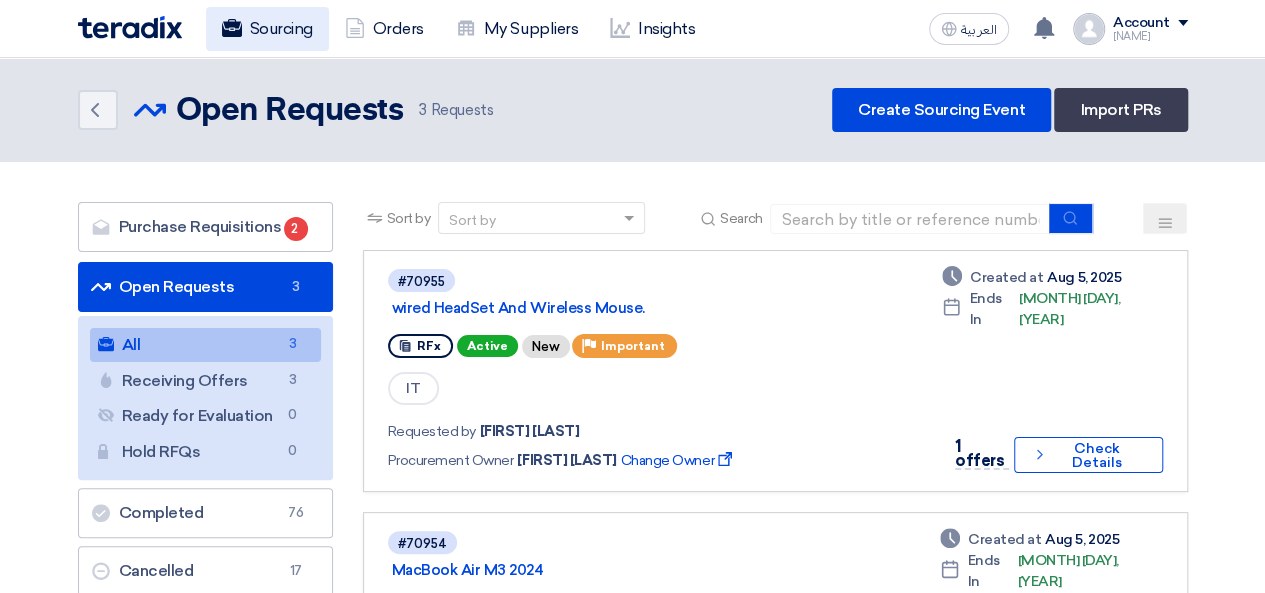 click on "Sourcing" 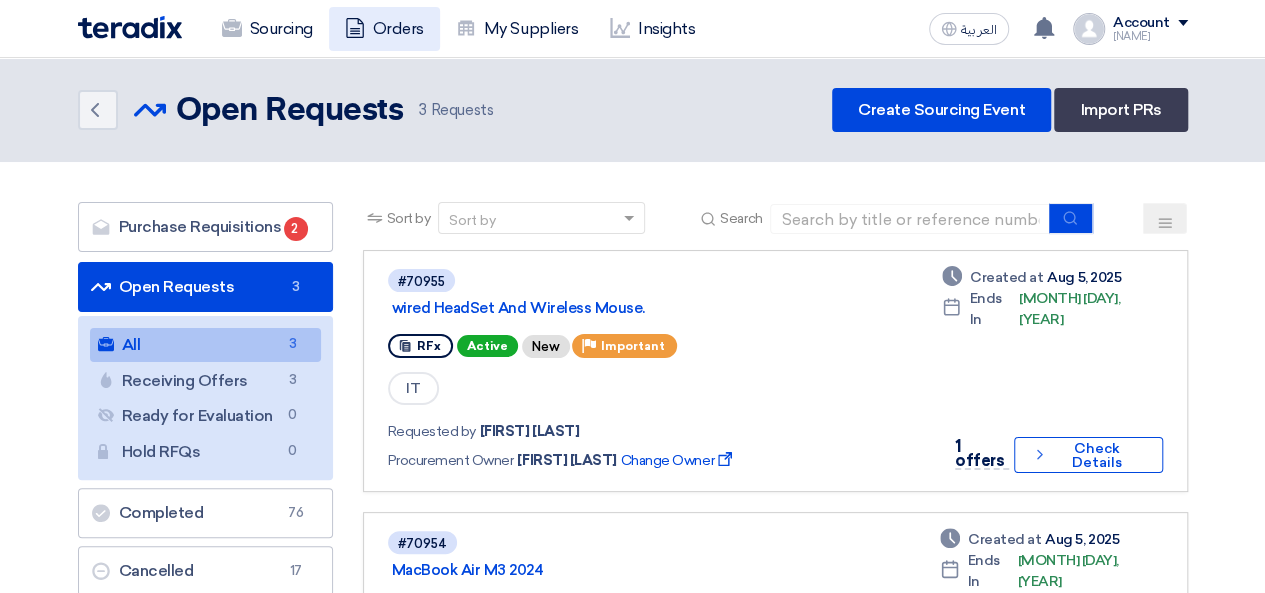 click on "Orders" 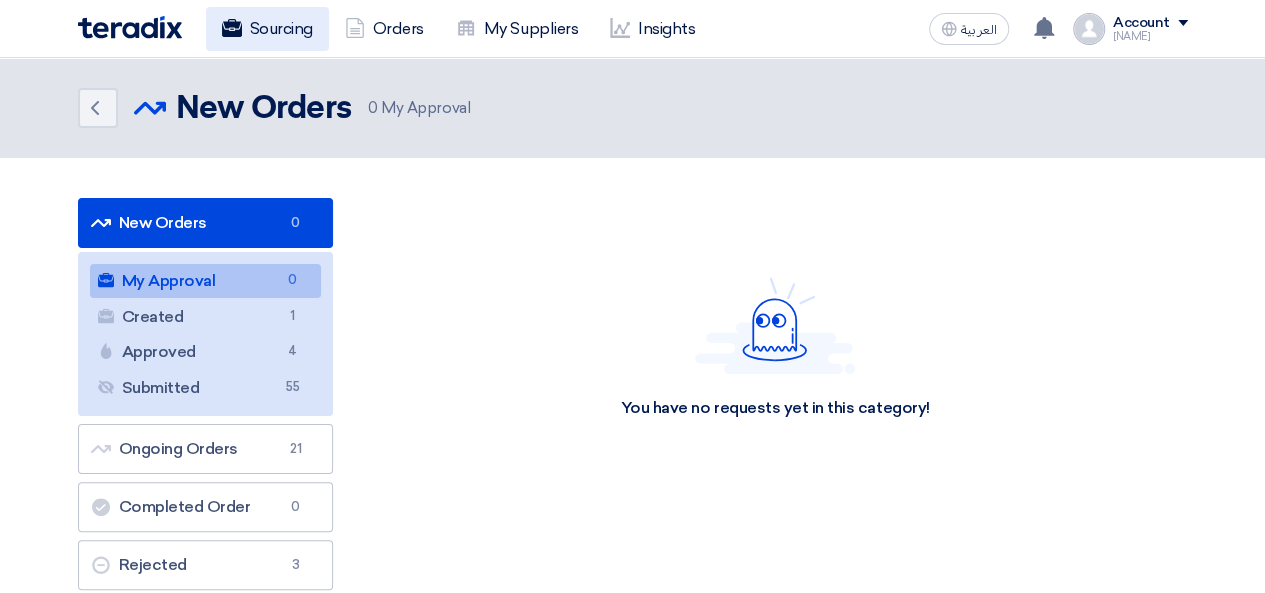 click on "Sourcing" 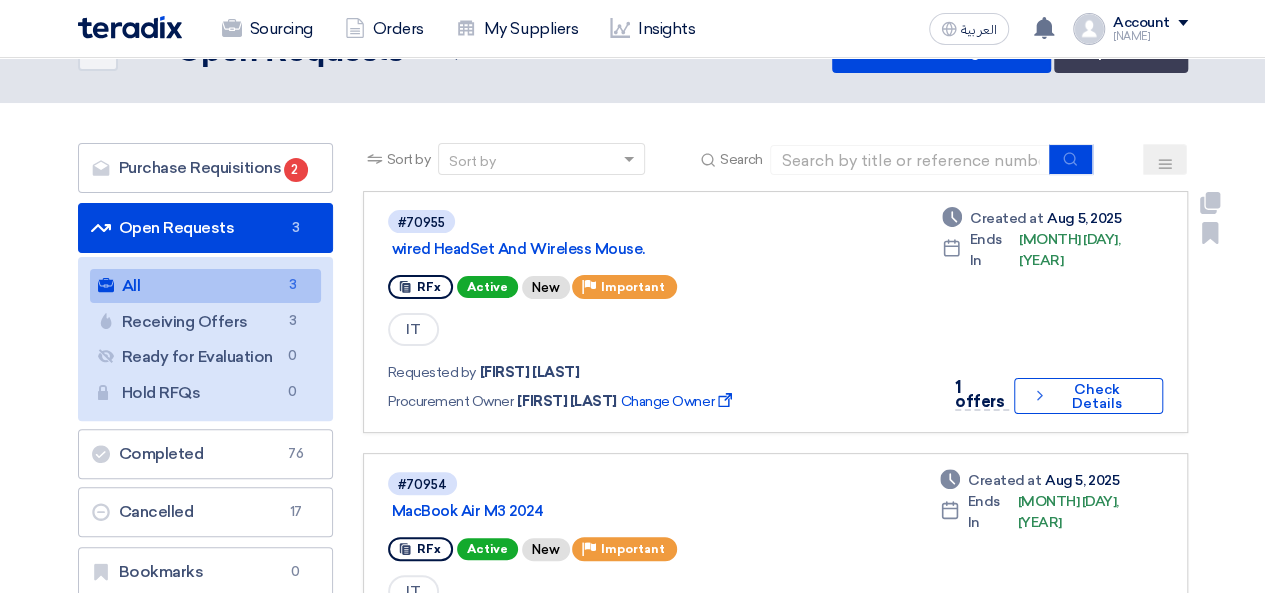 scroll, scrollTop: 0, scrollLeft: 0, axis: both 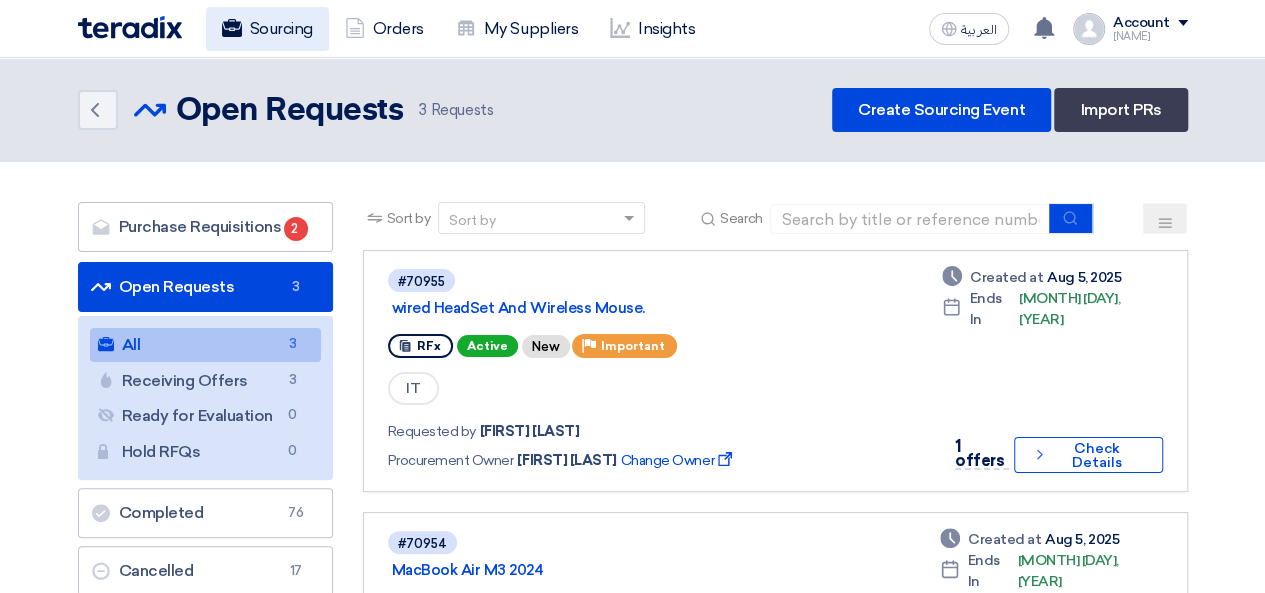 click on "Sourcing" 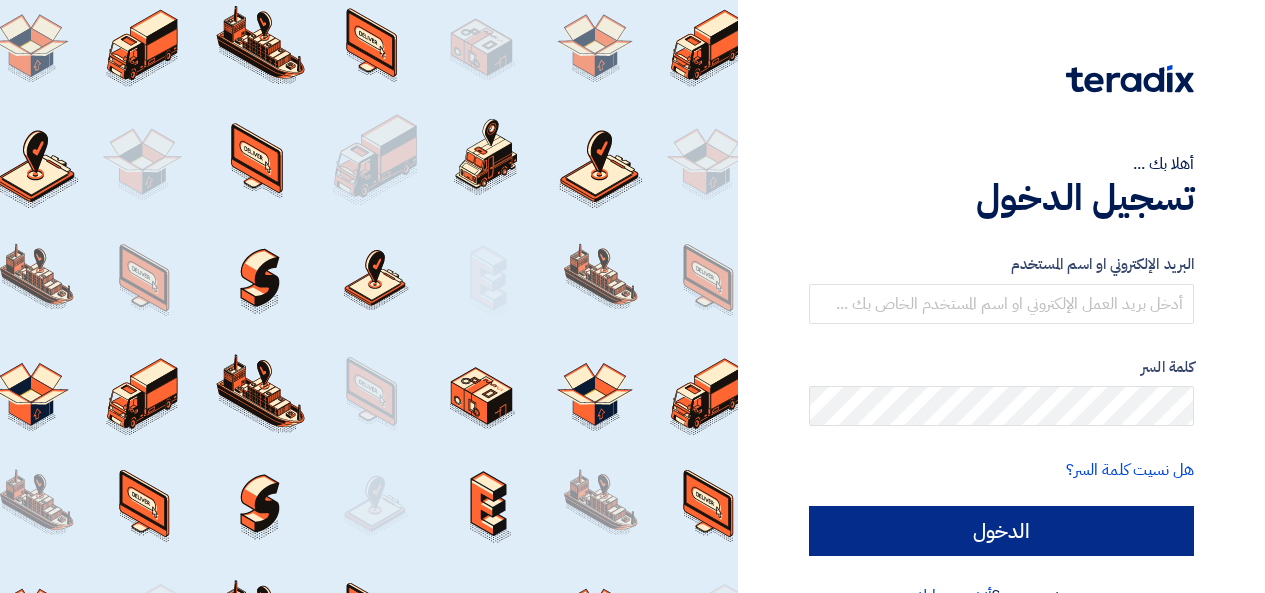 scroll, scrollTop: 0, scrollLeft: 0, axis: both 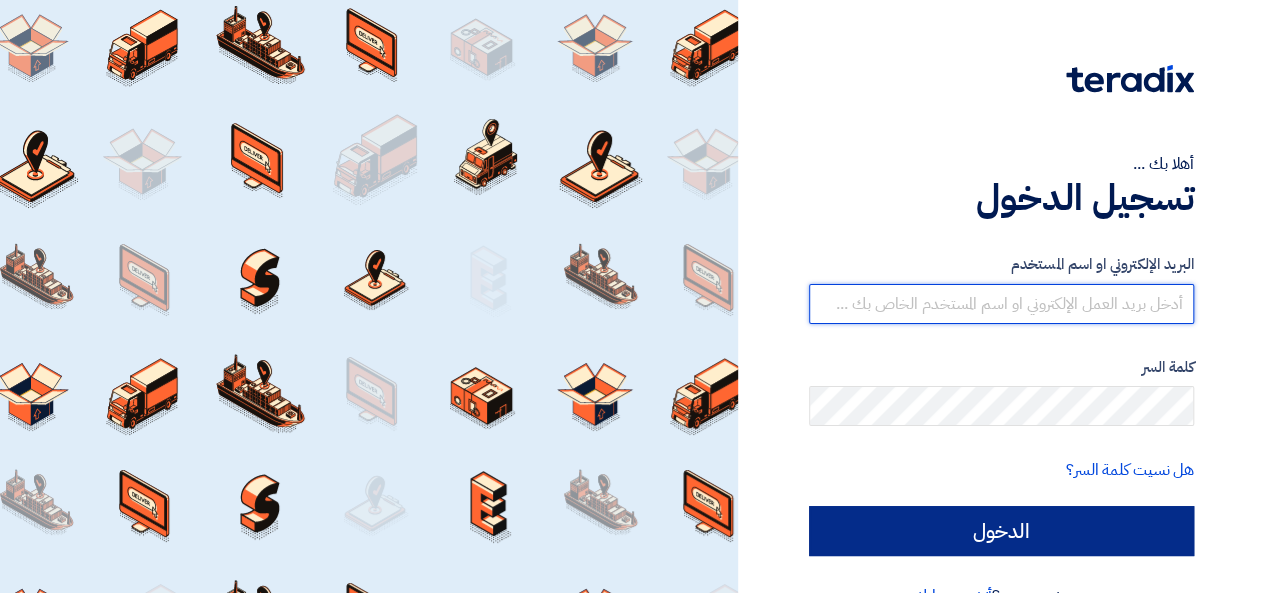 type on "[EMAIL]" 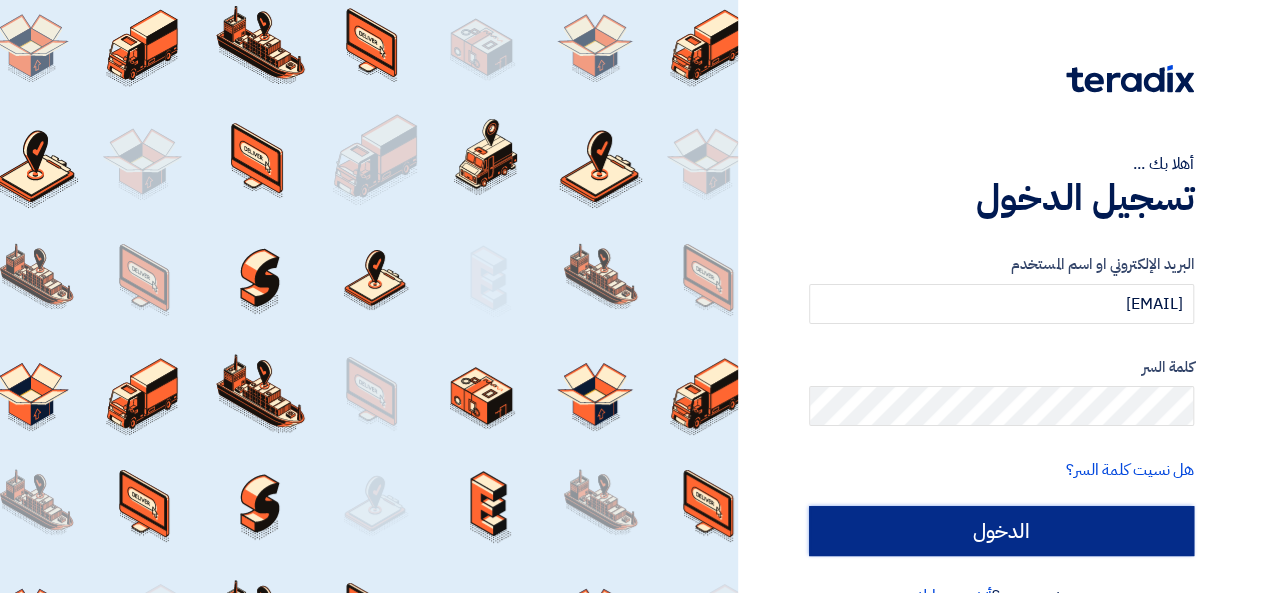 click on "الدخول" 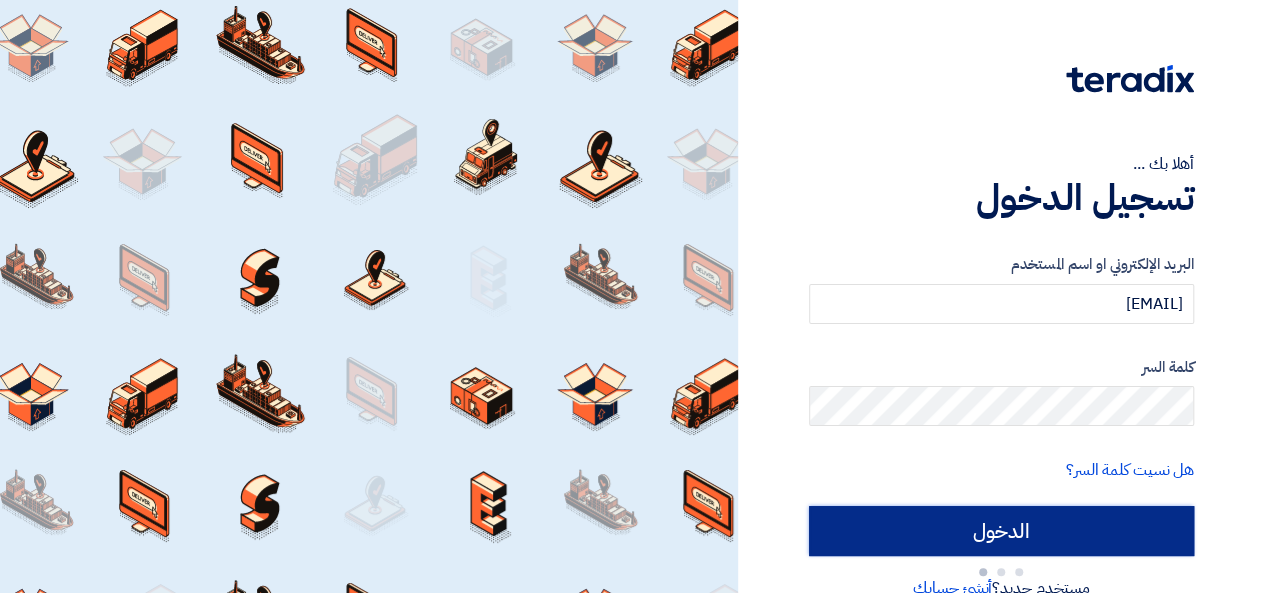 type on "Sign in" 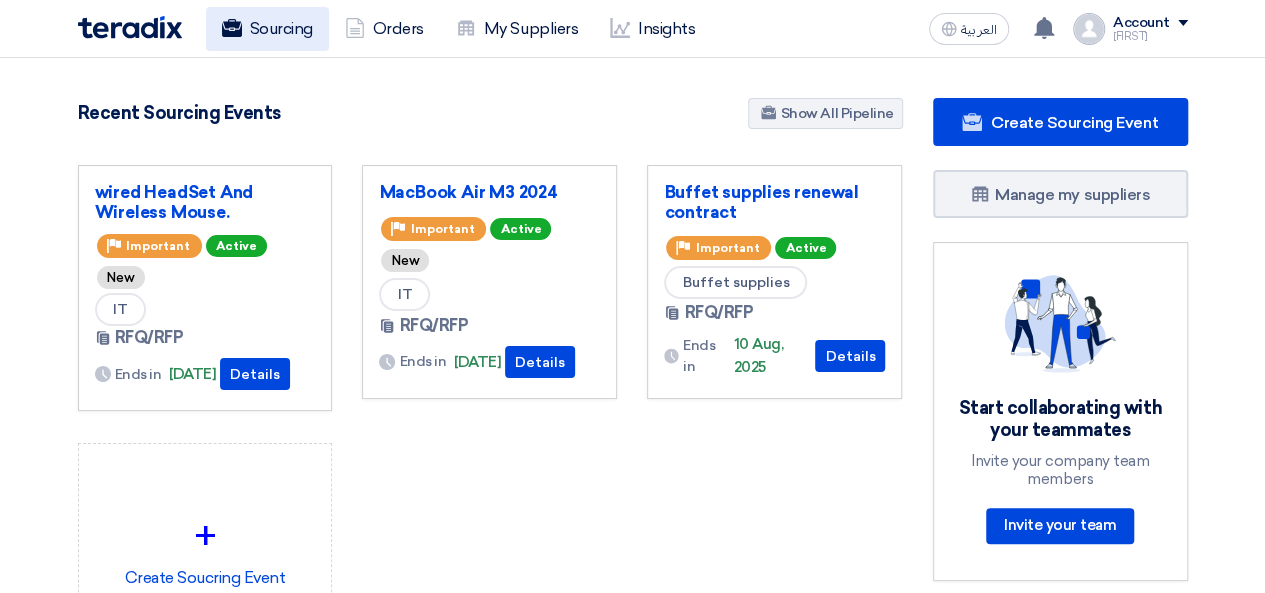 click on "Sourcing" 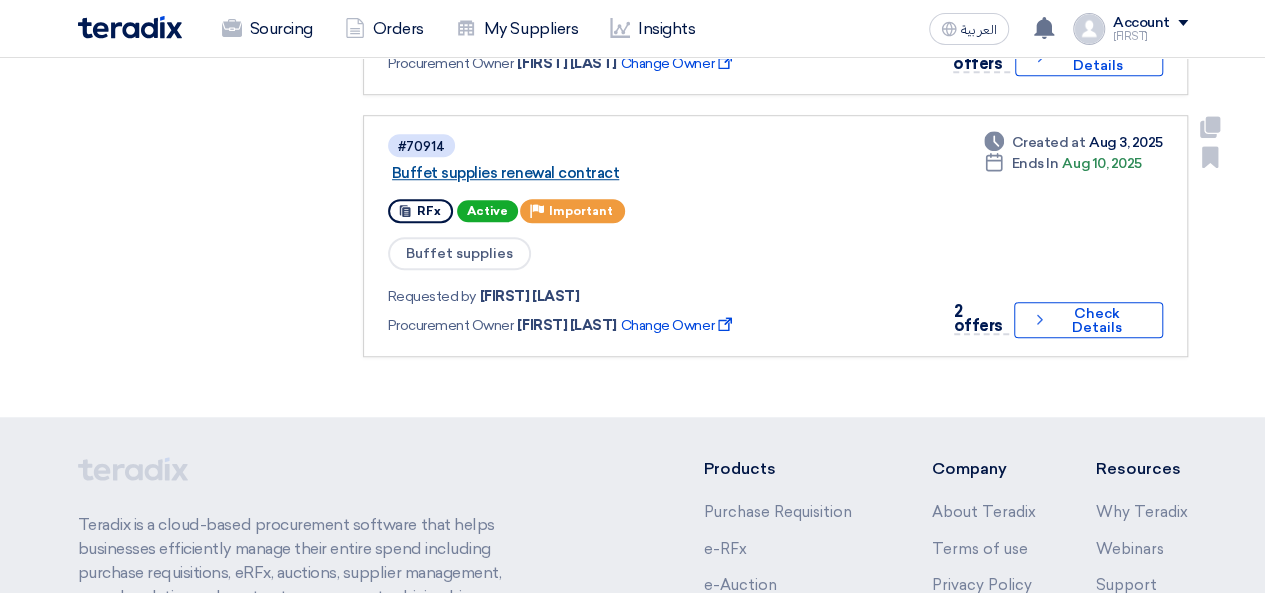 scroll, scrollTop: 700, scrollLeft: 0, axis: vertical 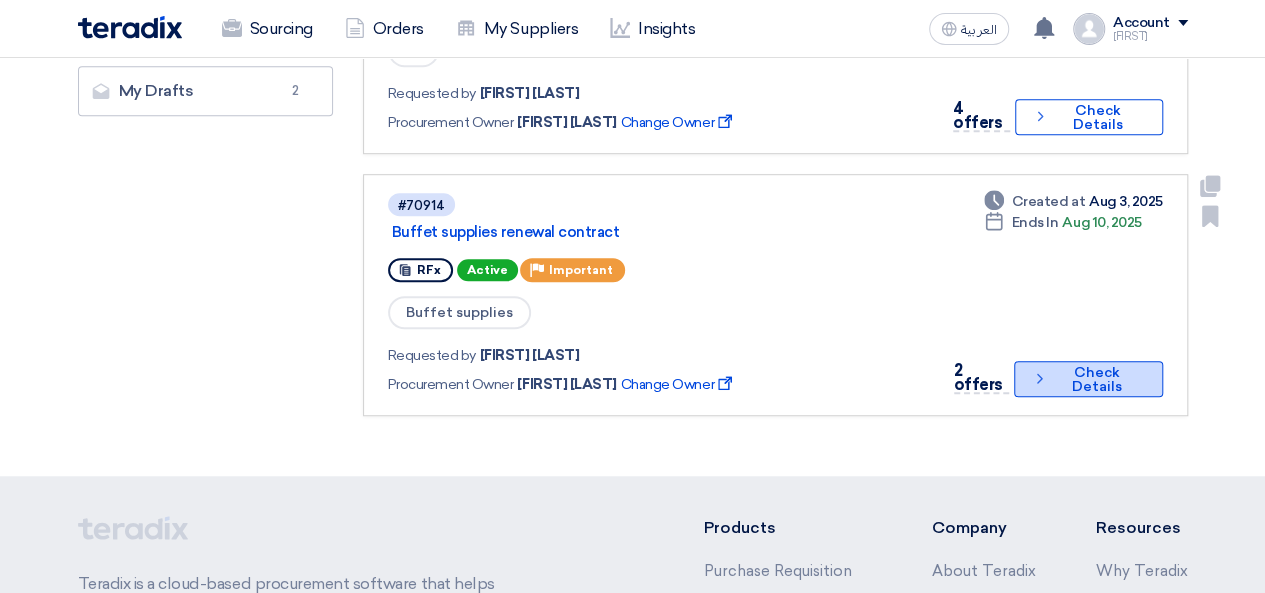 click on "Check details
Check Details" 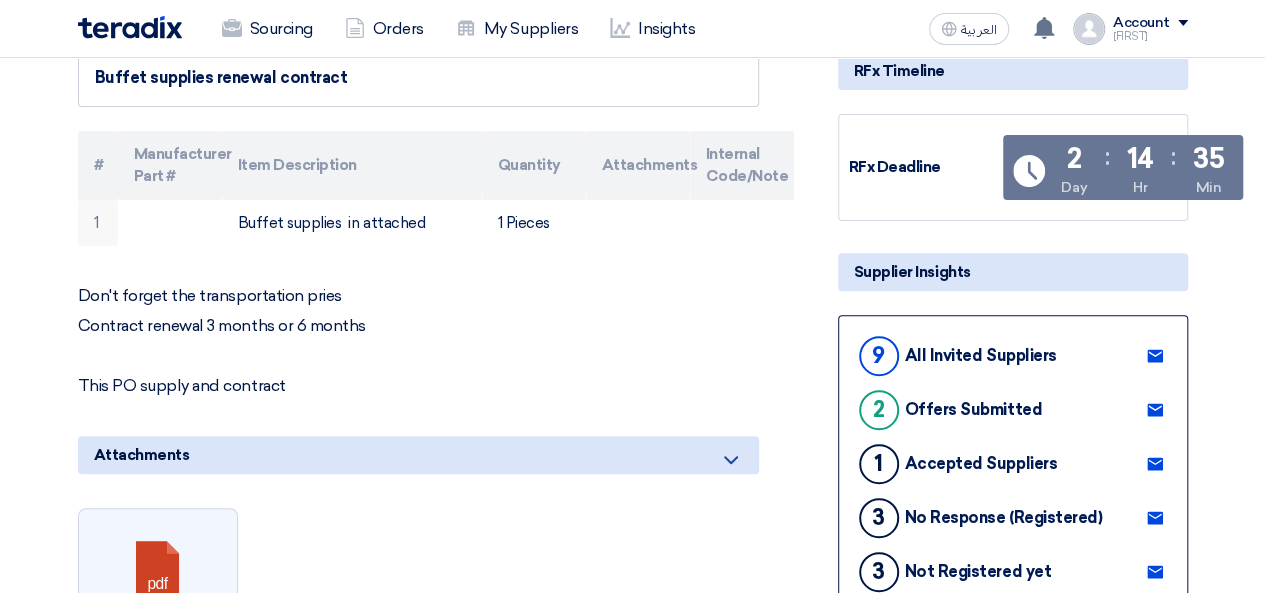 scroll, scrollTop: 200, scrollLeft: 0, axis: vertical 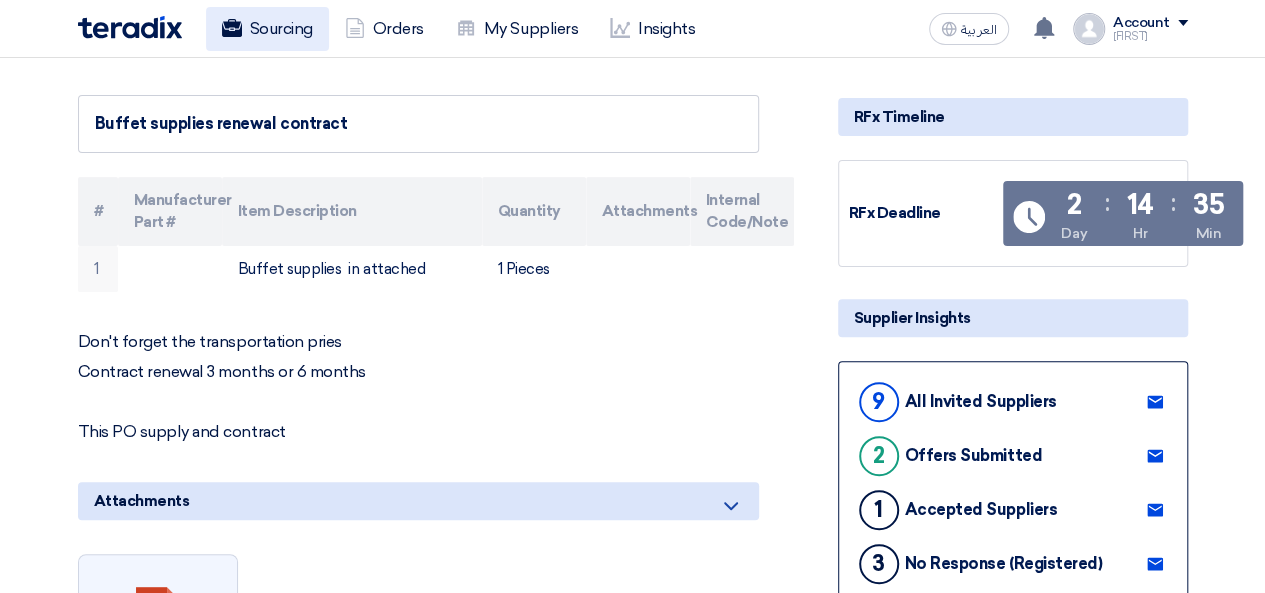 click 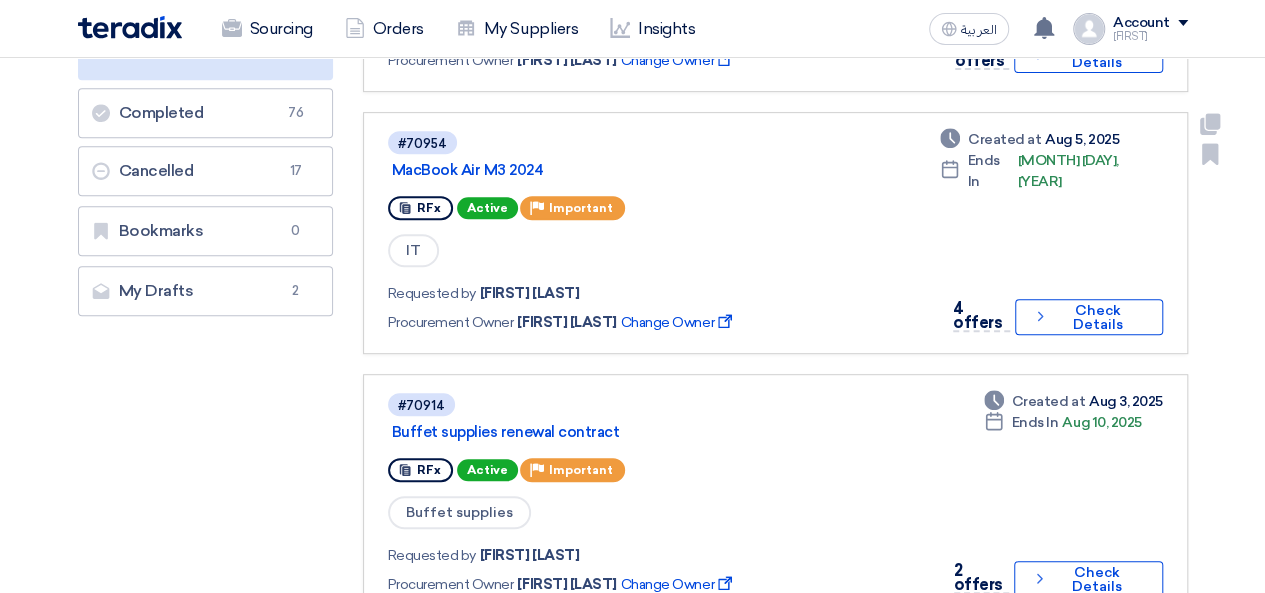 scroll, scrollTop: 300, scrollLeft: 0, axis: vertical 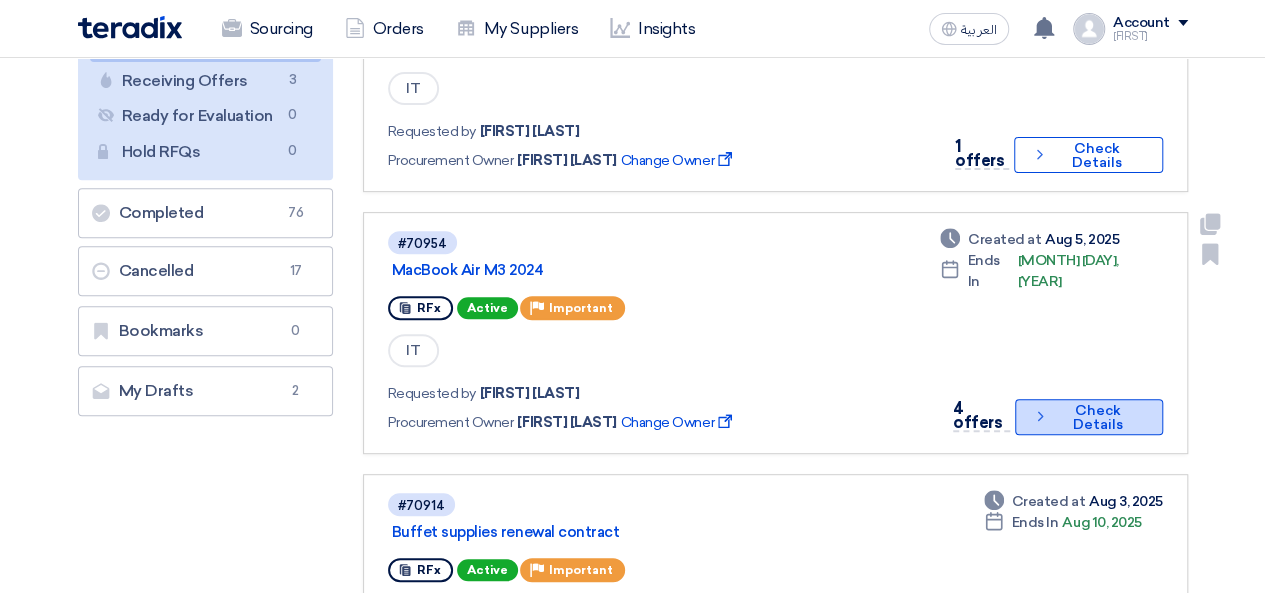 click on "Check details
Check Details" 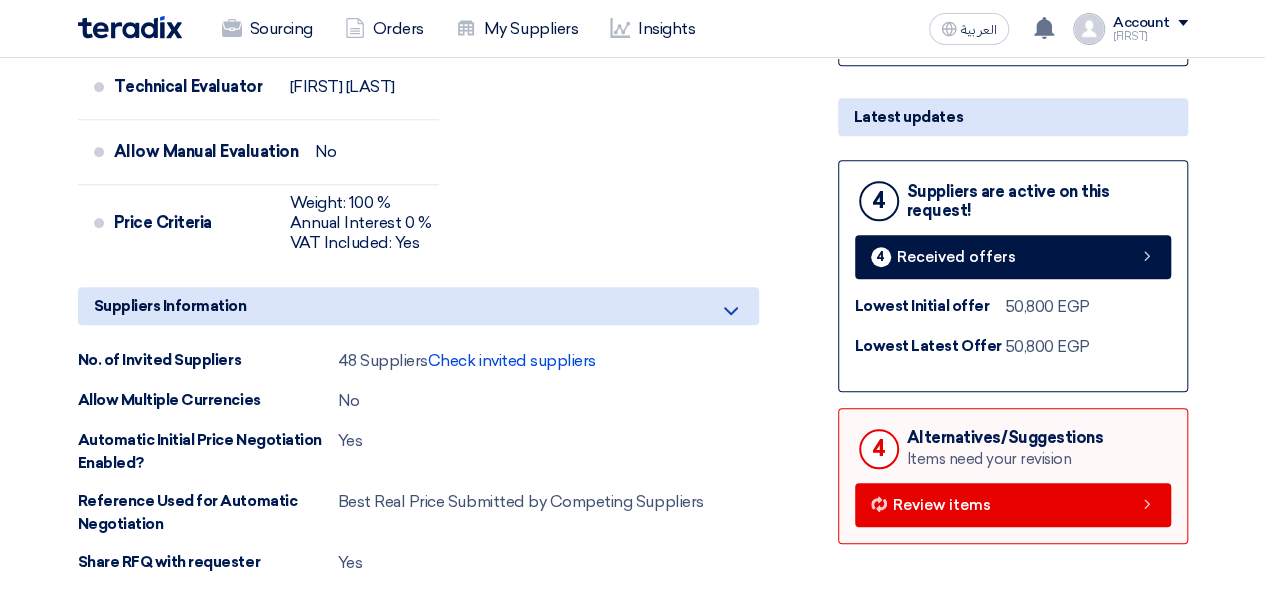scroll, scrollTop: 700, scrollLeft: 0, axis: vertical 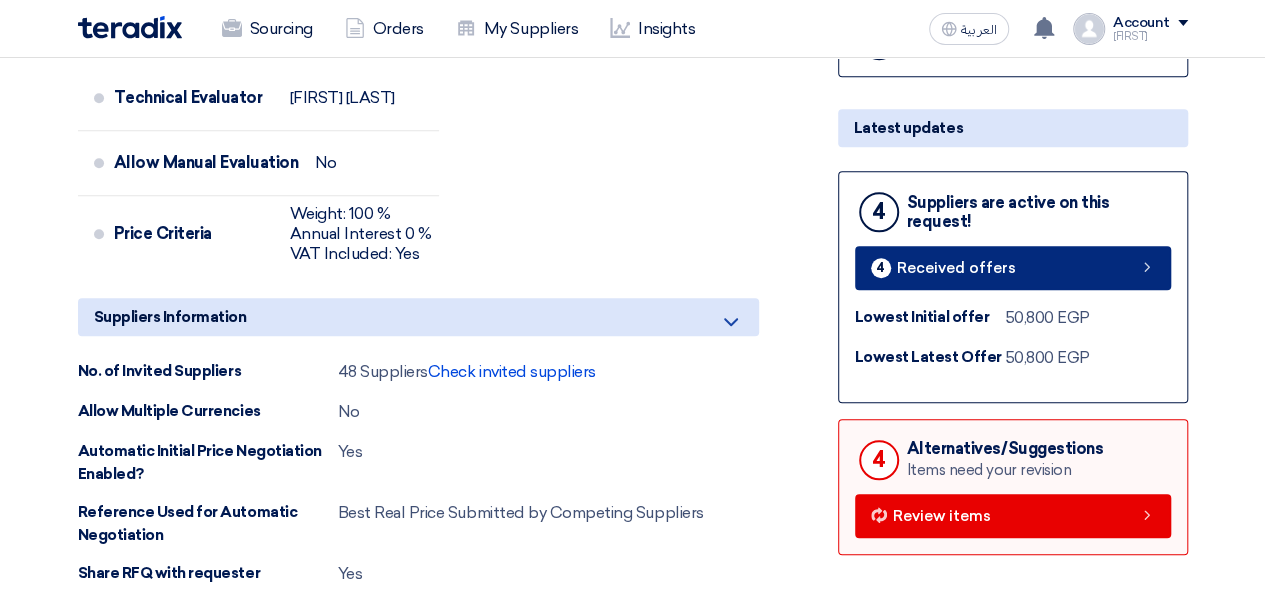 click on "Received offers" 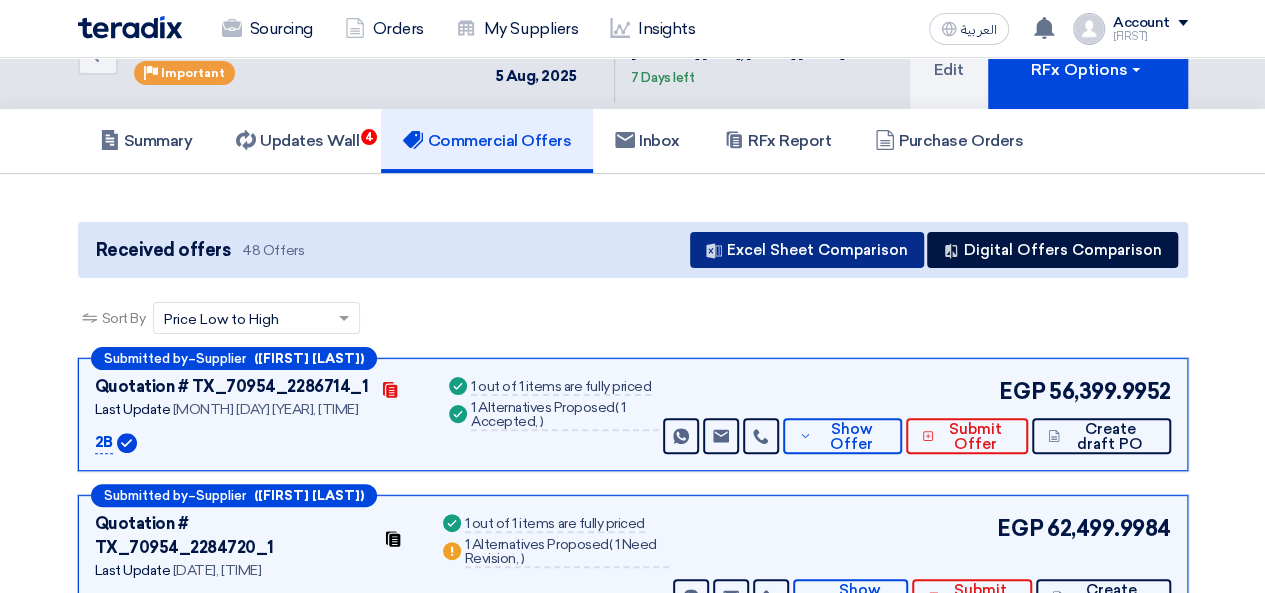 scroll, scrollTop: 0, scrollLeft: 0, axis: both 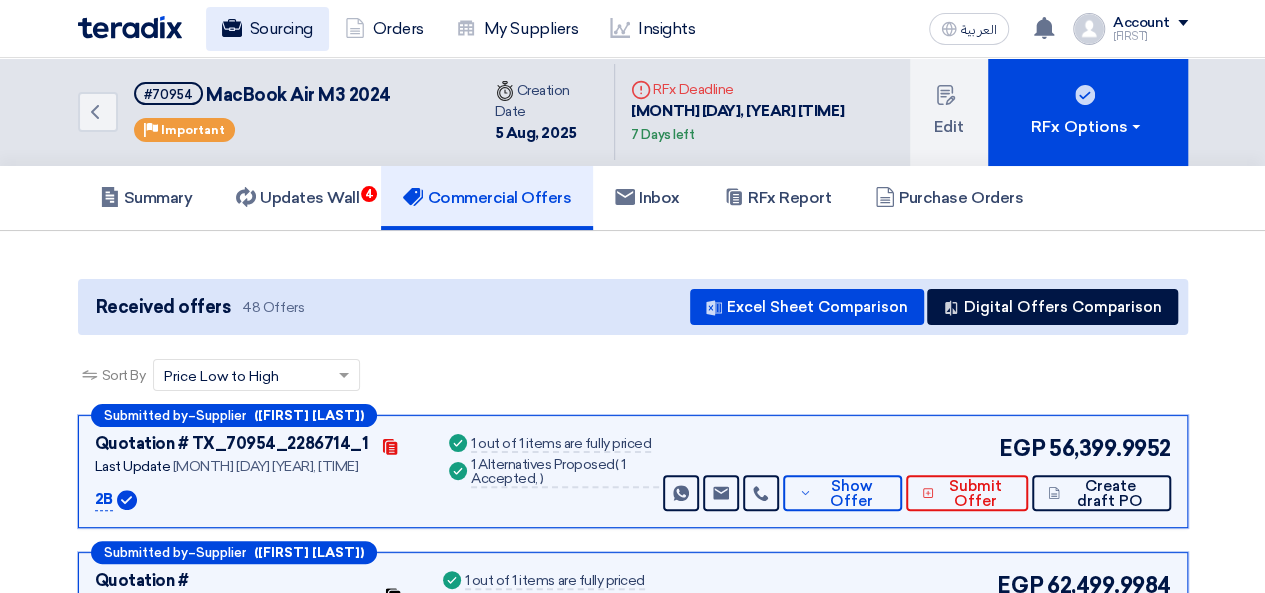 click on "Sourcing" 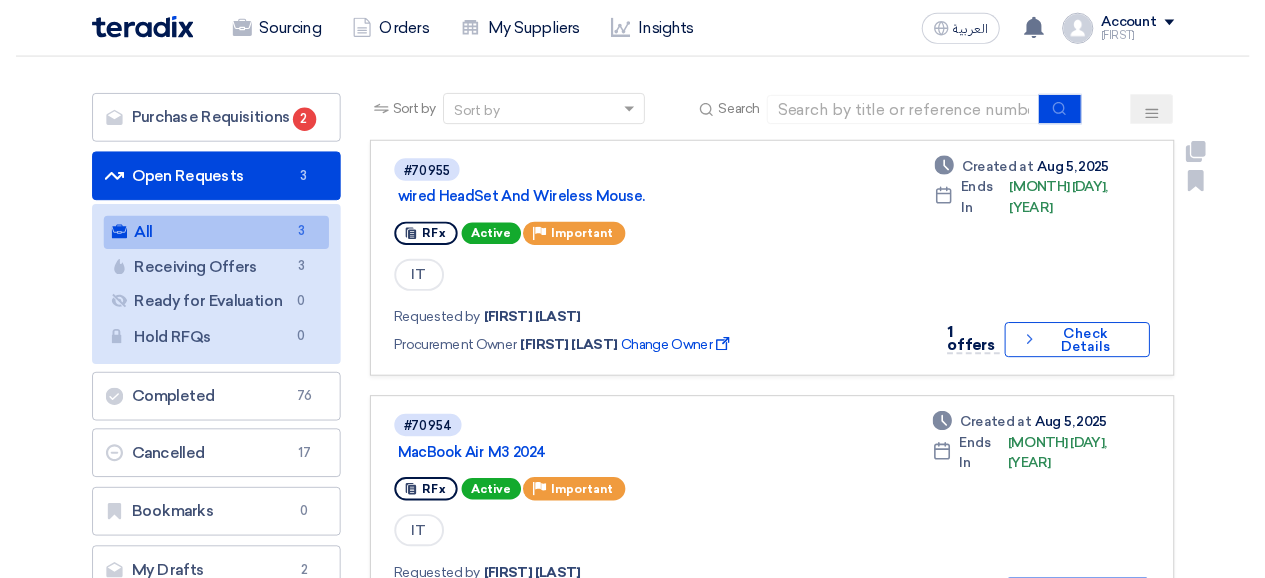 scroll, scrollTop: 100, scrollLeft: 0, axis: vertical 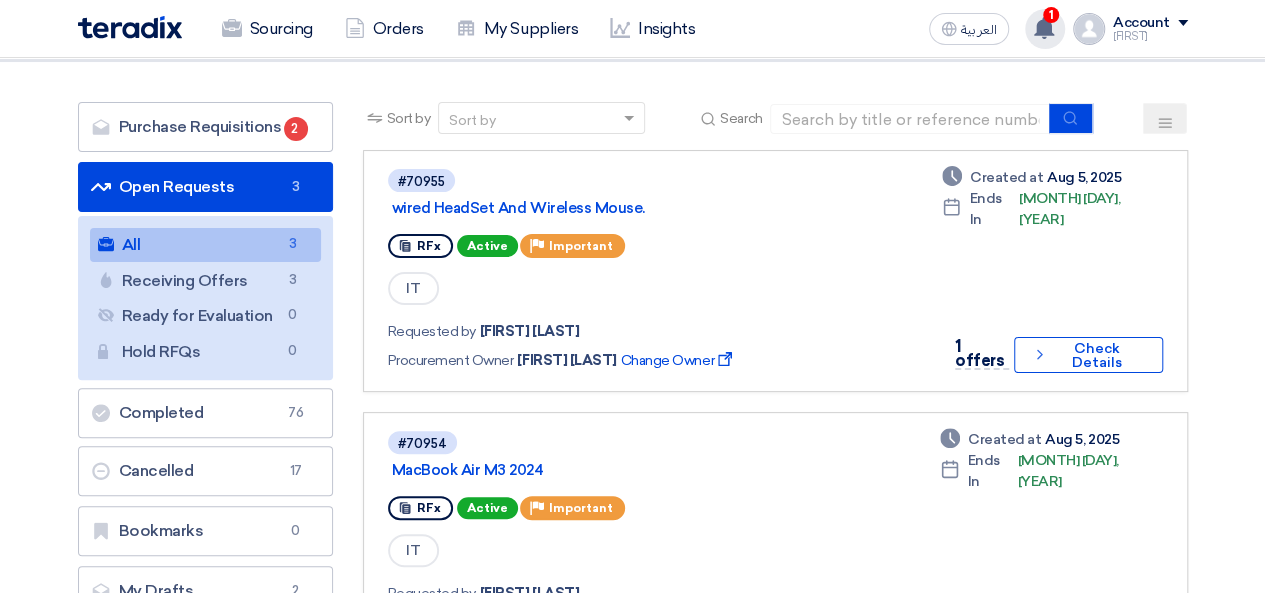click 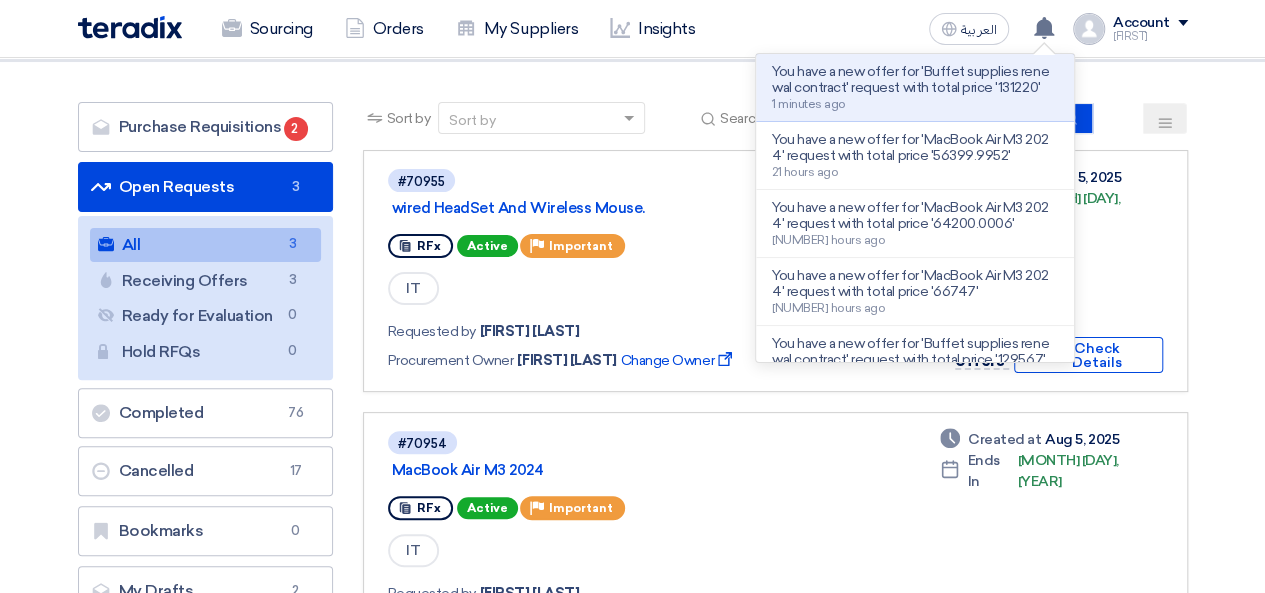 click on "You have a new offer for 'Buffet supplies renewal contract' request with total price '131220'" 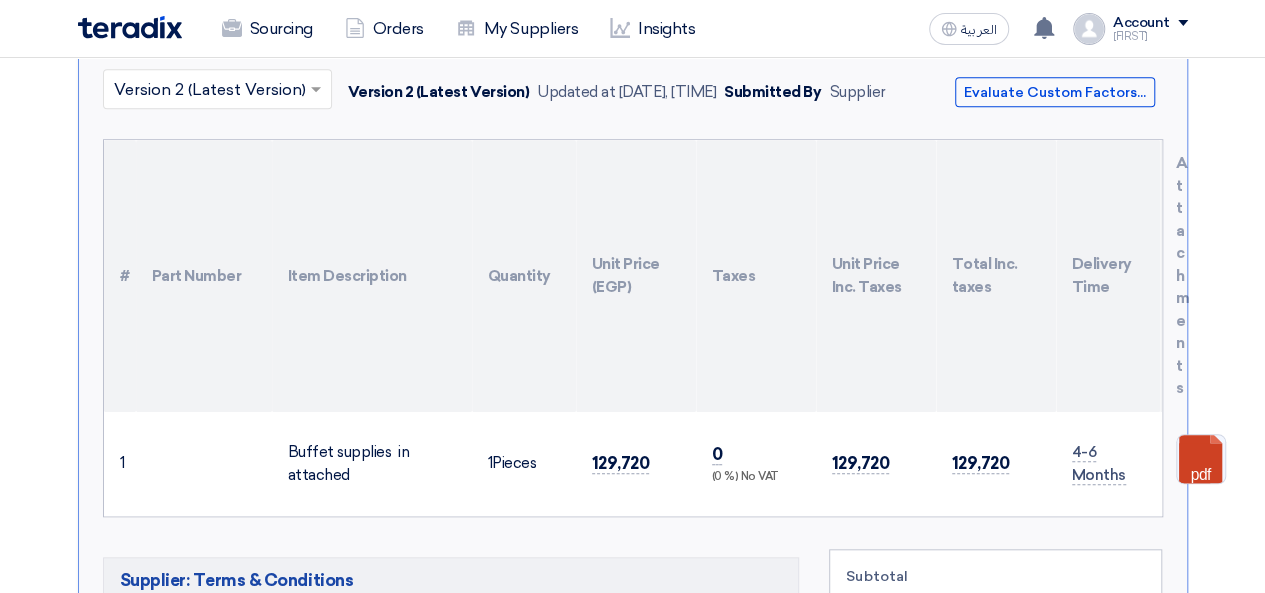 scroll, scrollTop: 450, scrollLeft: 0, axis: vertical 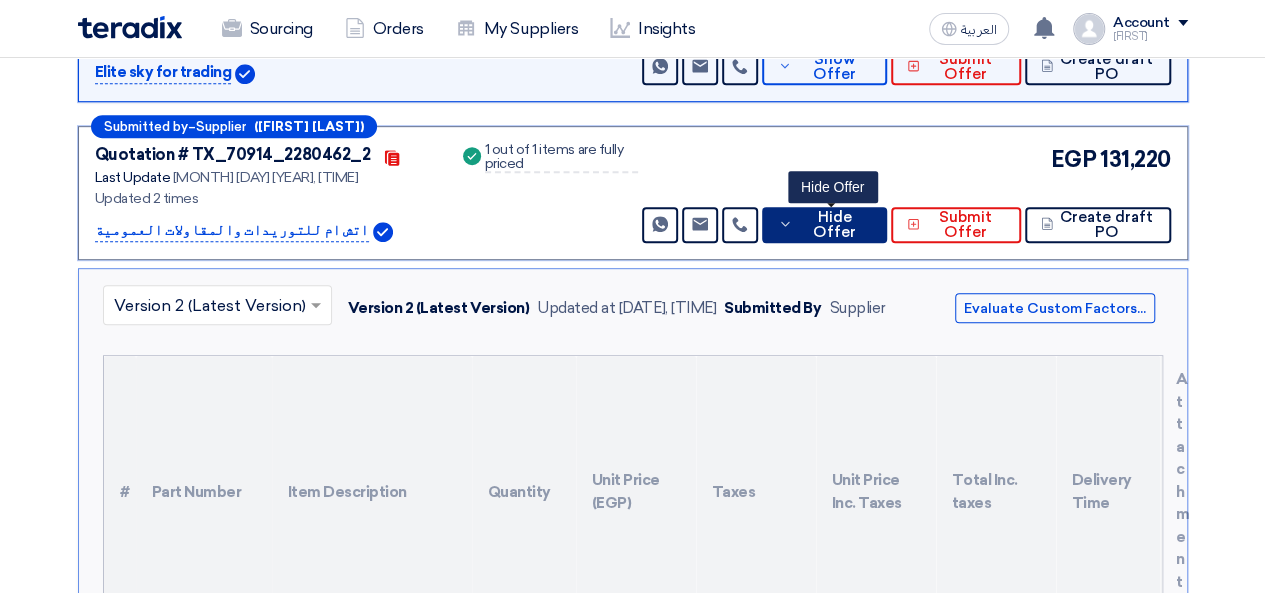 click on "Hide Offer" at bounding box center (835, 225) 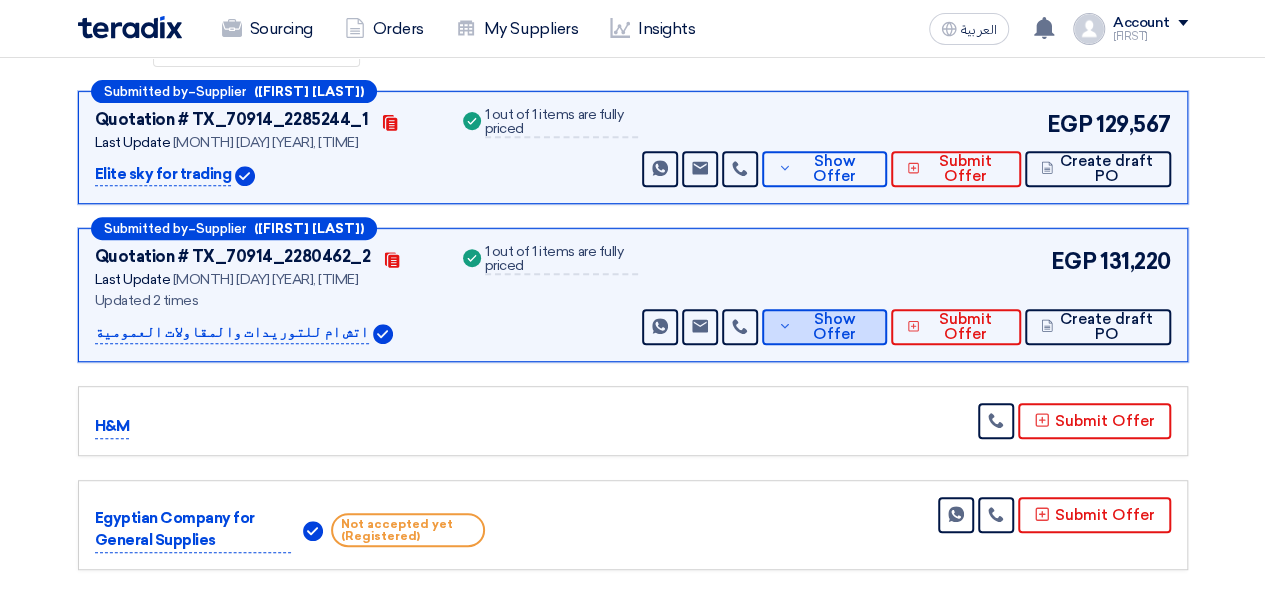 scroll, scrollTop: 350, scrollLeft: 0, axis: vertical 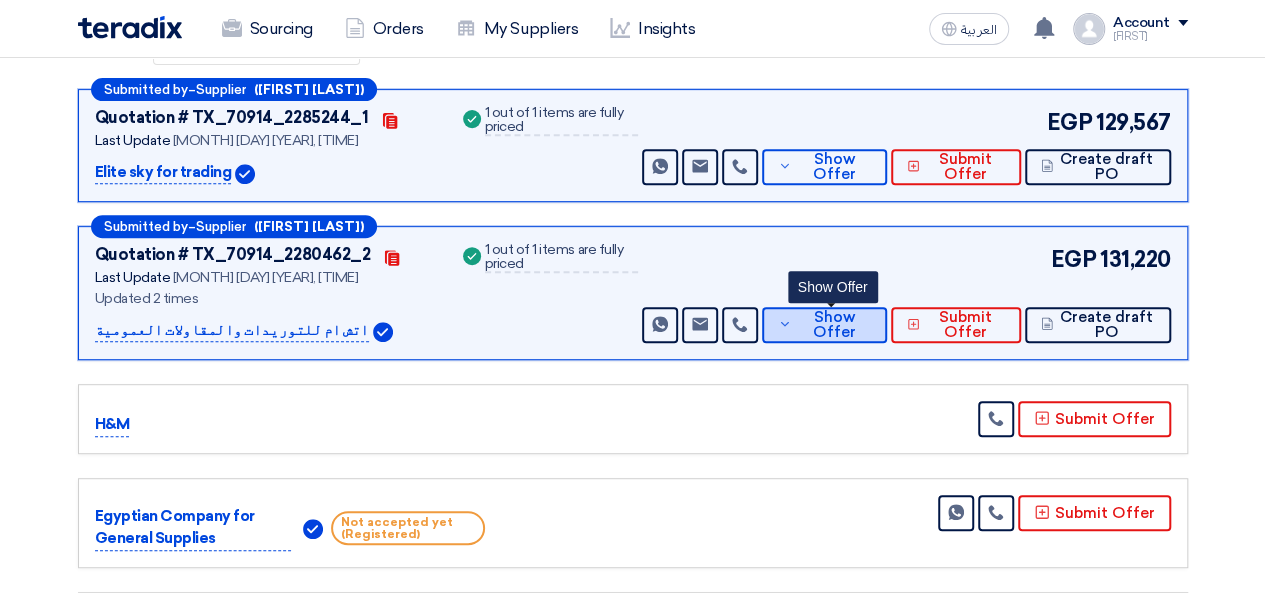 click on "Show Offer" at bounding box center [834, 325] 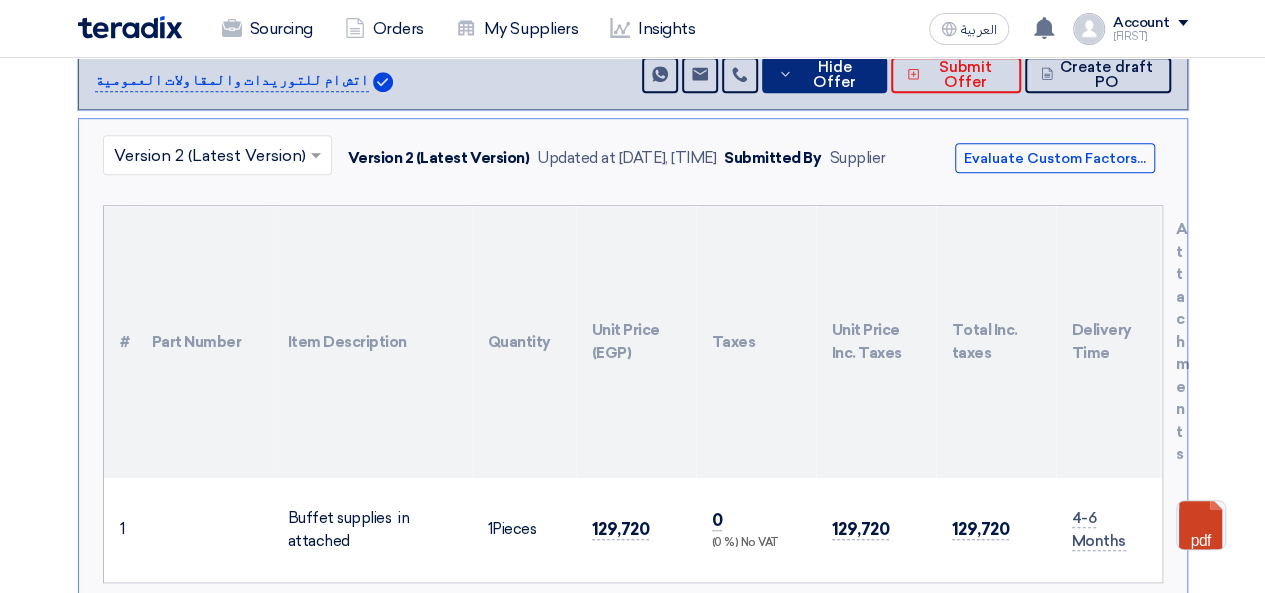 scroll, scrollTop: 350, scrollLeft: 0, axis: vertical 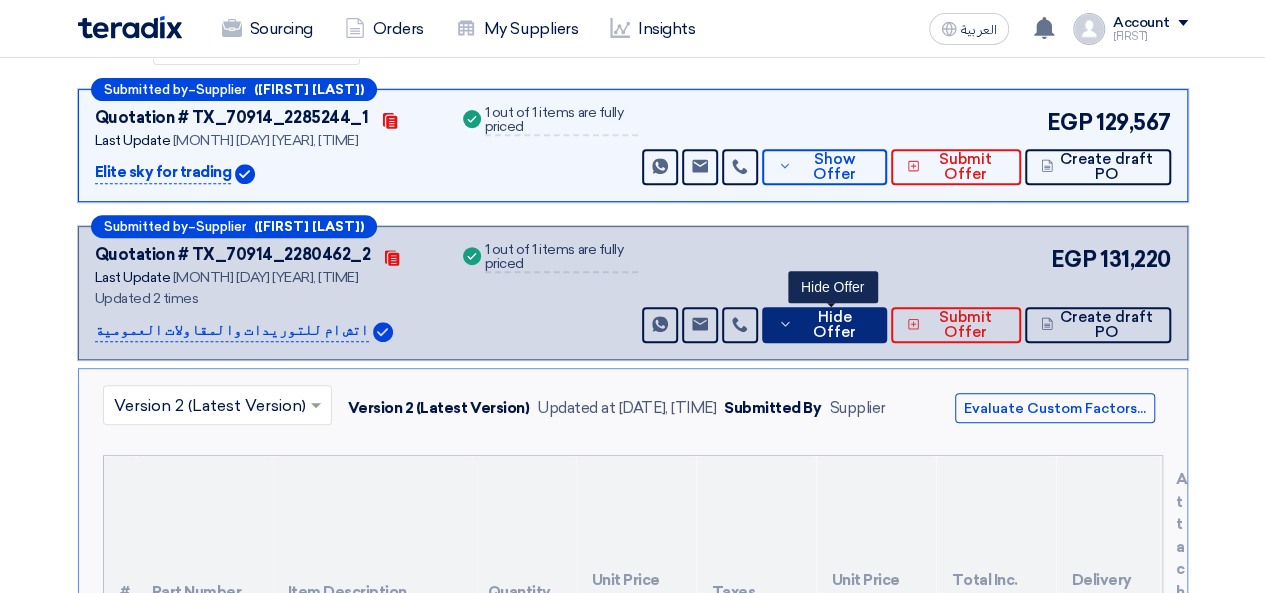 click on "Hide Offer" at bounding box center [835, 325] 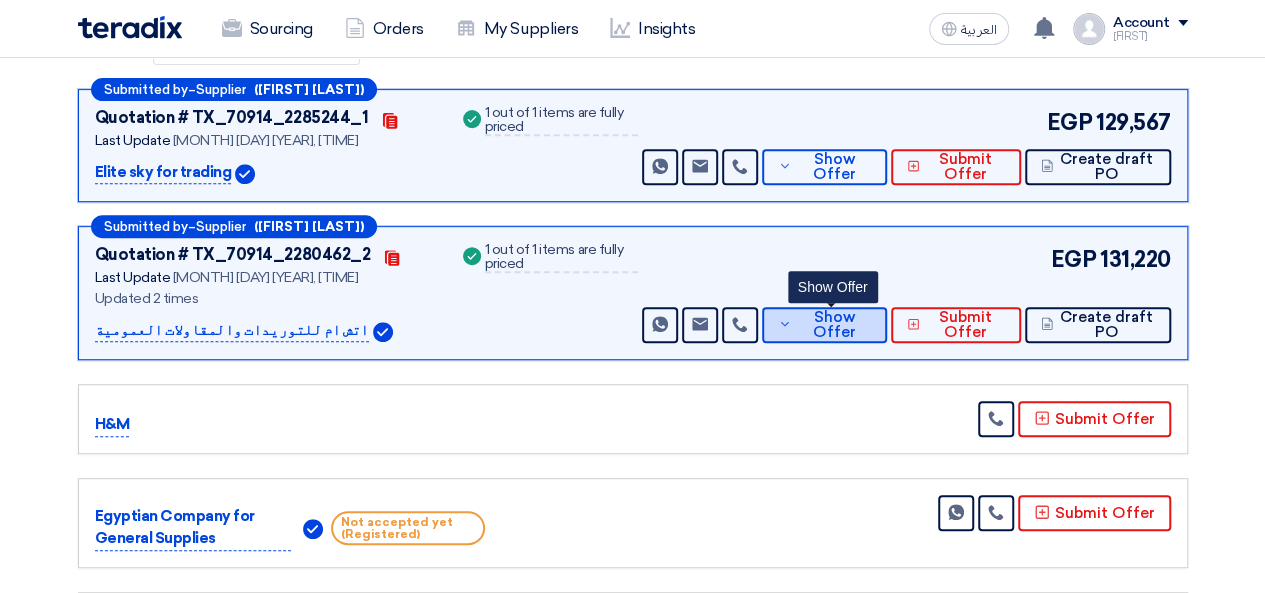 click on "Show Offer" at bounding box center [834, 325] 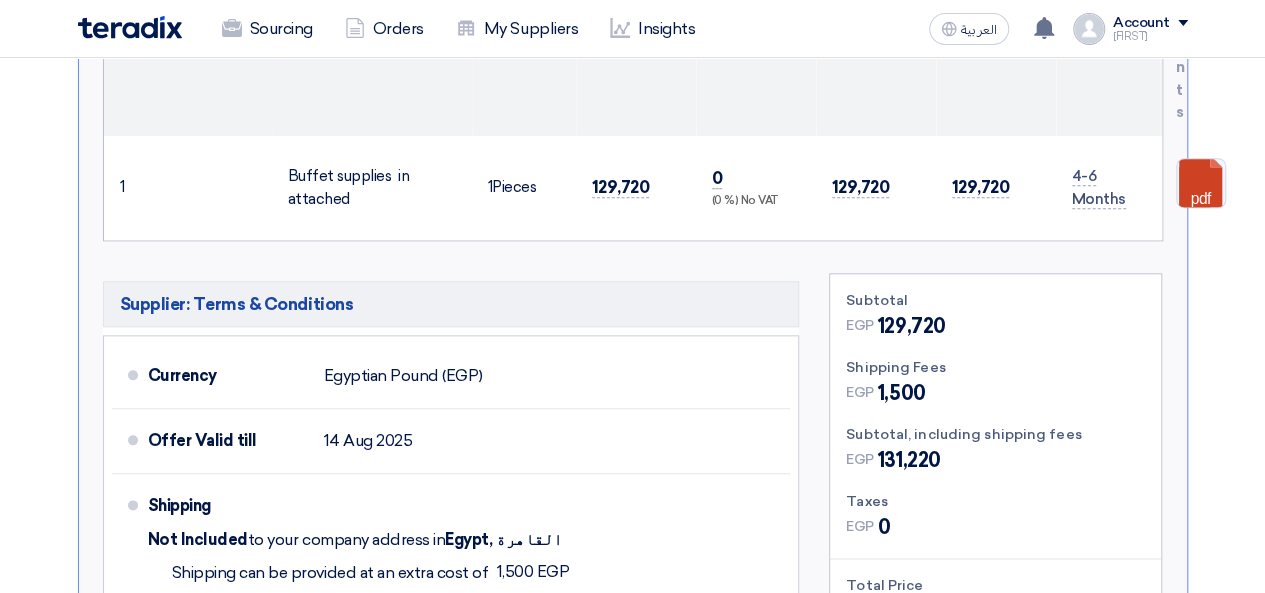 scroll, scrollTop: 1350, scrollLeft: 0, axis: vertical 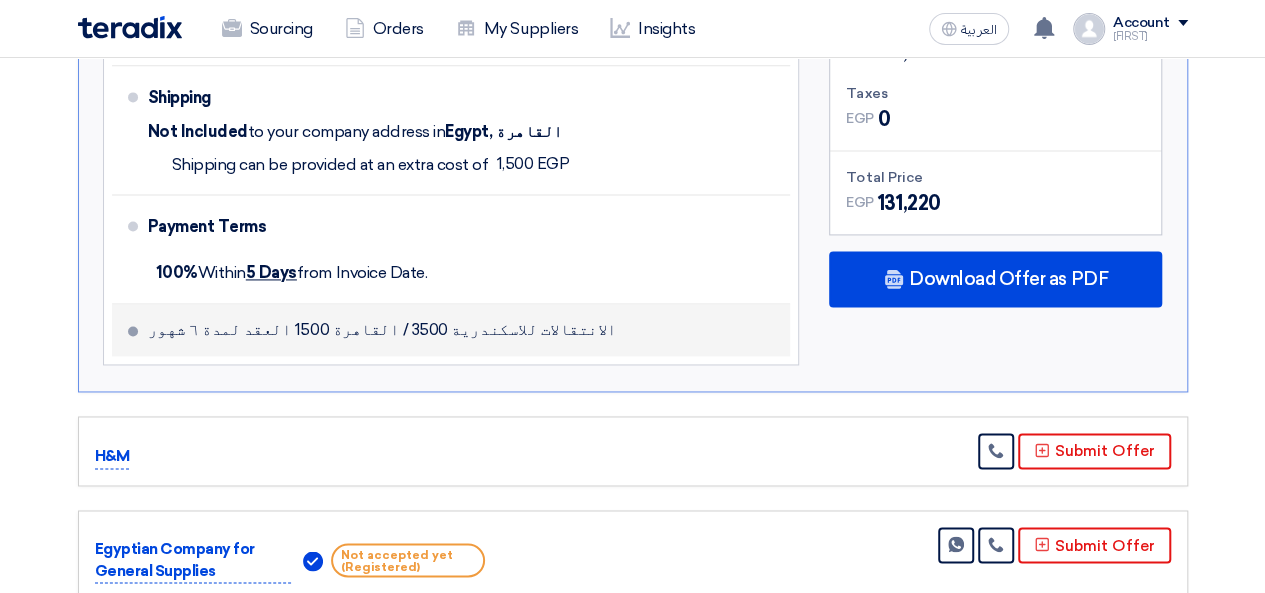 click on "الانتقالات للاسكندرية 3500 / القاهرة 1500 العقد لمدة ٦ شهور" at bounding box center (451, 330) 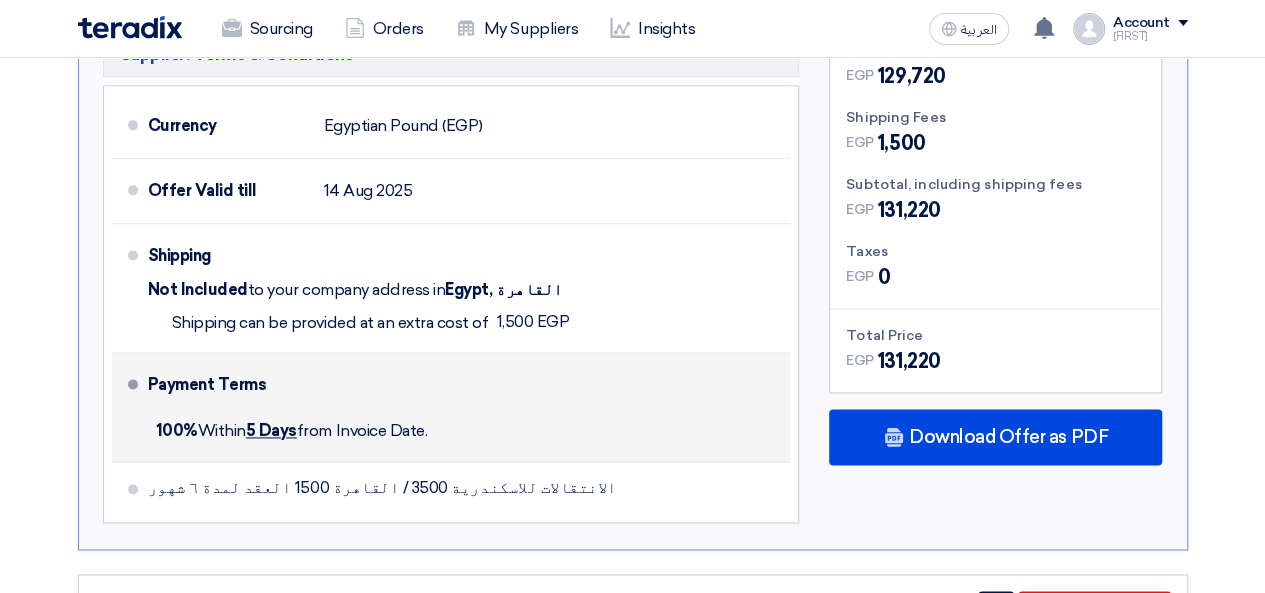 scroll, scrollTop: 1250, scrollLeft: 0, axis: vertical 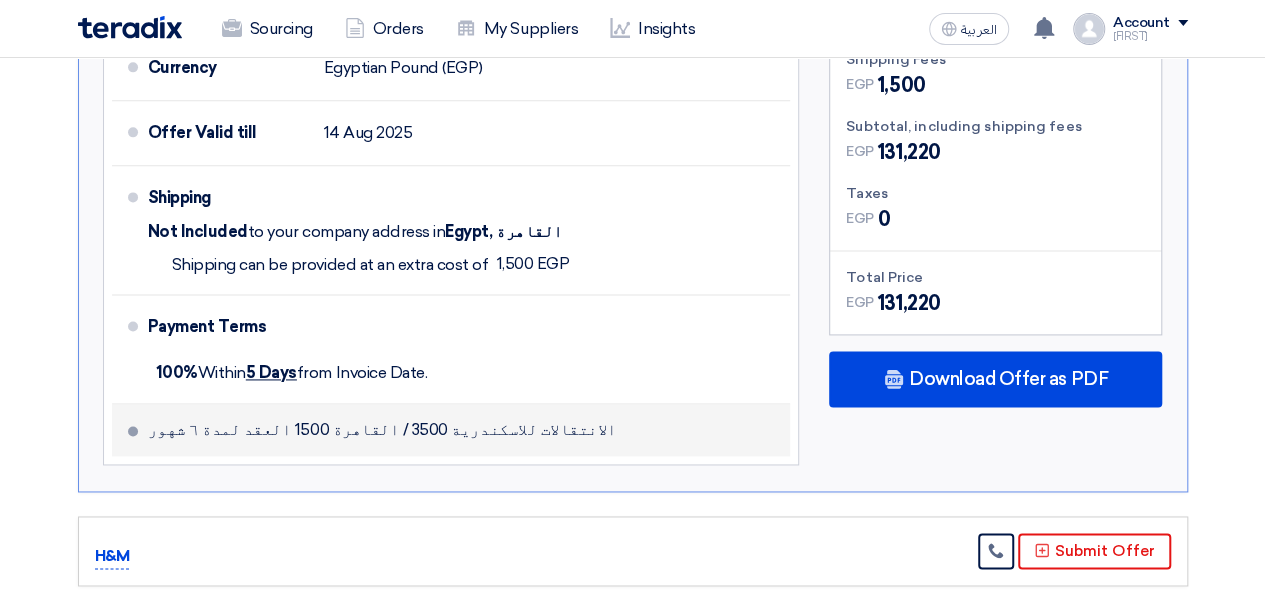 click on "الانتقالات للاسكندرية 3500 / القاهرة 1500 العقد لمدة ٦ شهور" at bounding box center [451, 430] 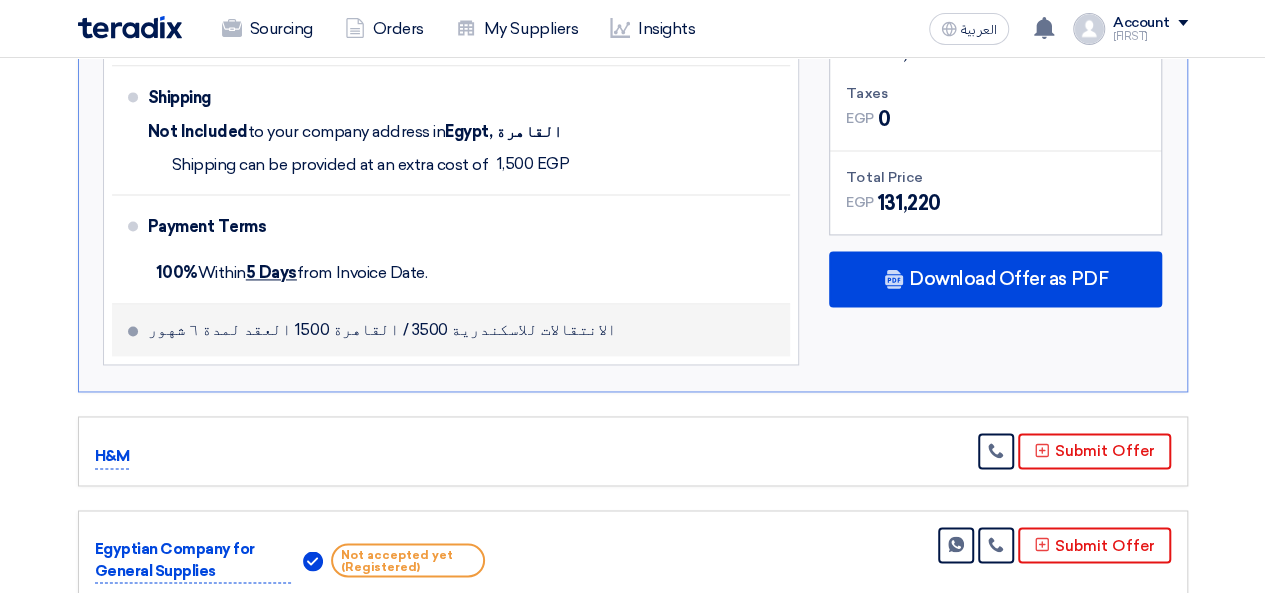 click at bounding box center (133, 331) 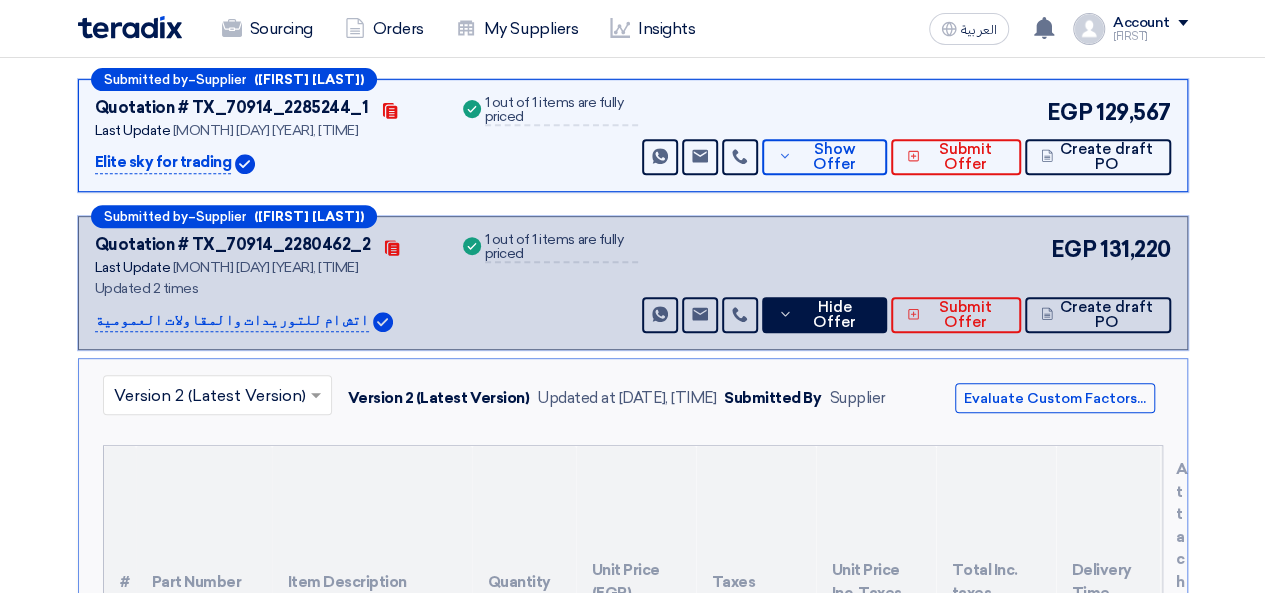 scroll, scrollTop: 250, scrollLeft: 0, axis: vertical 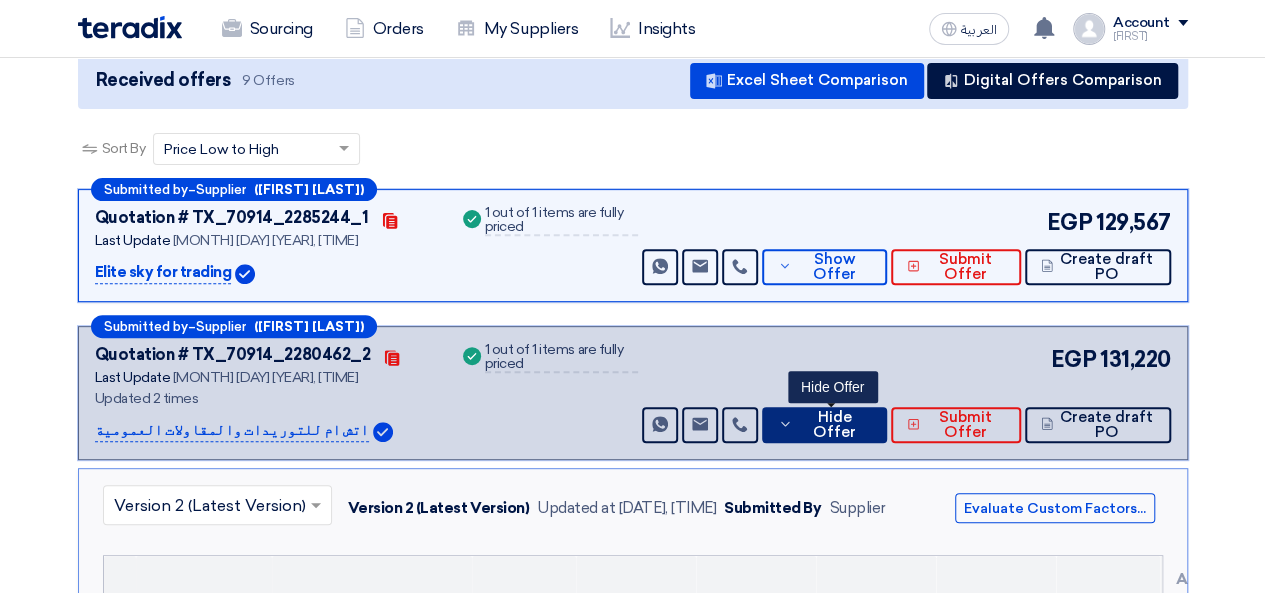 click on "Hide Offer" at bounding box center [835, 425] 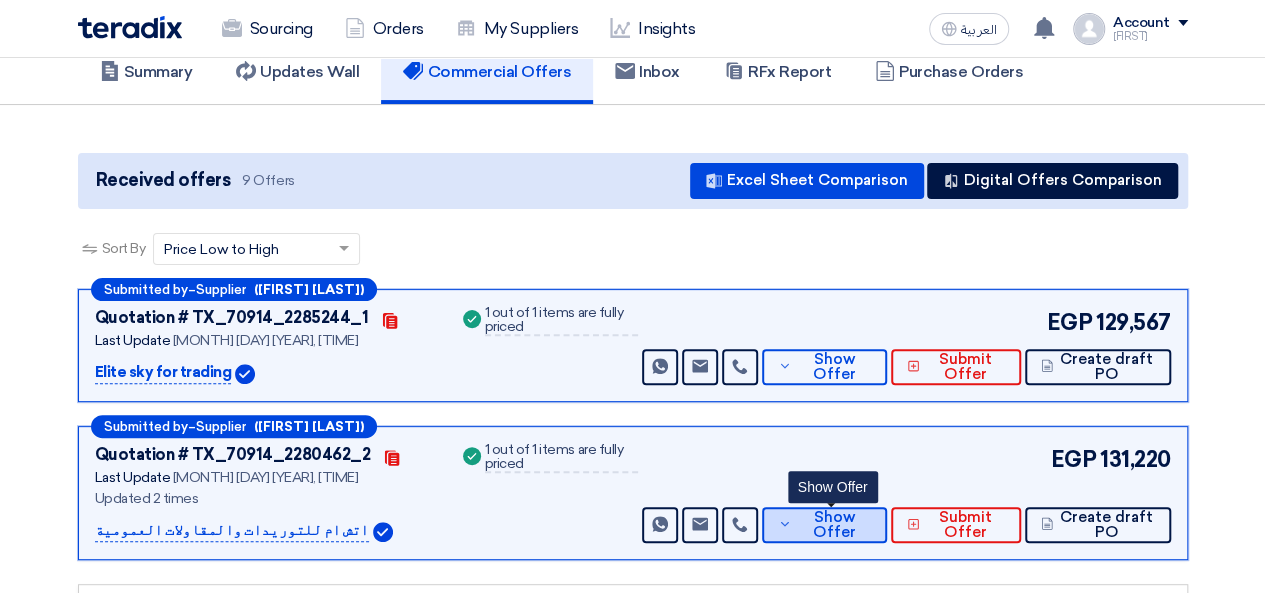 scroll, scrollTop: 0, scrollLeft: 0, axis: both 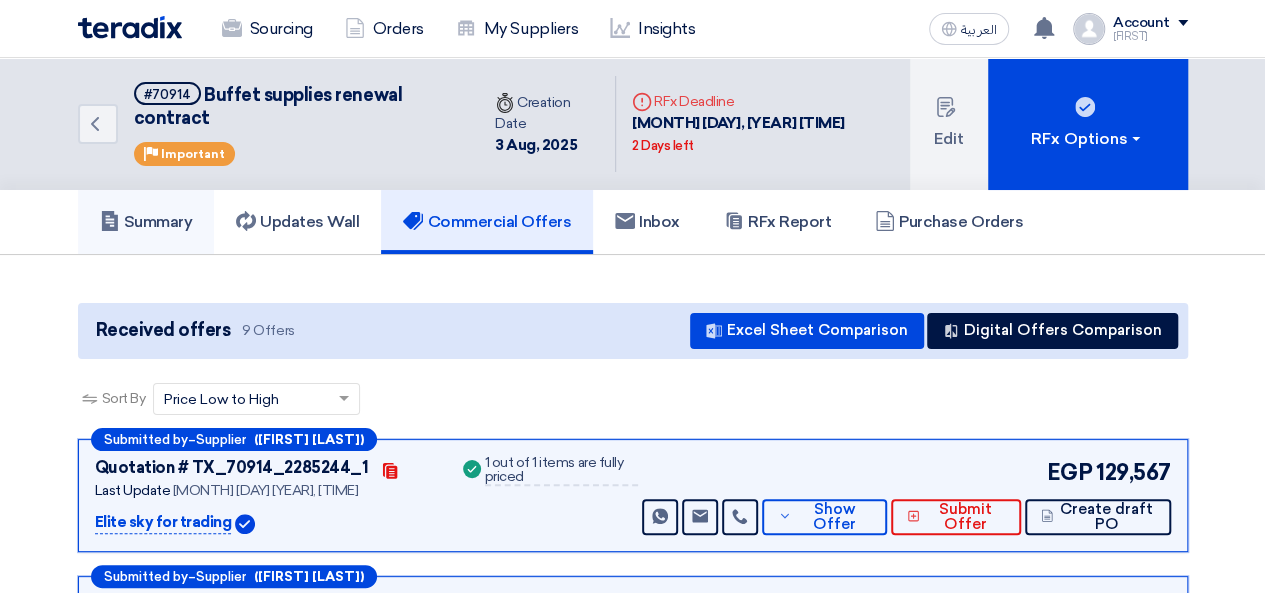 click on "Summary" 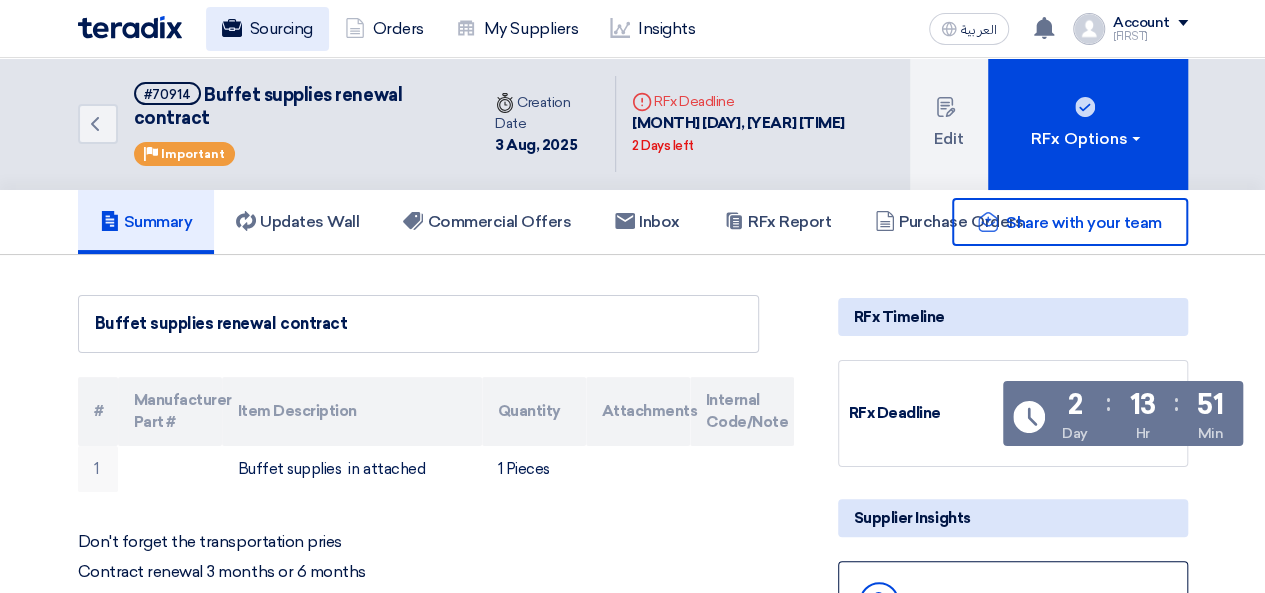 click on "Sourcing" 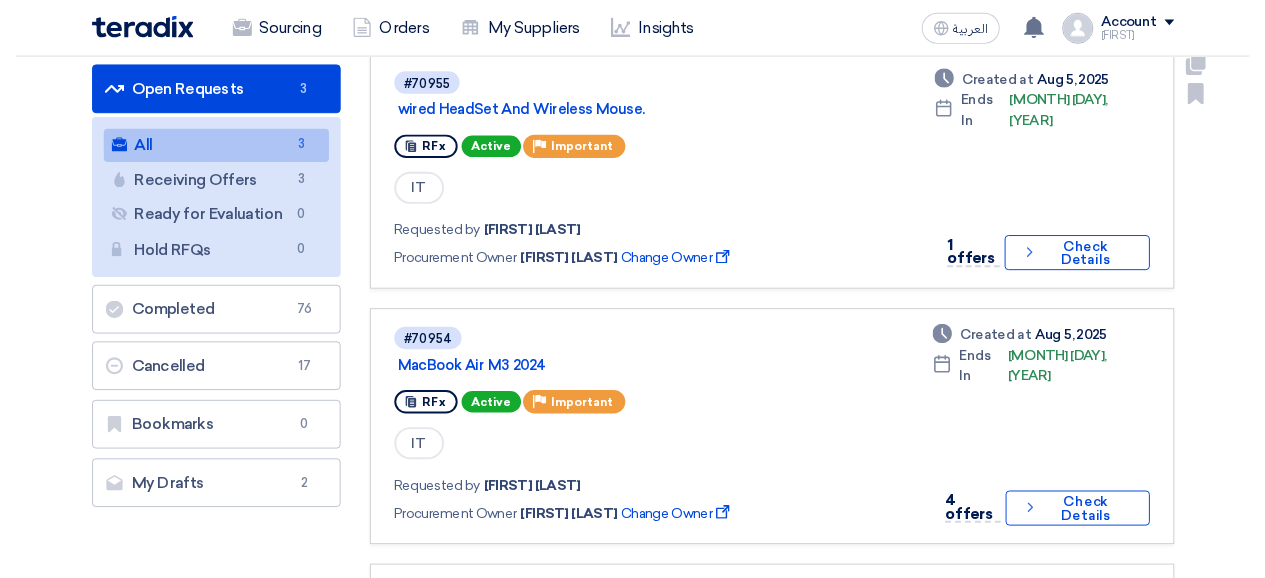 scroll, scrollTop: 200, scrollLeft: 0, axis: vertical 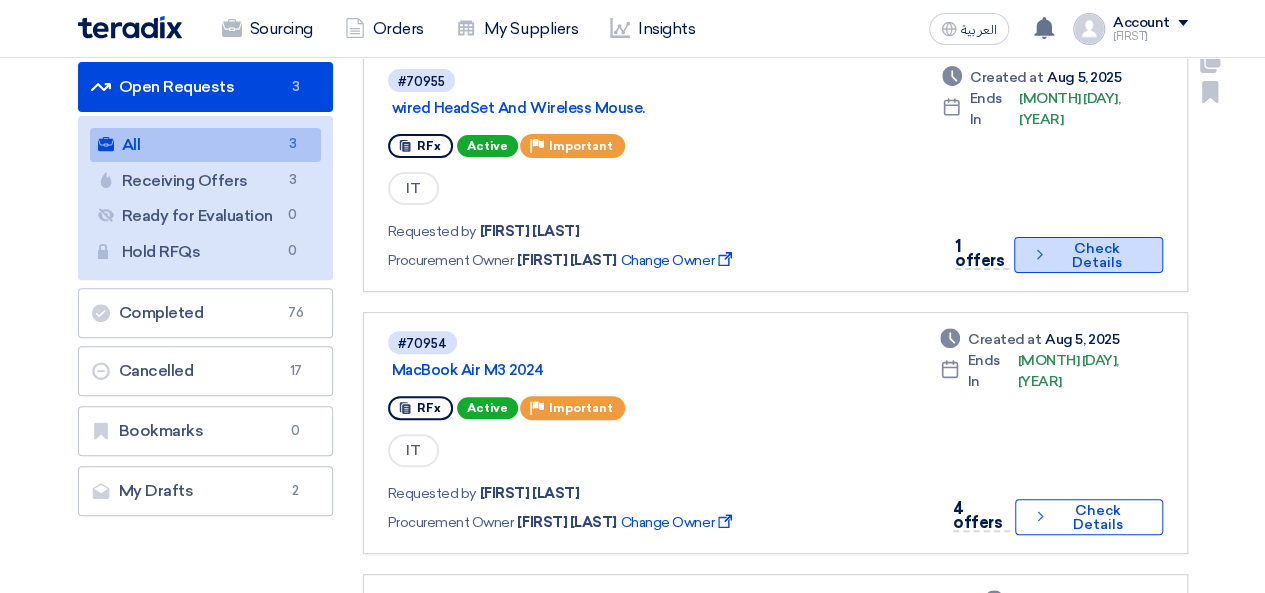 click on "Check details
Check Details" 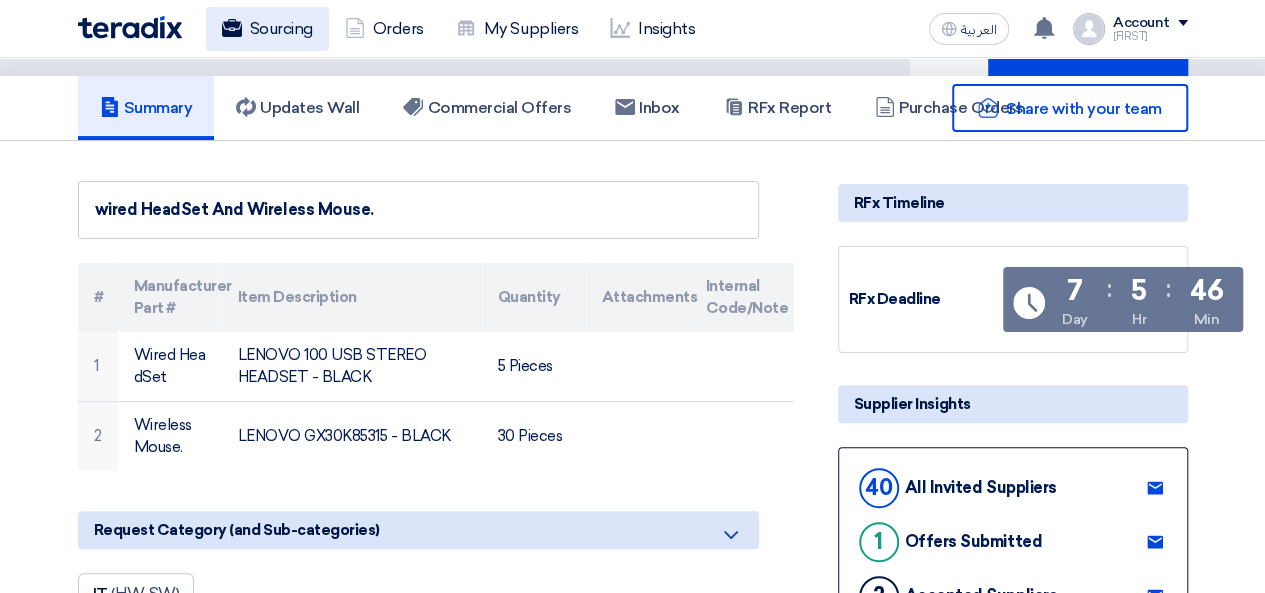 scroll, scrollTop: 100, scrollLeft: 0, axis: vertical 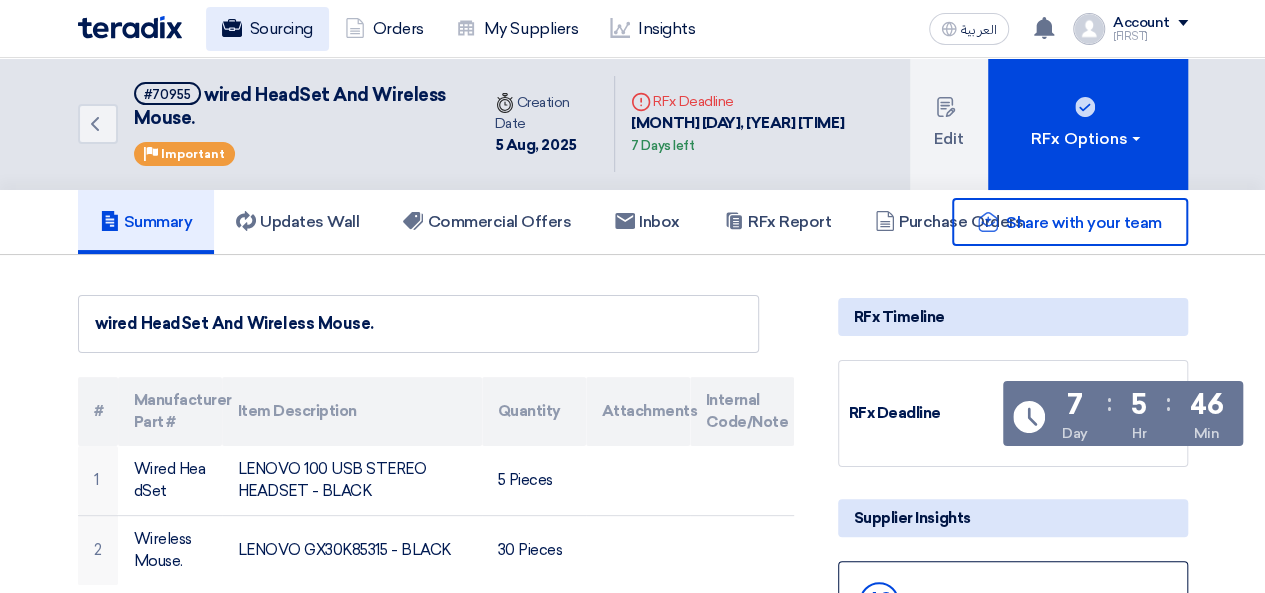 click on "Sourcing" 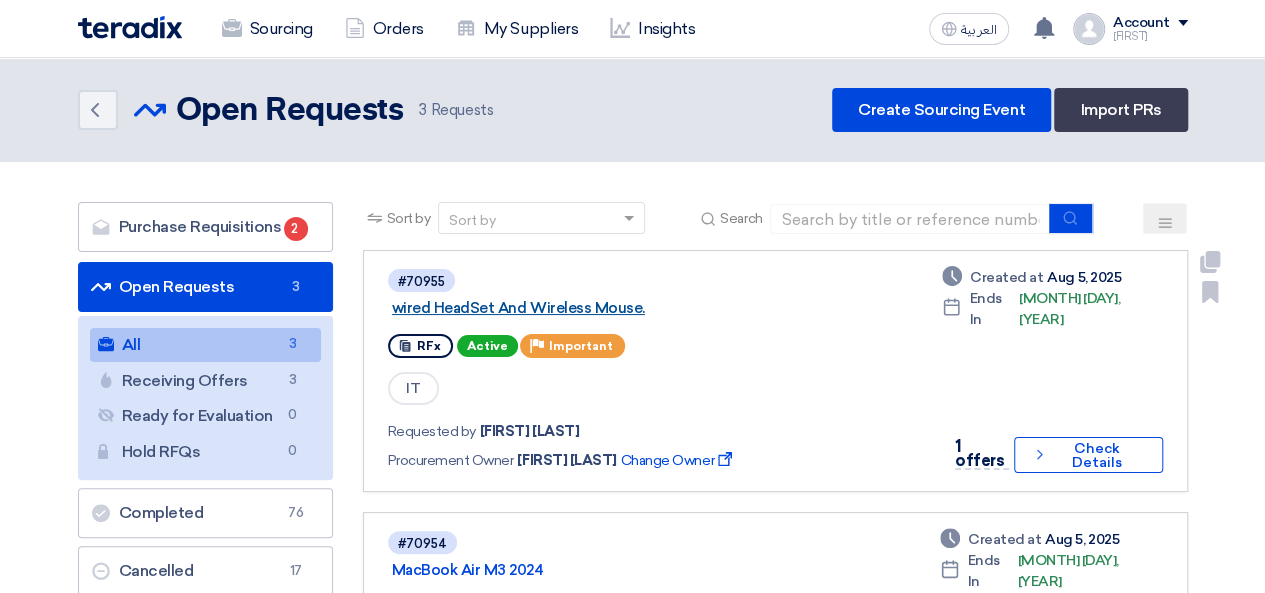 click on "wired HeadSet And Wireless Mouse." 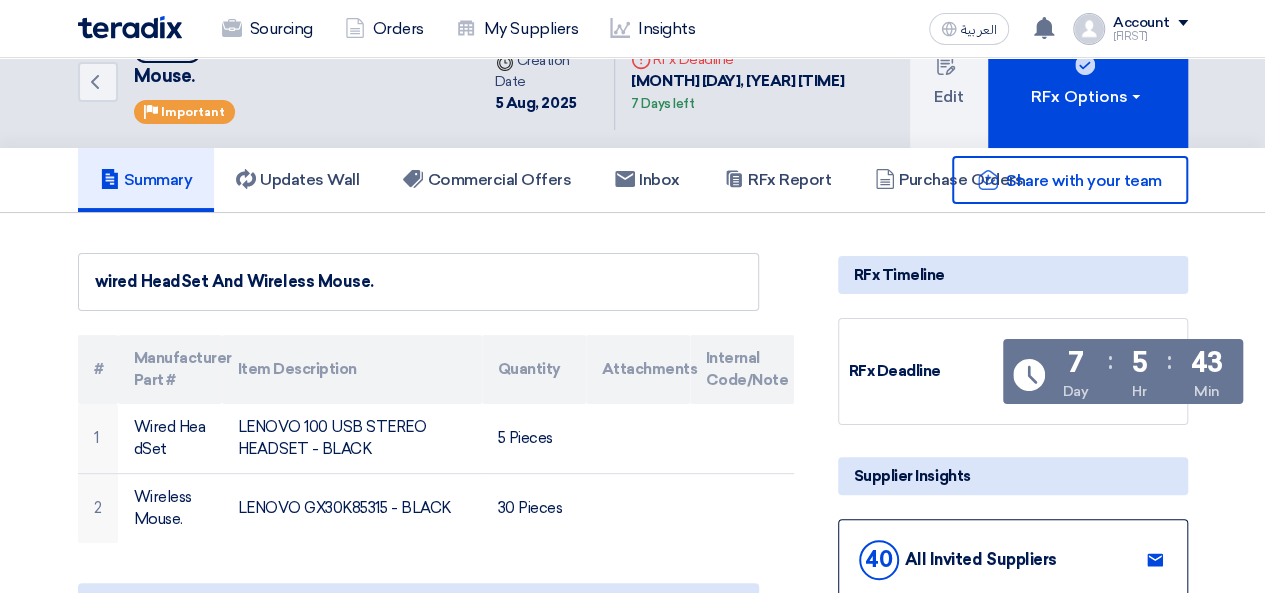 scroll, scrollTop: 0, scrollLeft: 0, axis: both 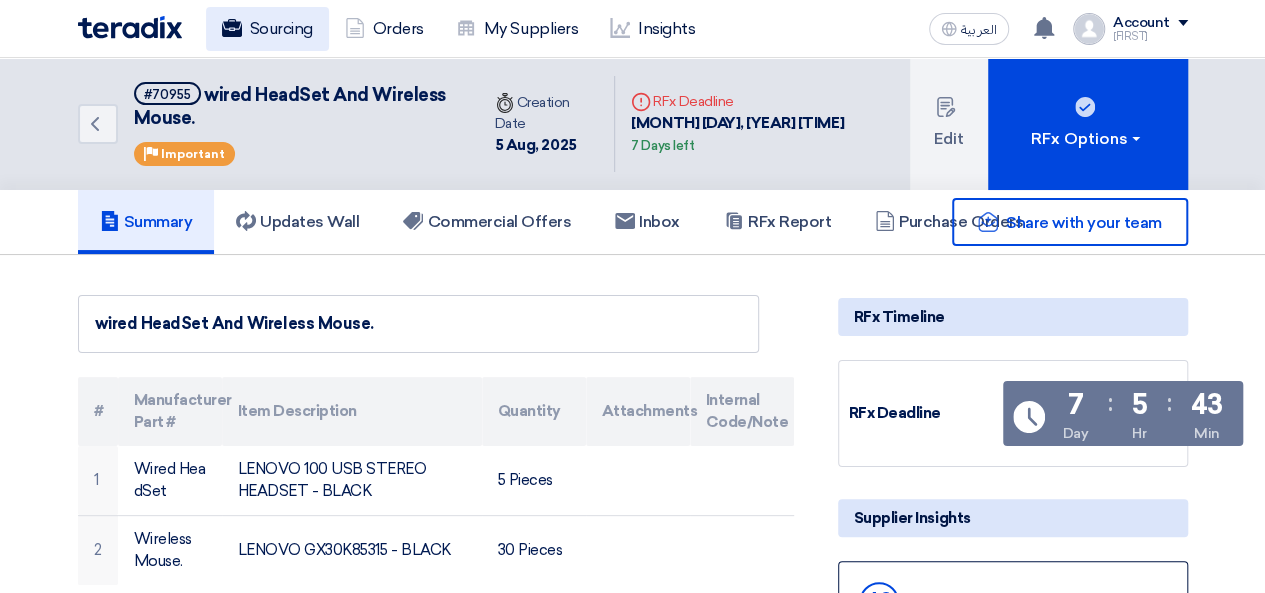 click on "Sourcing" 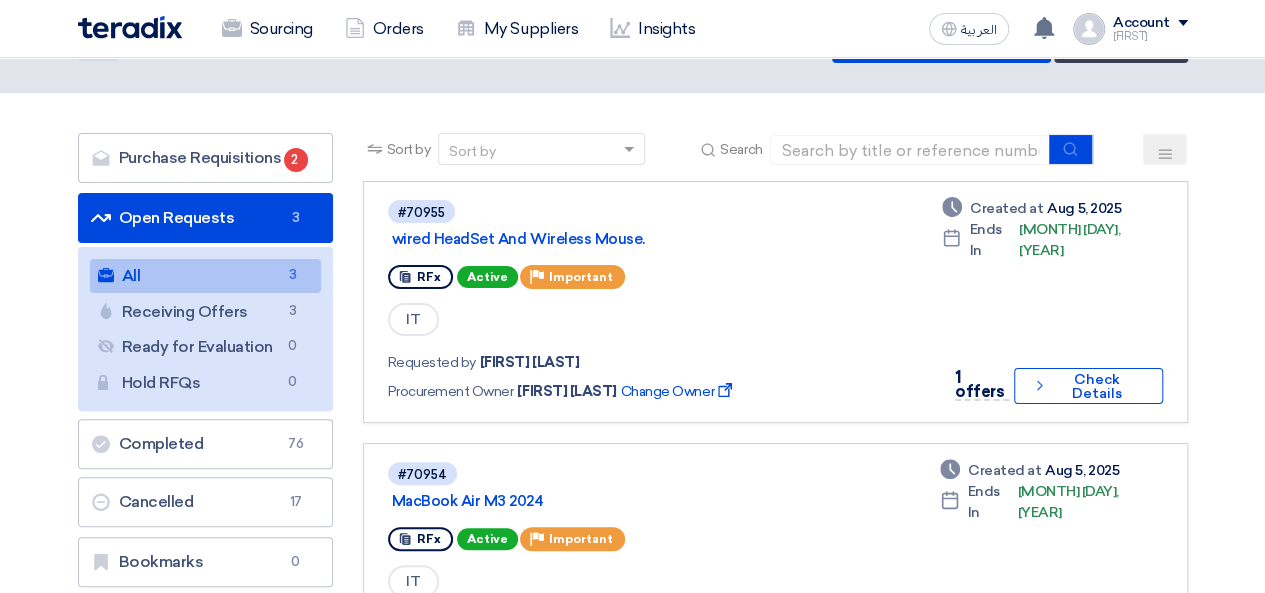 scroll, scrollTop: 0, scrollLeft: 0, axis: both 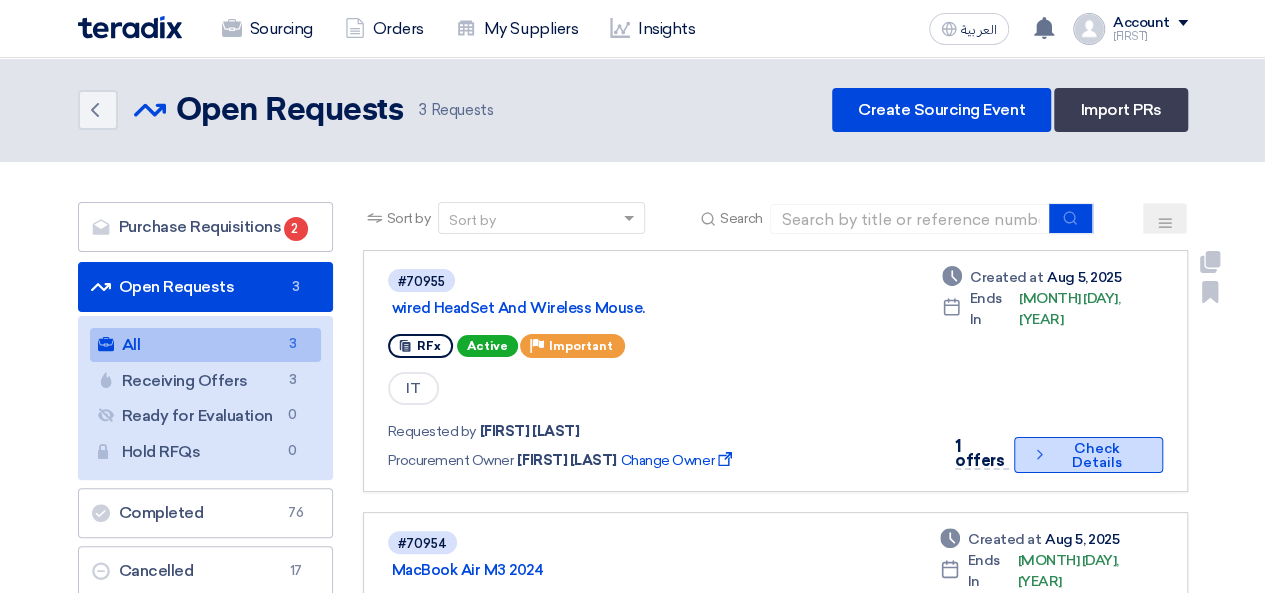 click on "Check details
Check Details" 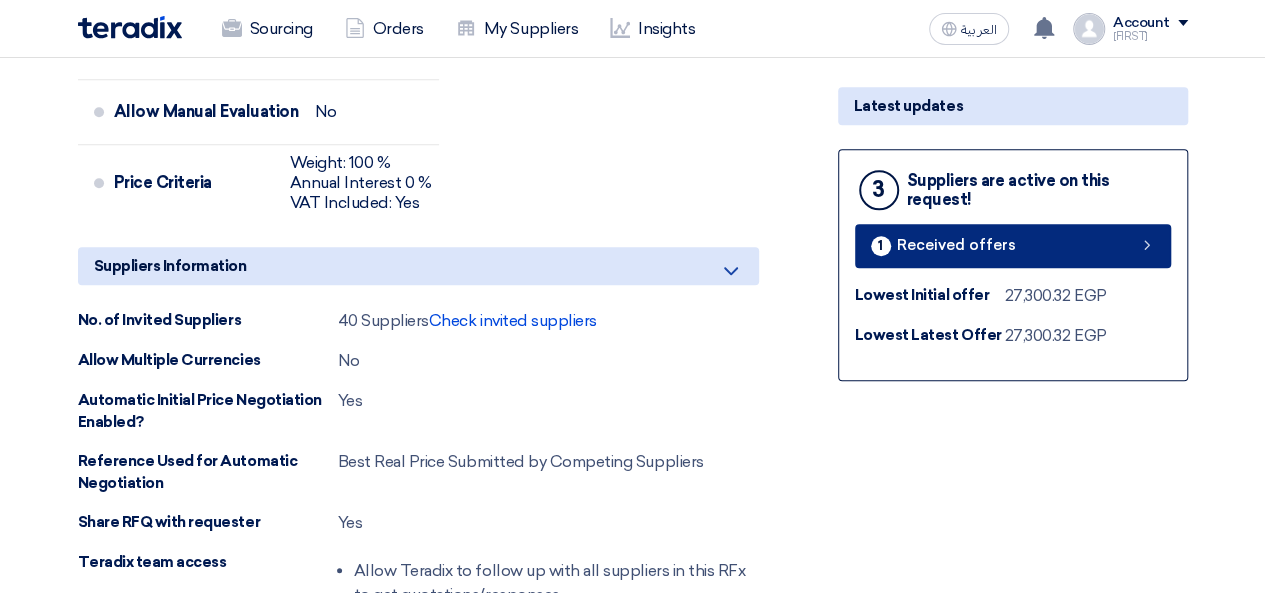 click on "1
Received offers" 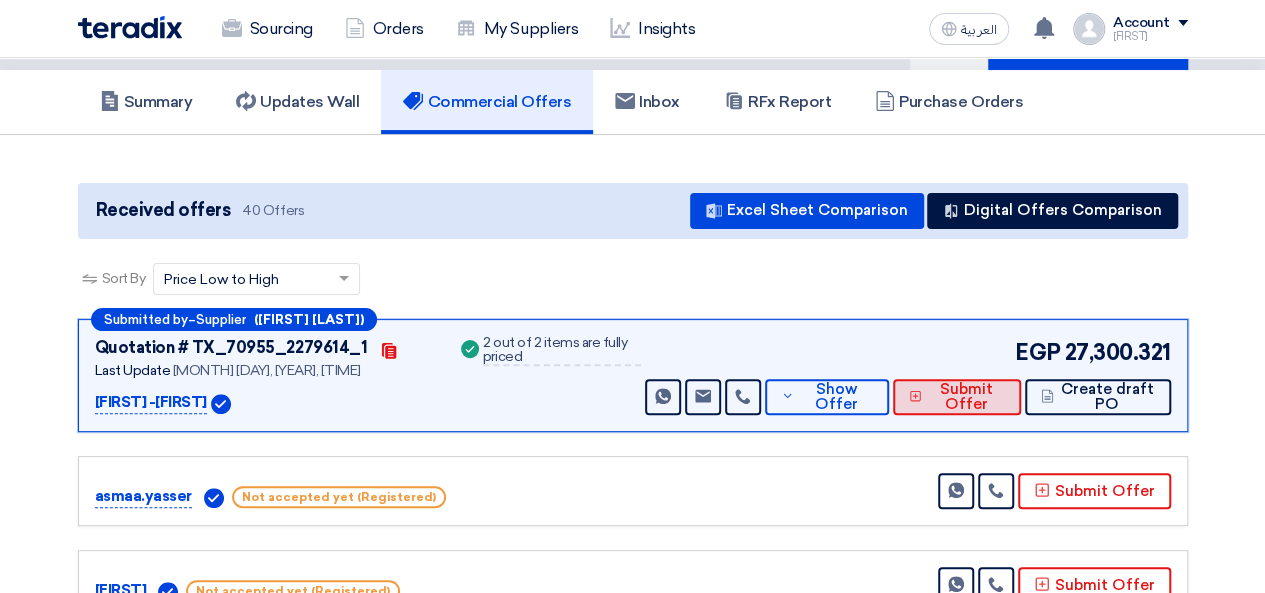 scroll, scrollTop: 200, scrollLeft: 0, axis: vertical 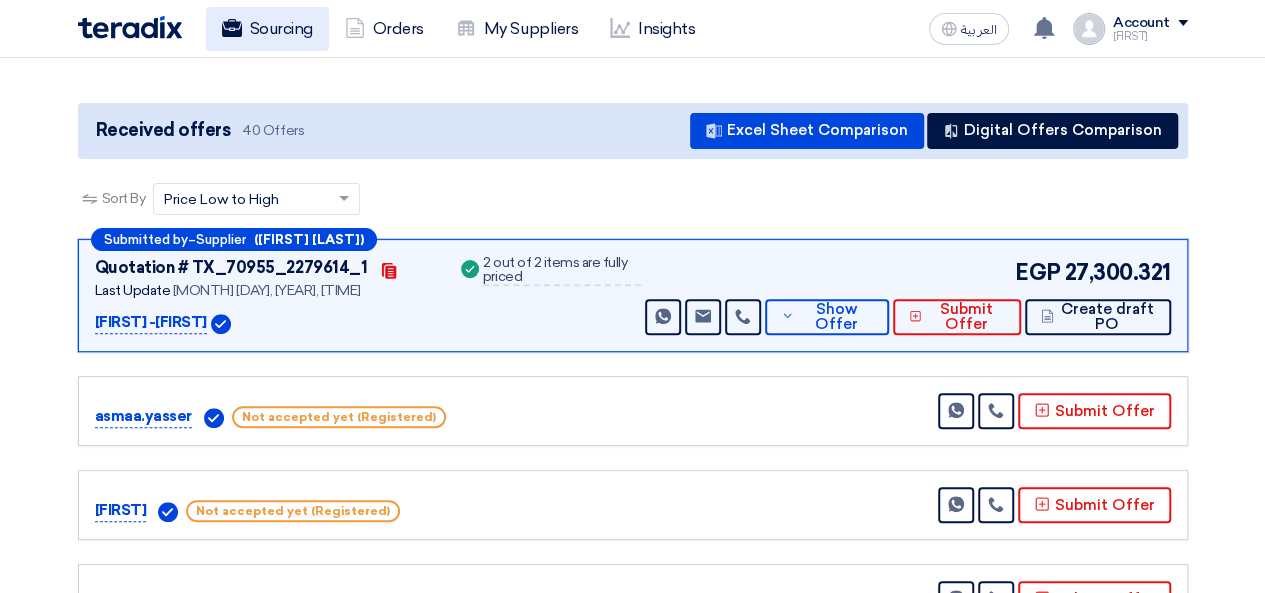 click on "Sourcing" 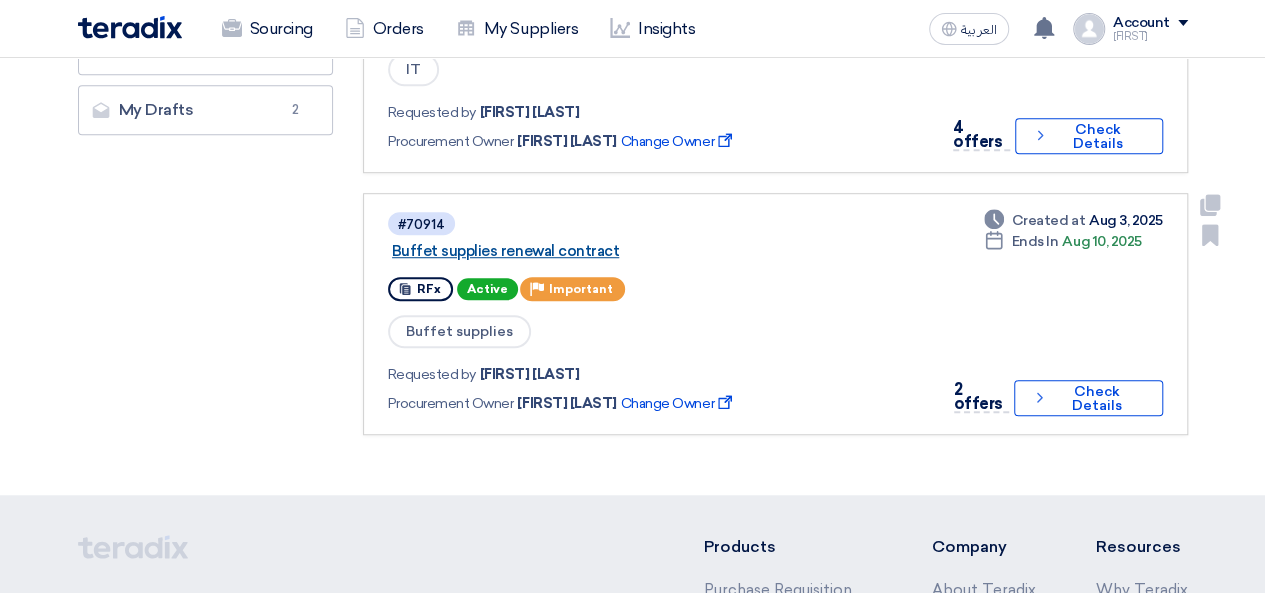 scroll, scrollTop: 600, scrollLeft: 0, axis: vertical 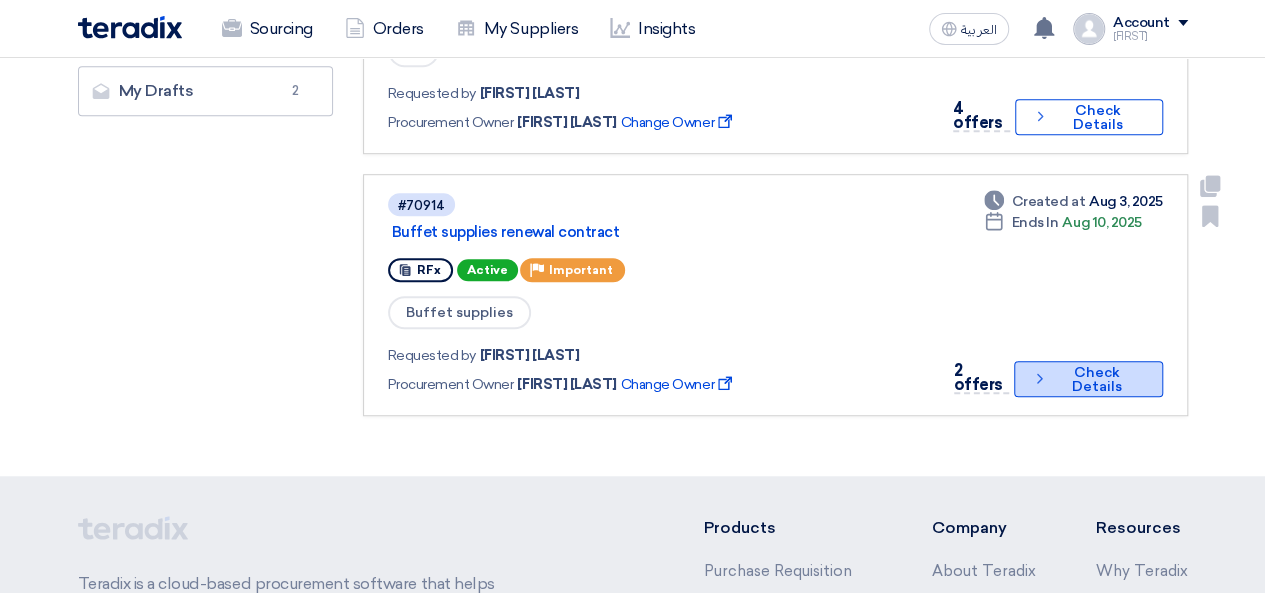 click on "Check details
Check Details" 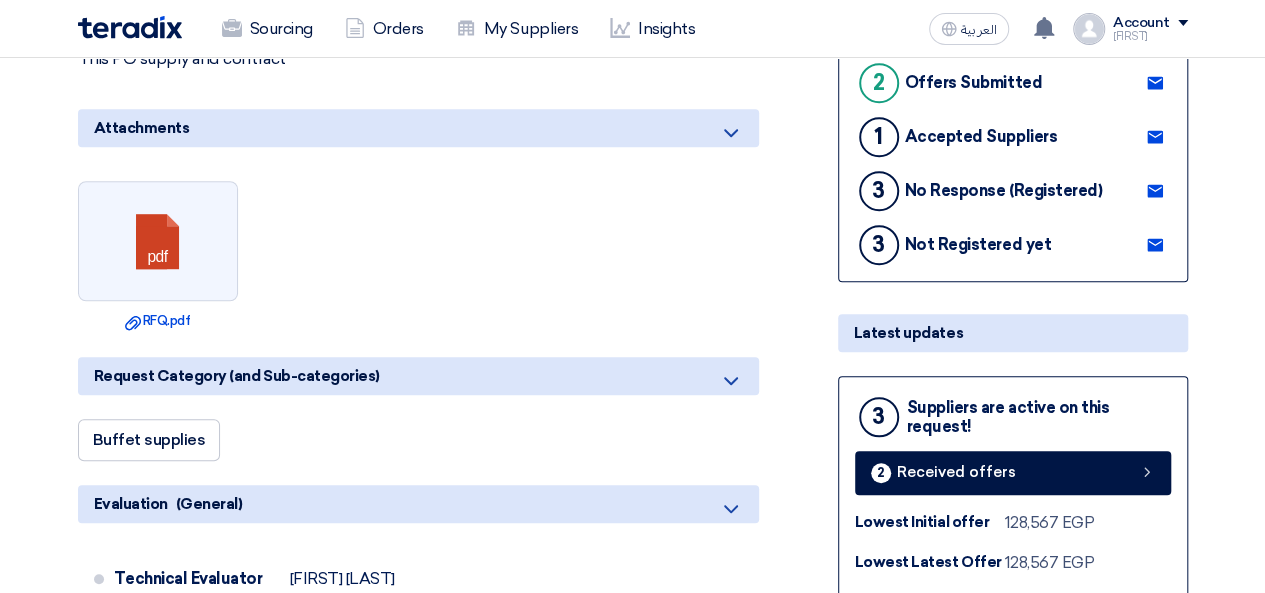 scroll, scrollTop: 600, scrollLeft: 0, axis: vertical 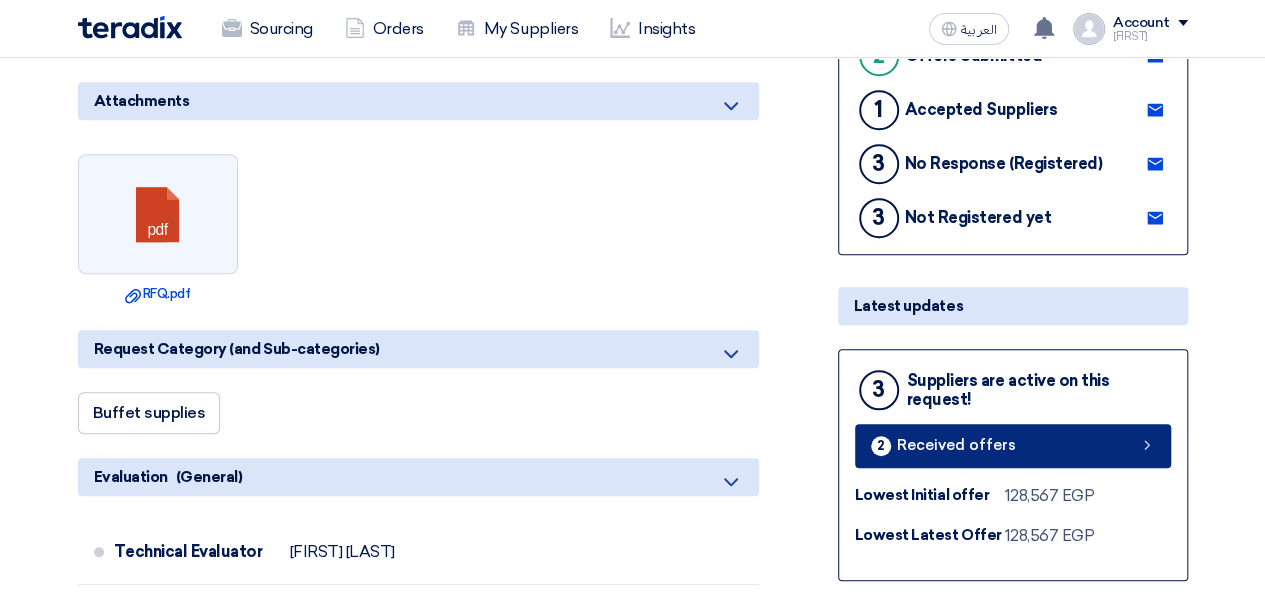 click on "Received offers" 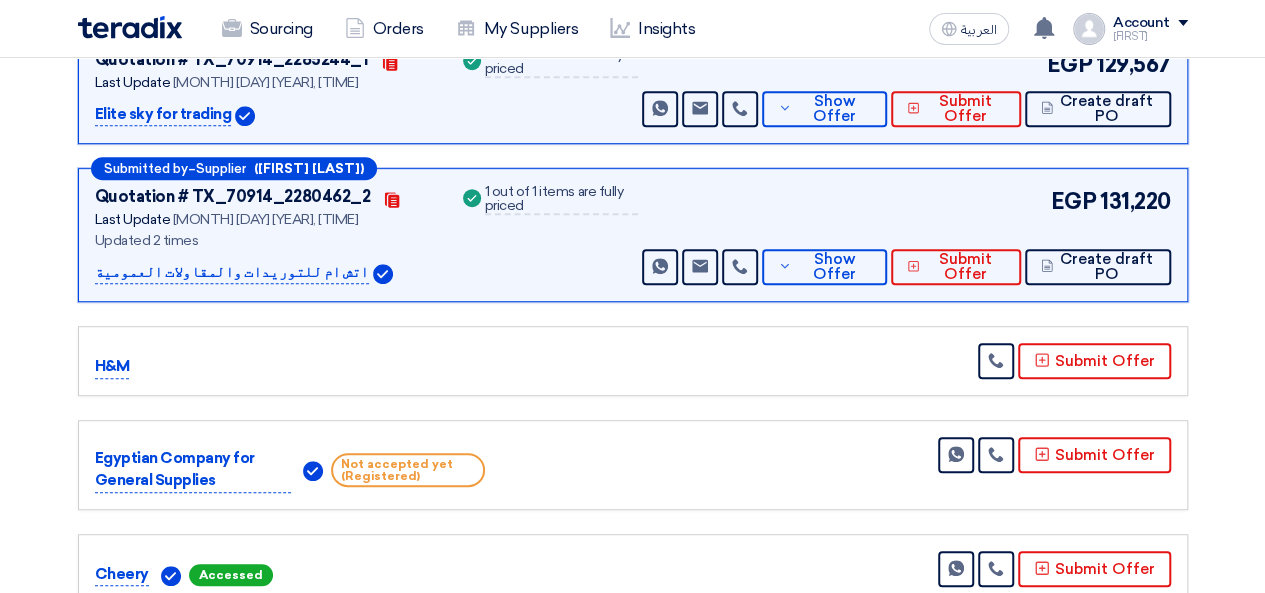 scroll, scrollTop: 208, scrollLeft: 0, axis: vertical 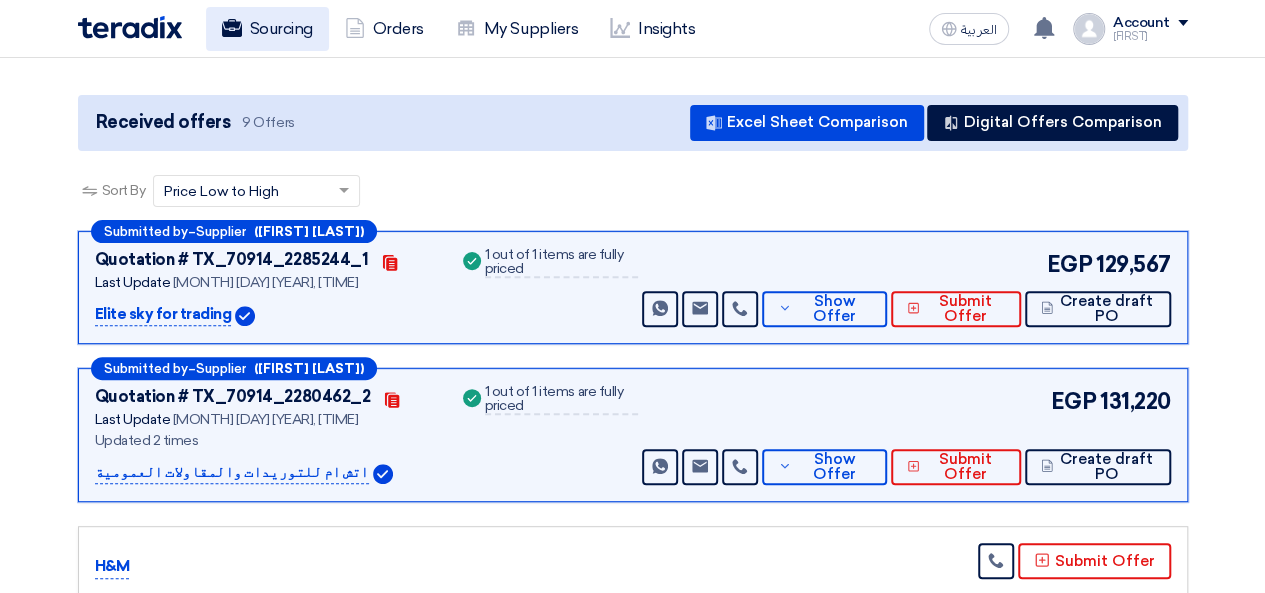 click 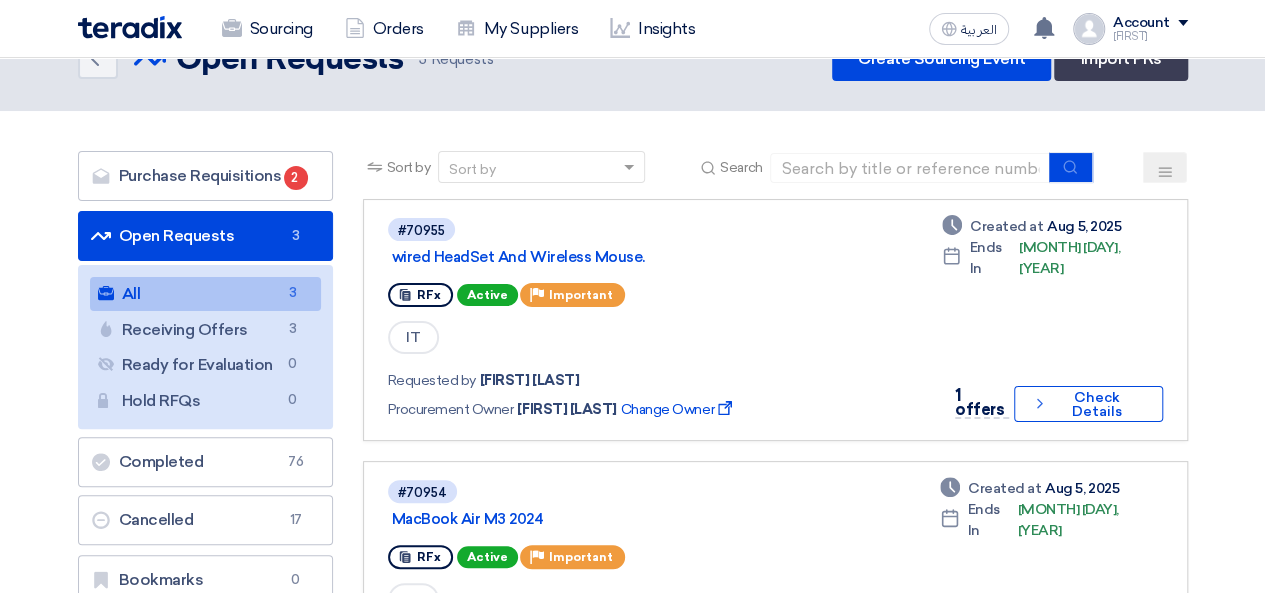 scroll, scrollTop: 0, scrollLeft: 0, axis: both 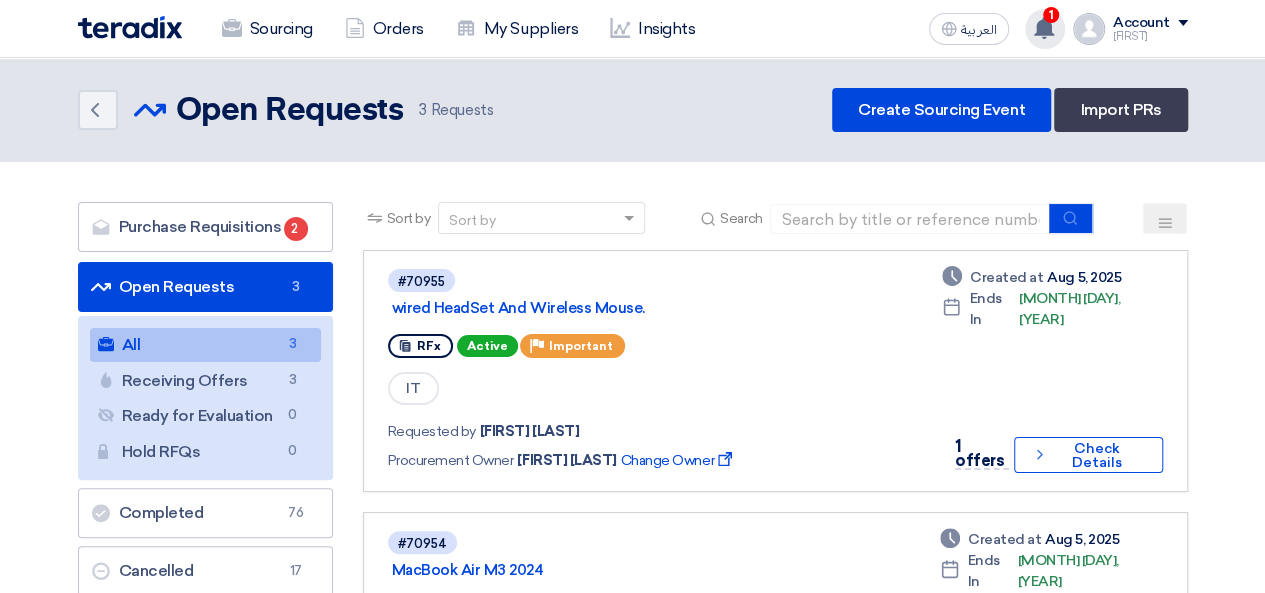 click 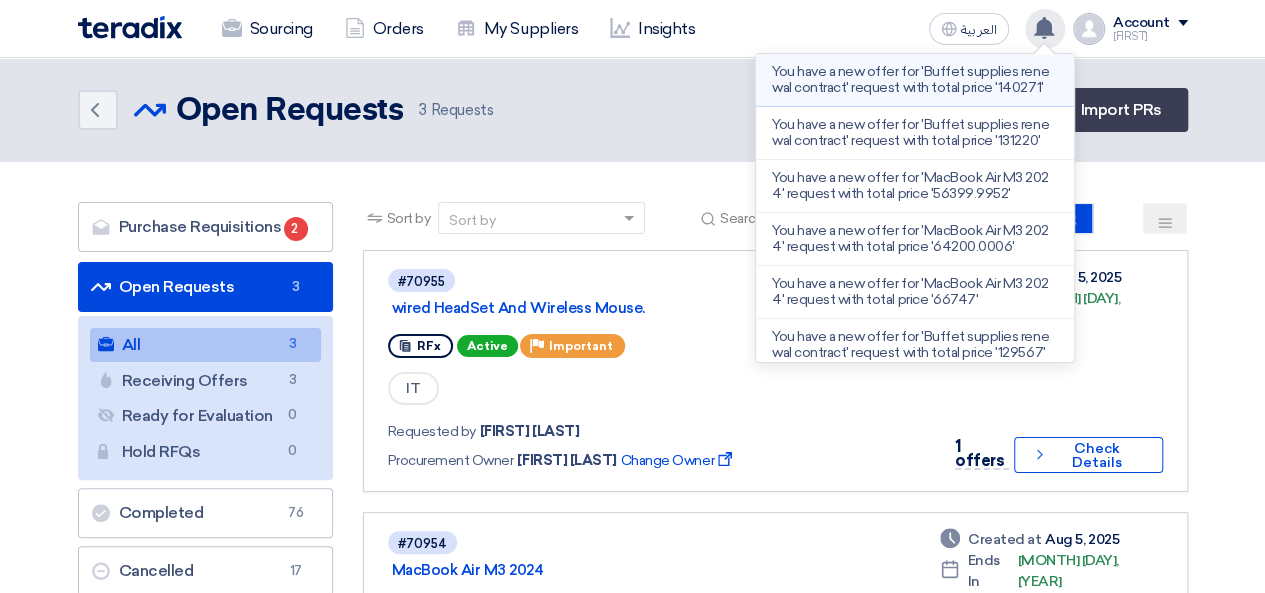 click on "You have a new offer for 'Buffet supplies renewal contract' request with total price '140271'" 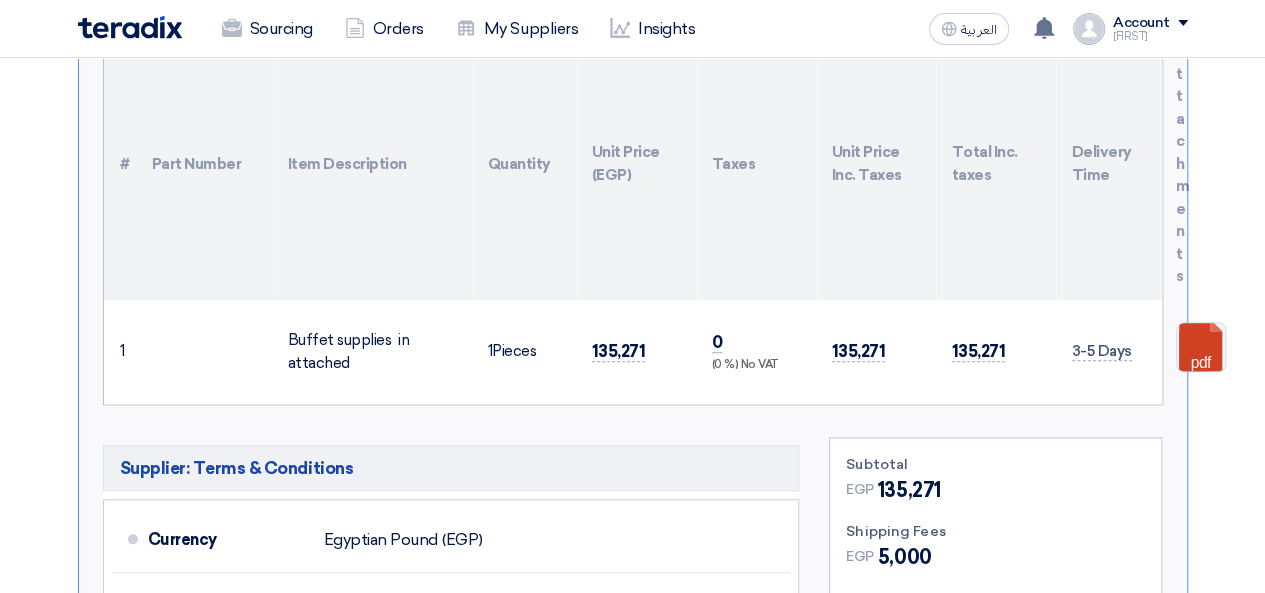 scroll, scrollTop: 870, scrollLeft: 0, axis: vertical 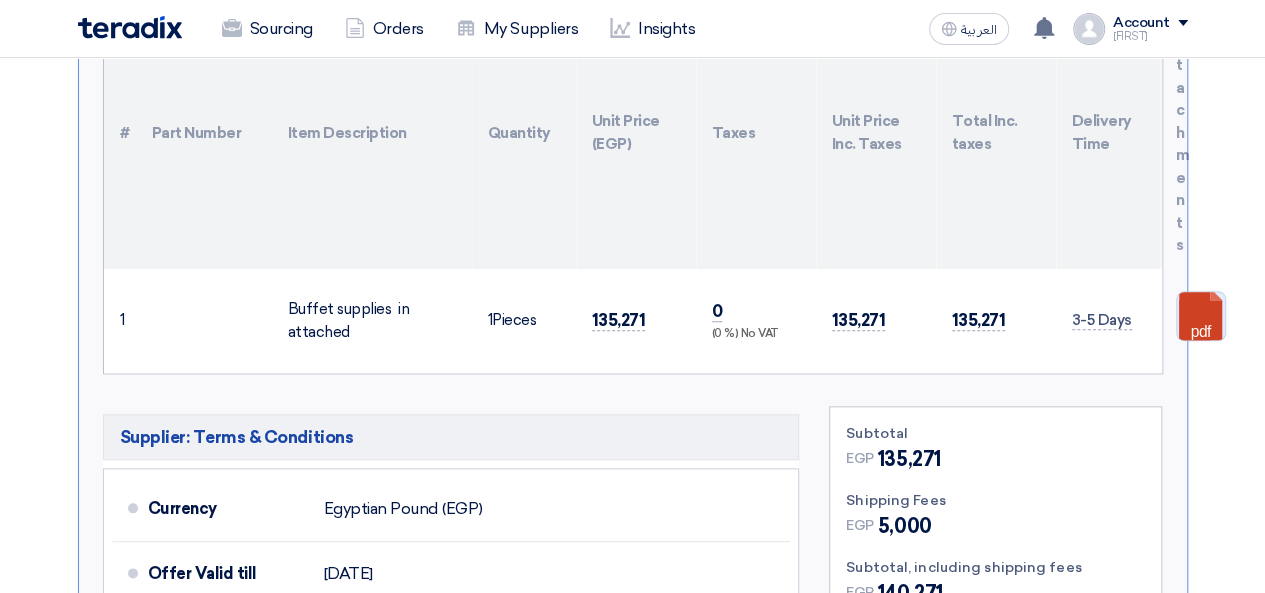 click at bounding box center [1257, 352] 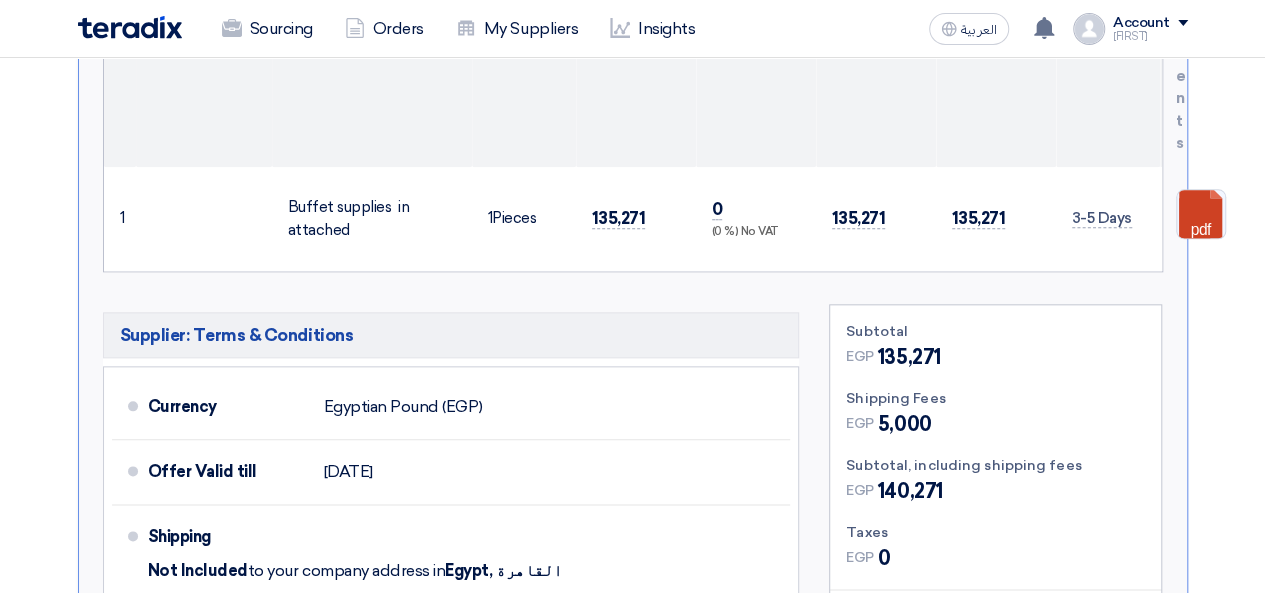 scroll, scrollTop: 1170, scrollLeft: 0, axis: vertical 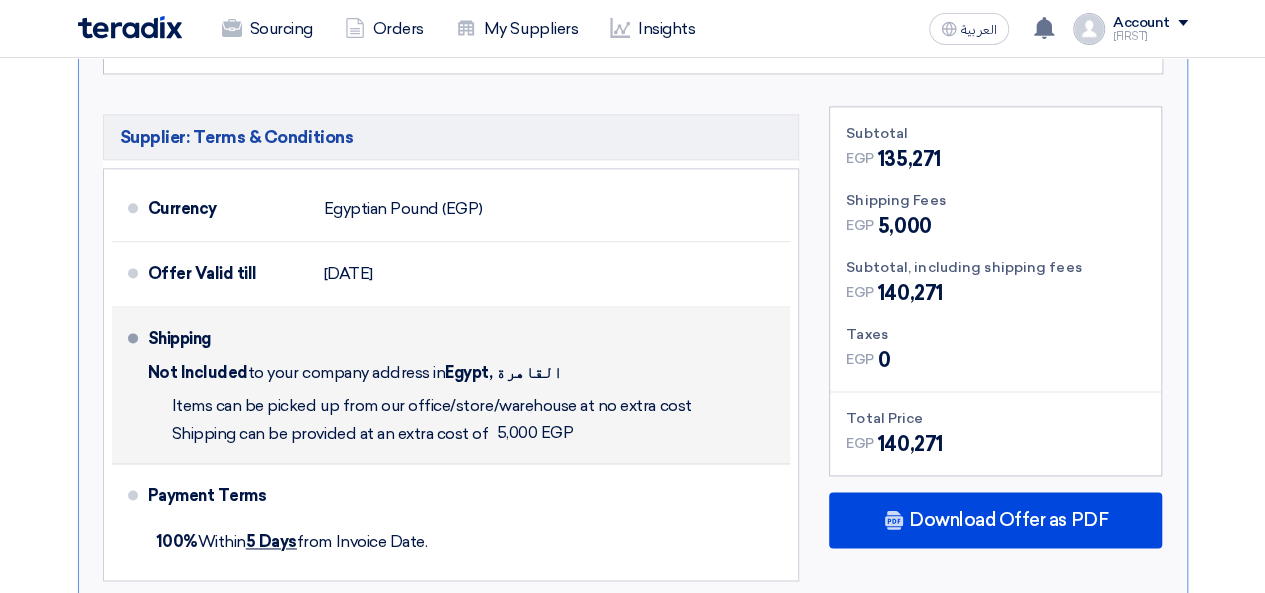 drag, startPoint x: 176, startPoint y: 327, endPoint x: 597, endPoint y: 362, distance: 422.45236 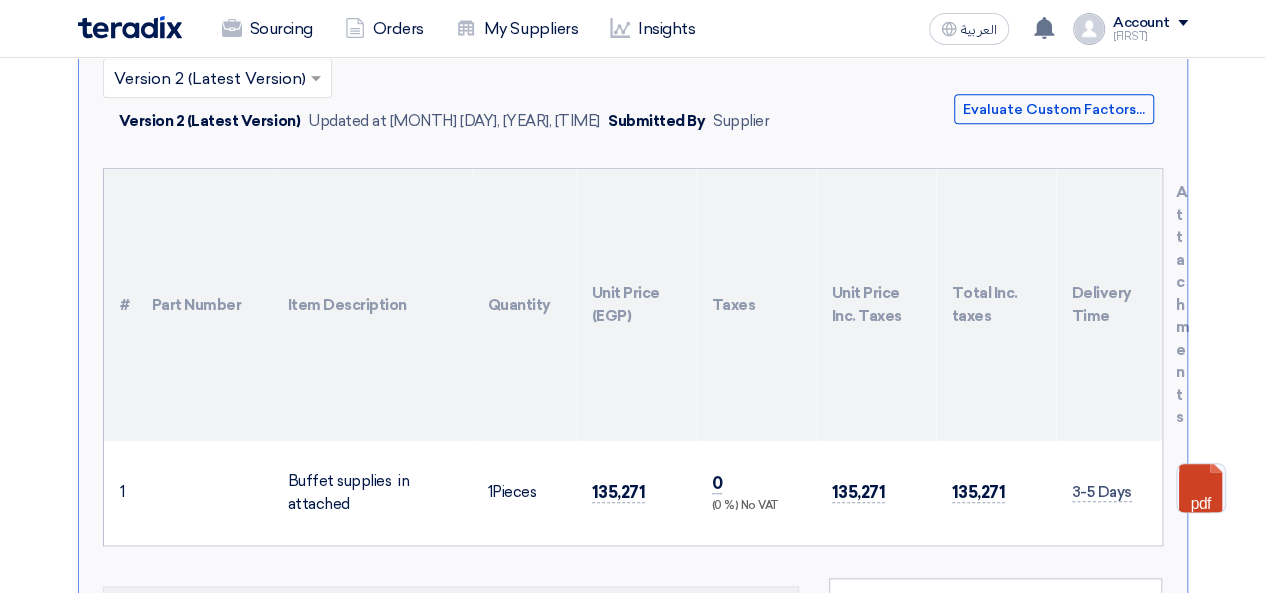 scroll, scrollTop: 470, scrollLeft: 0, axis: vertical 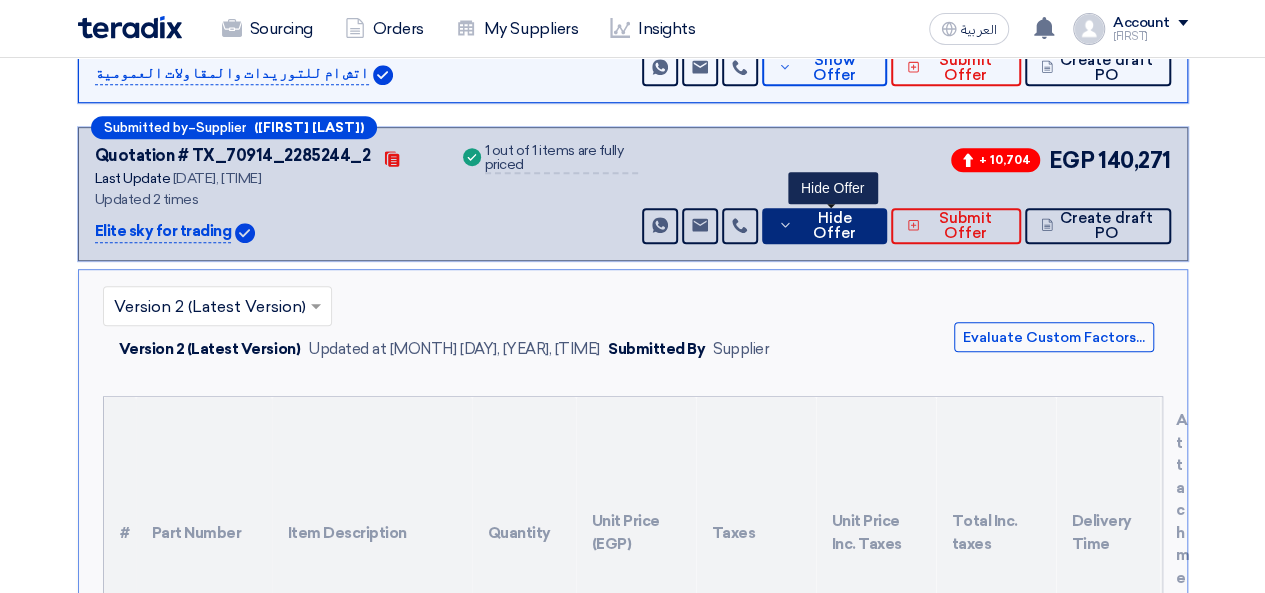 click on "Hide Offer" at bounding box center [835, 226] 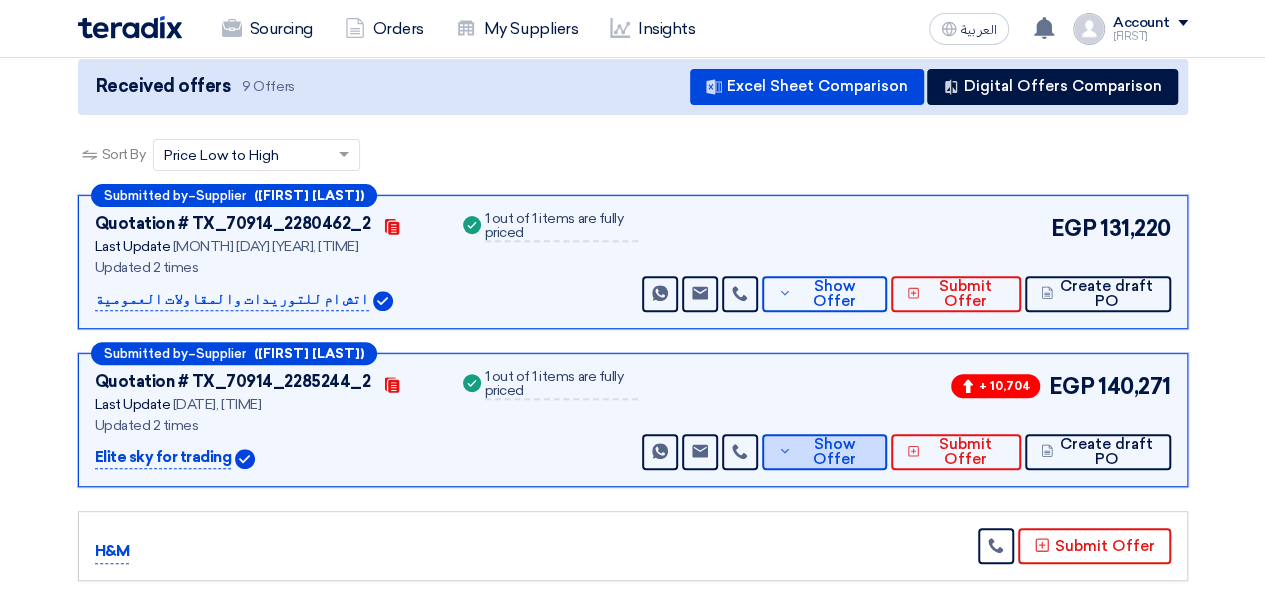 scroll, scrollTop: 270, scrollLeft: 0, axis: vertical 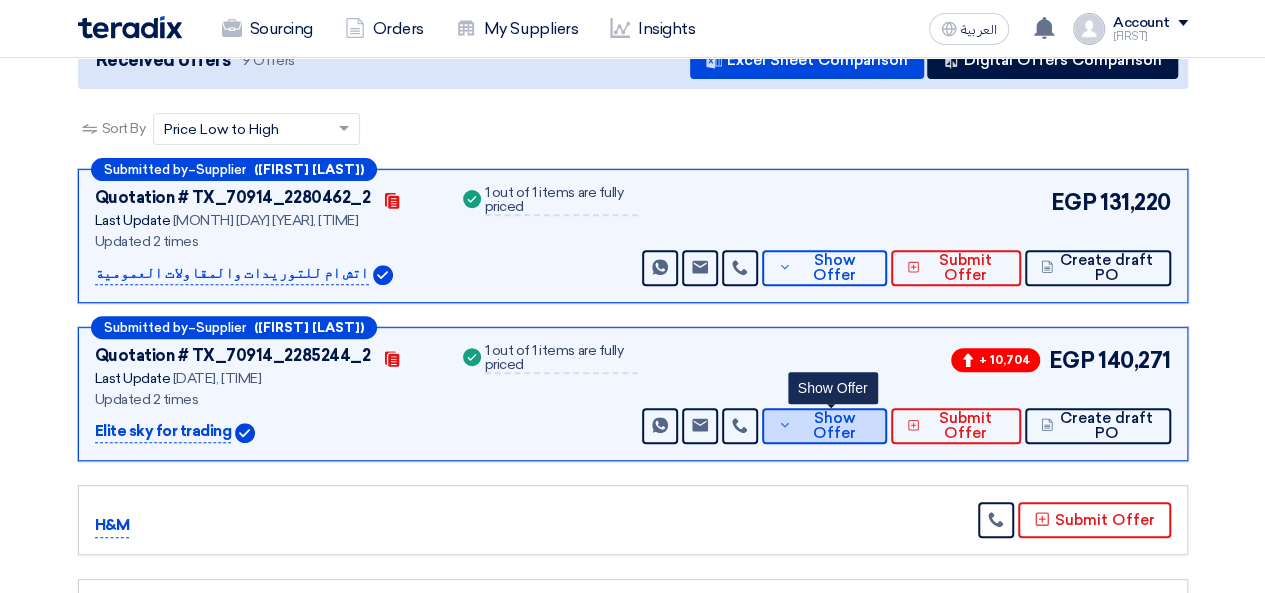 click on "Show Offer" at bounding box center [834, 426] 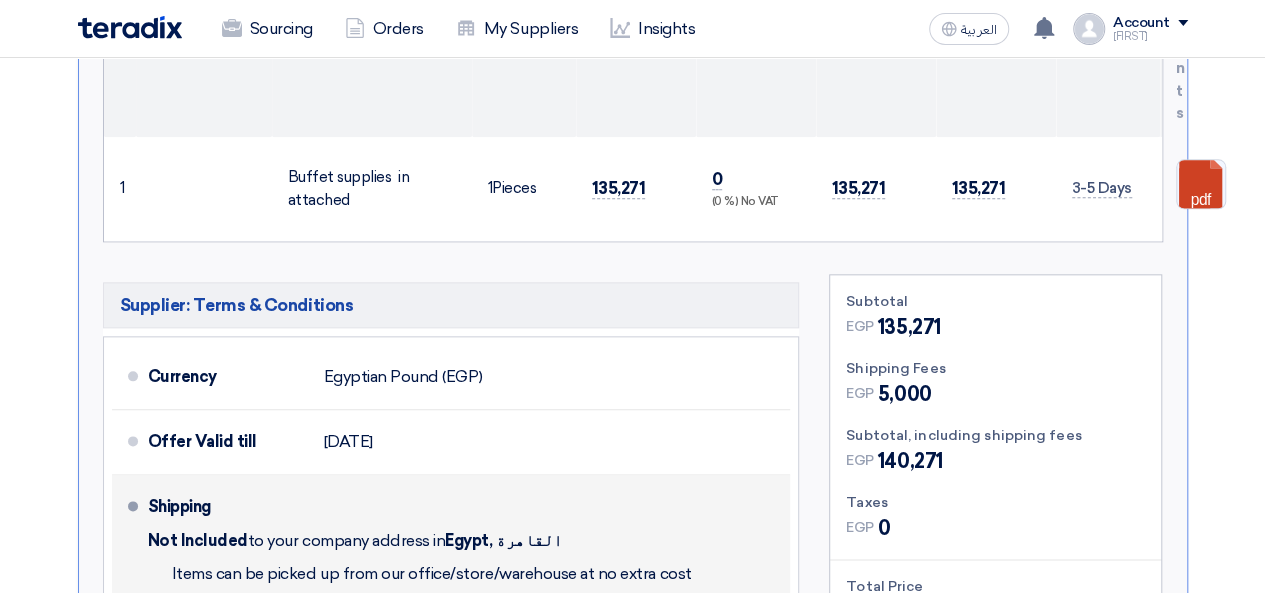 scroll, scrollTop: 970, scrollLeft: 0, axis: vertical 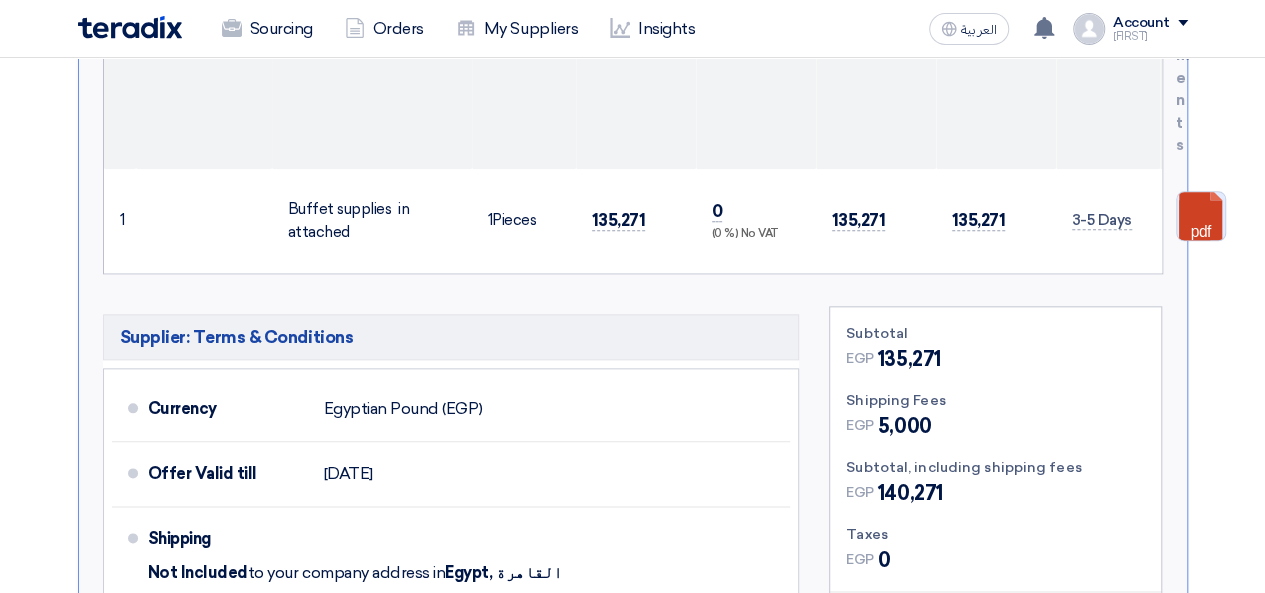 click at bounding box center (1257, 252) 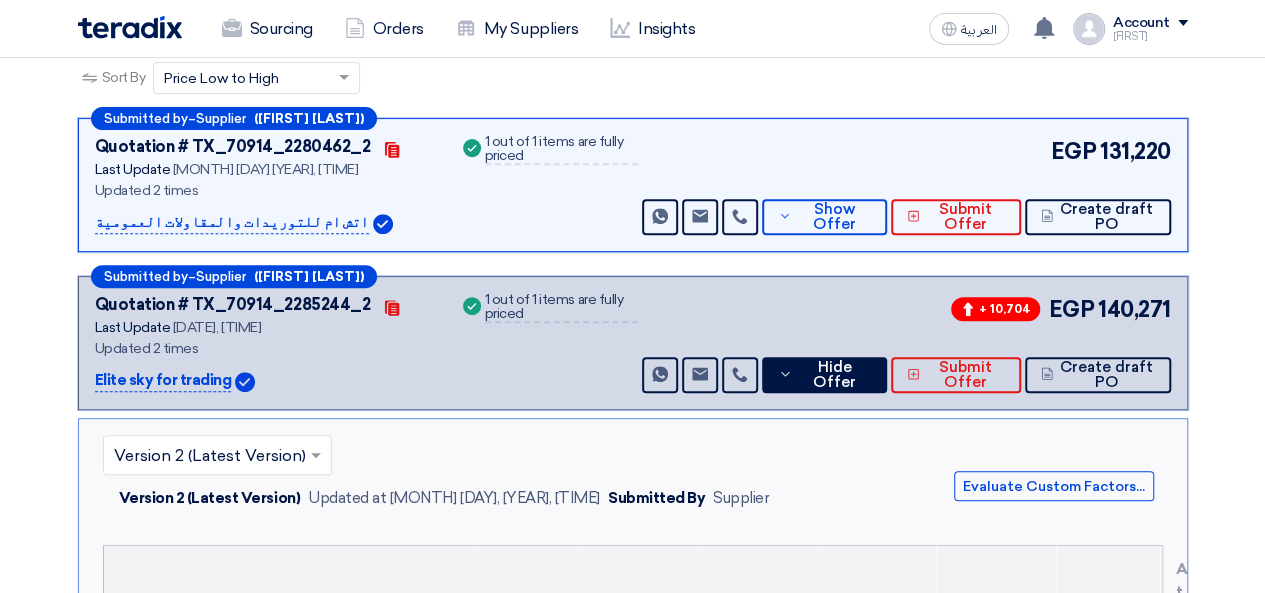 scroll, scrollTop: 270, scrollLeft: 0, axis: vertical 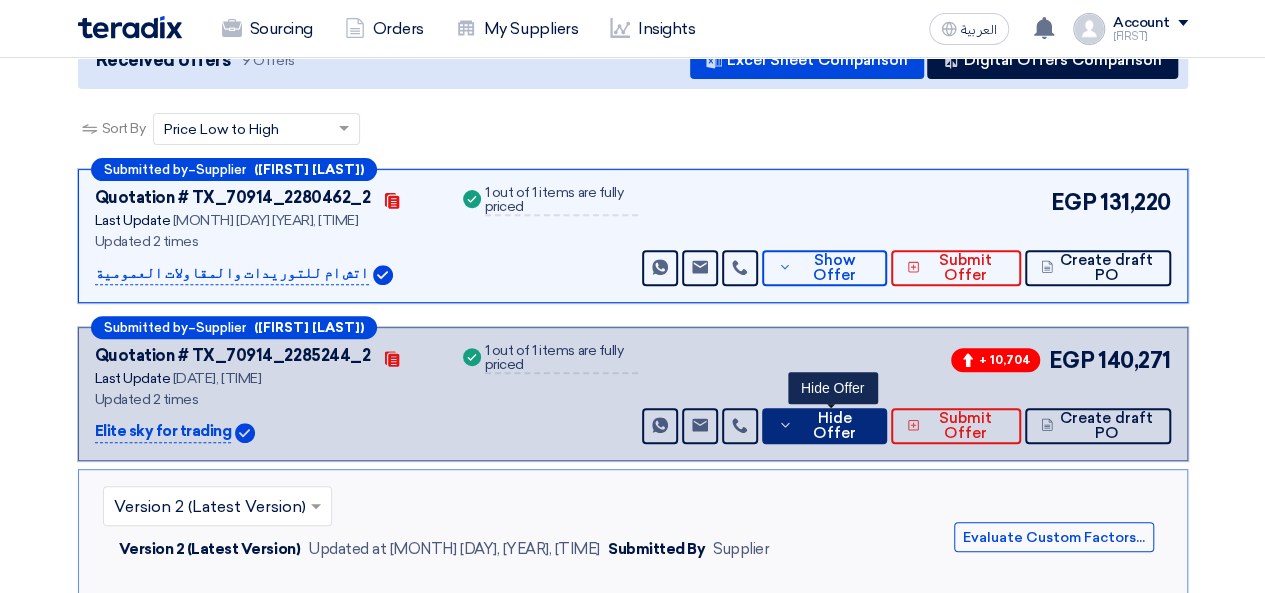 click on "Hide Offer" at bounding box center [835, 426] 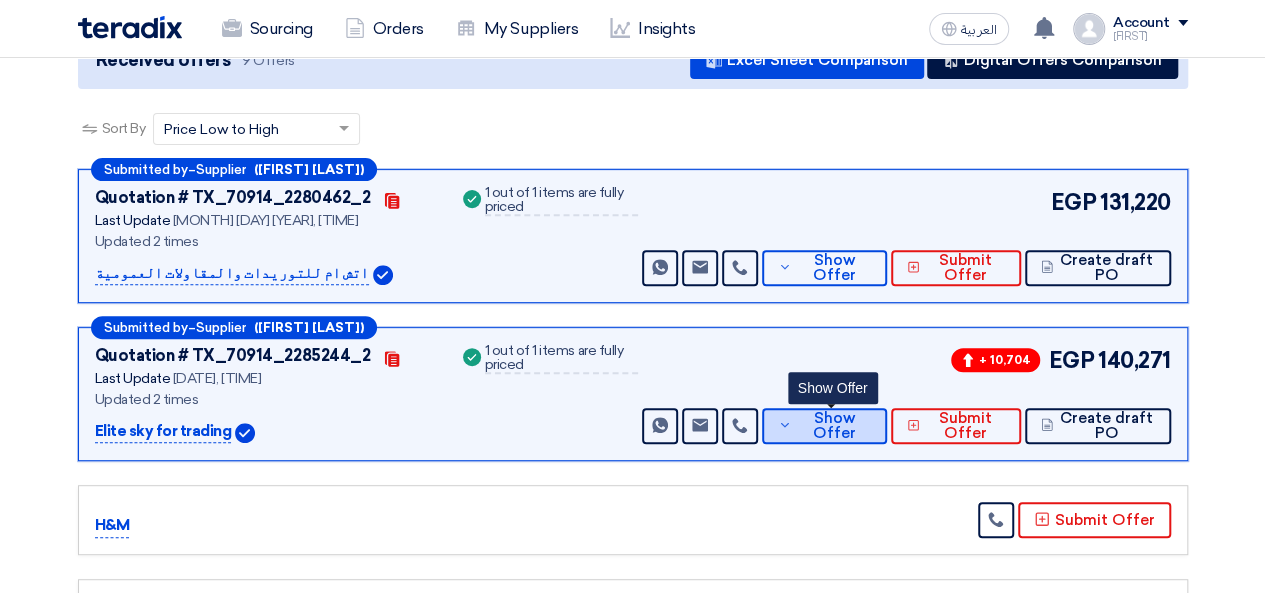 click on "Show Offer" at bounding box center [834, 426] 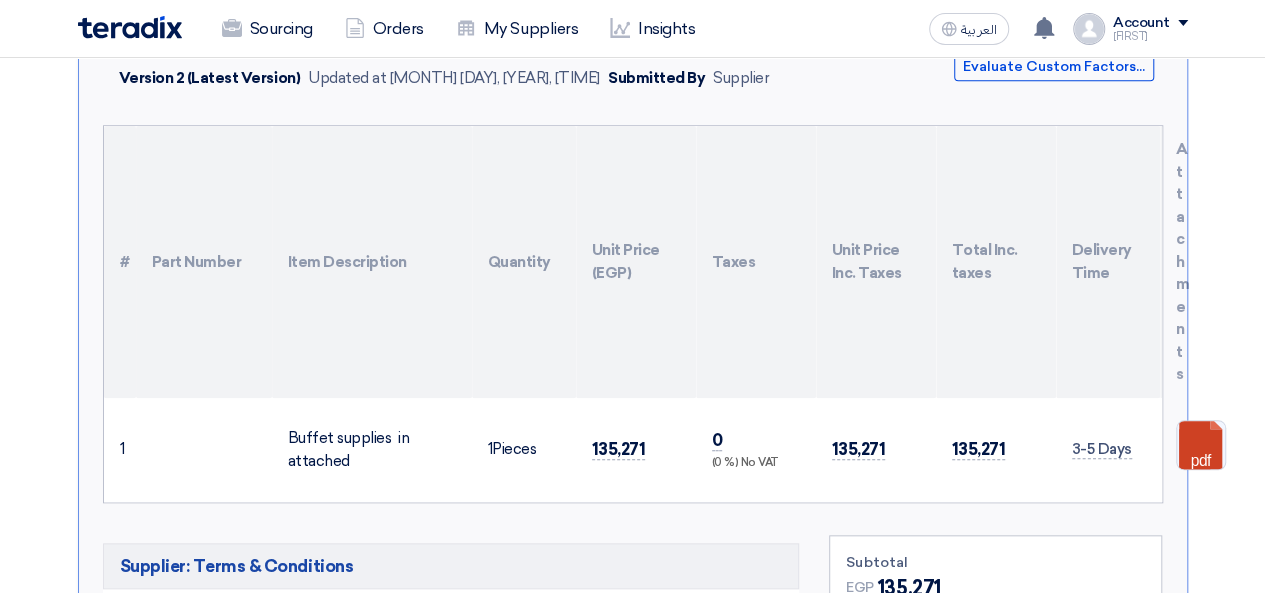 scroll, scrollTop: 770, scrollLeft: 0, axis: vertical 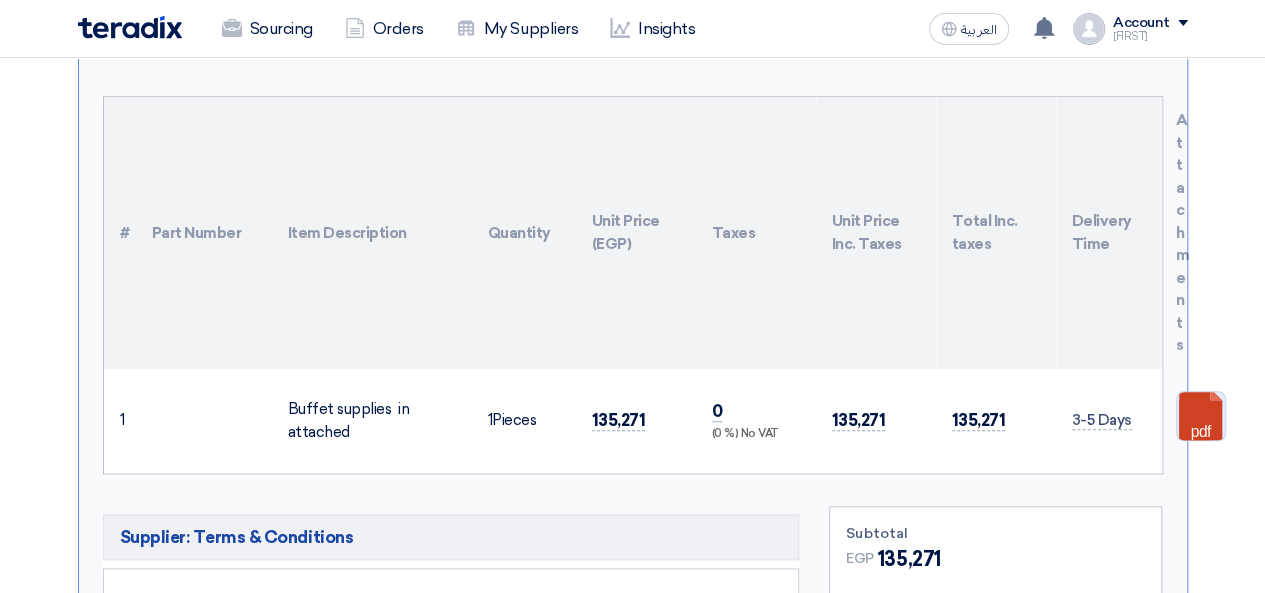 click at bounding box center (1257, 452) 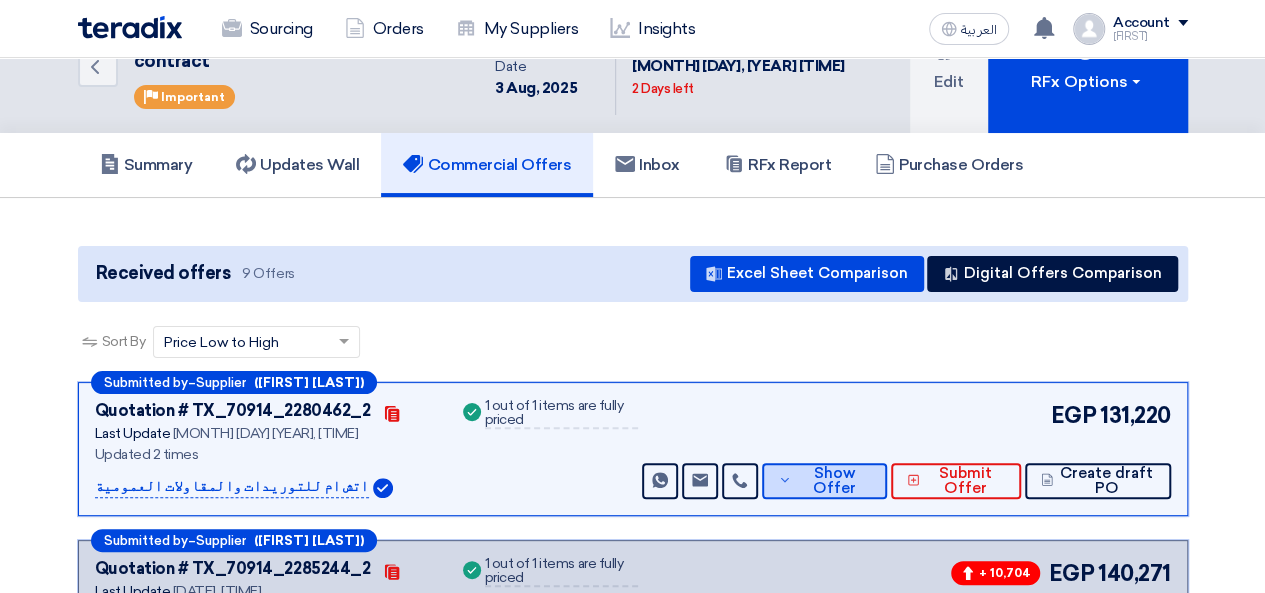 scroll, scrollTop: 0, scrollLeft: 0, axis: both 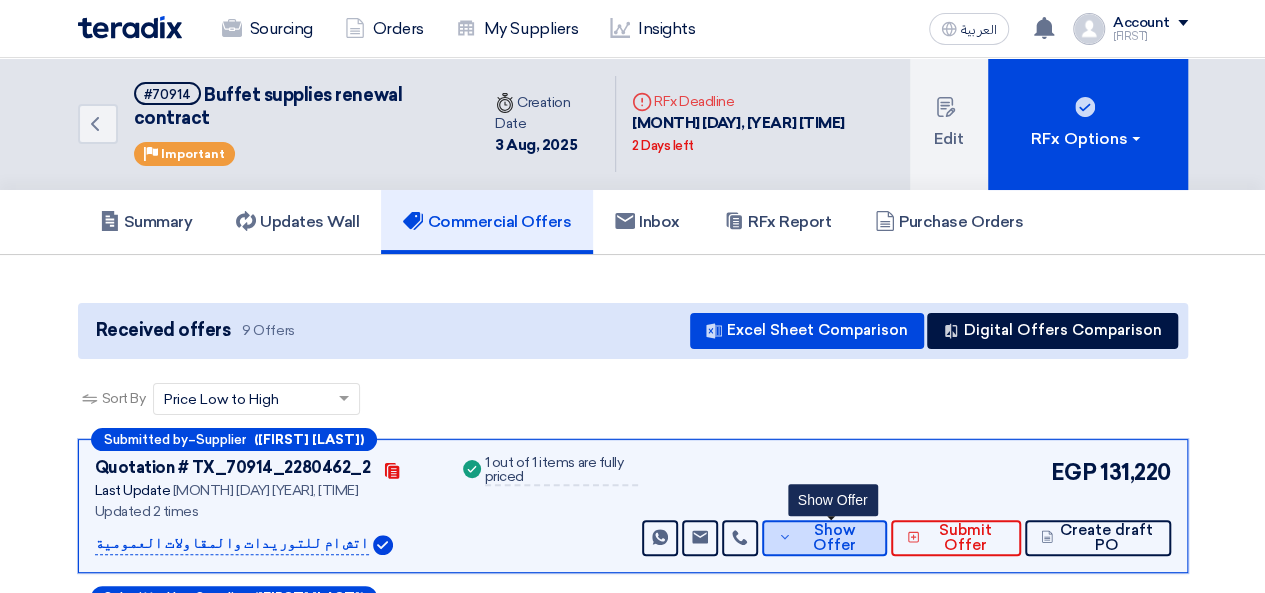 click on "Show Offer" at bounding box center [834, 538] 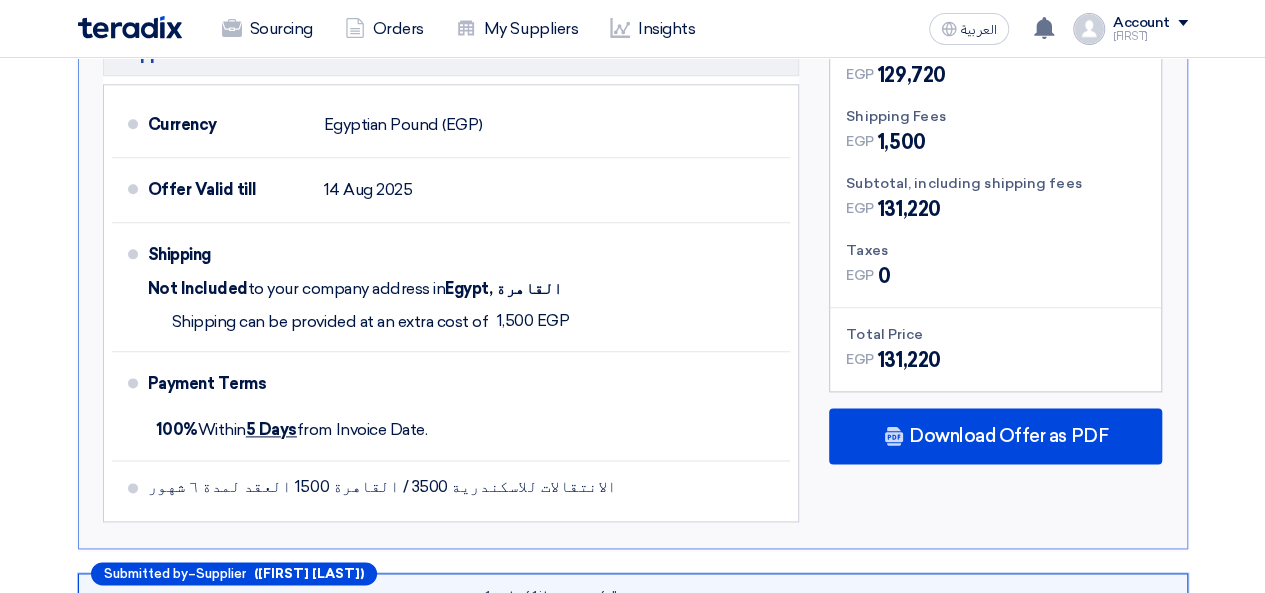scroll, scrollTop: 1100, scrollLeft: 0, axis: vertical 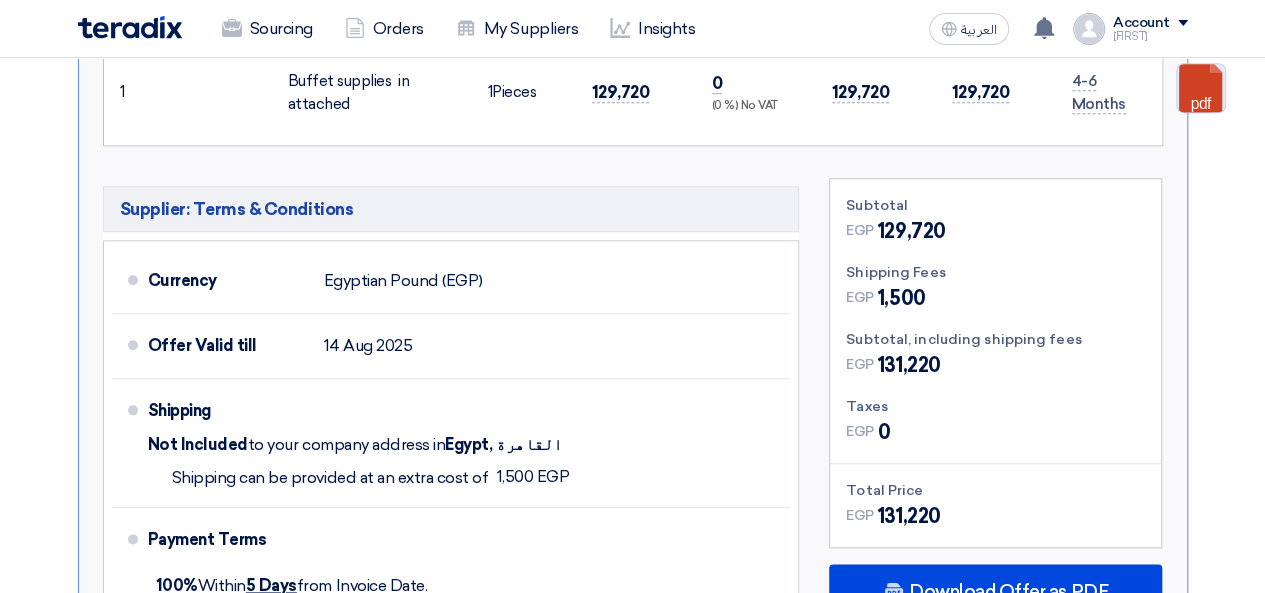 click at bounding box center [1257, 124] 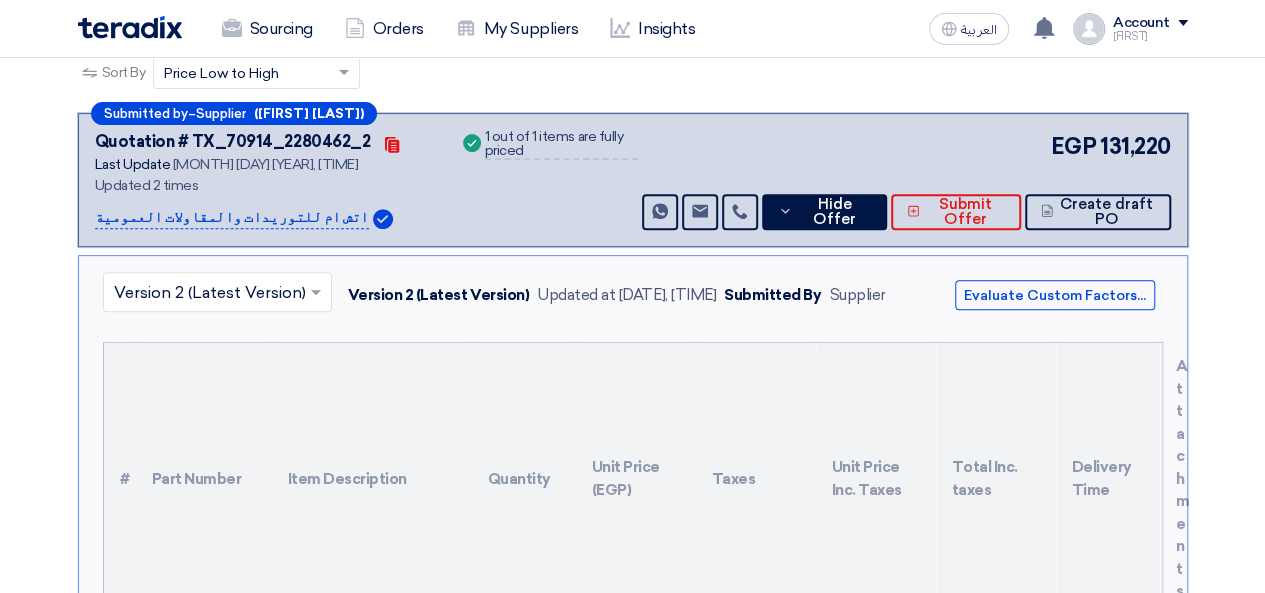 scroll, scrollTop: 200, scrollLeft: 0, axis: vertical 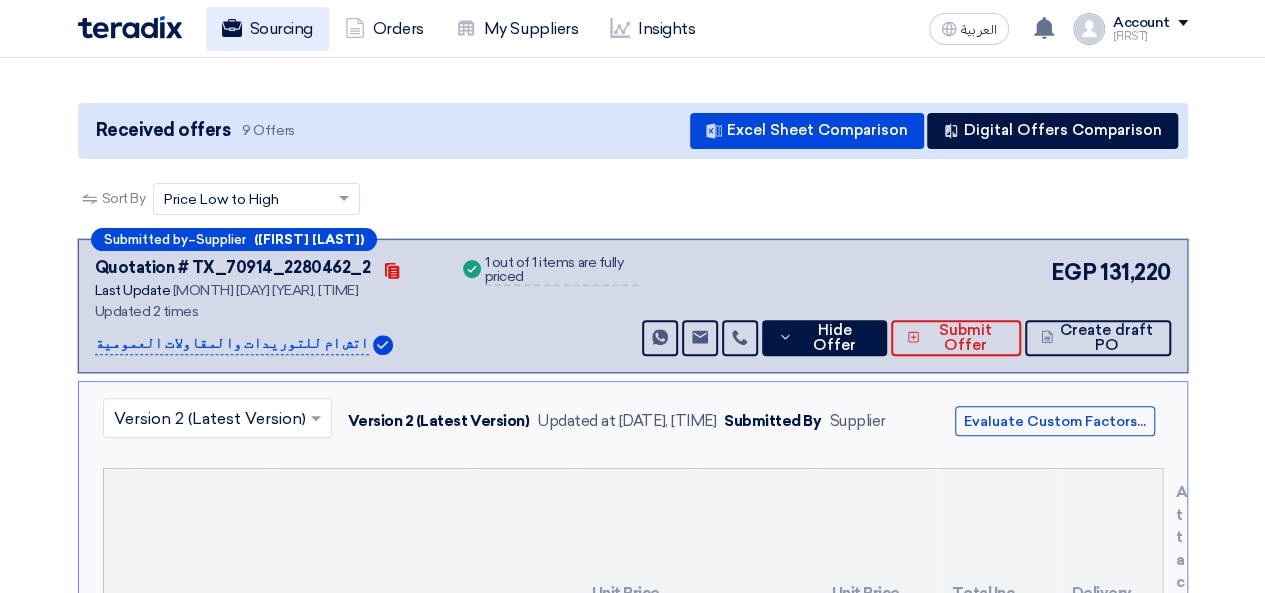 click on "Sourcing" 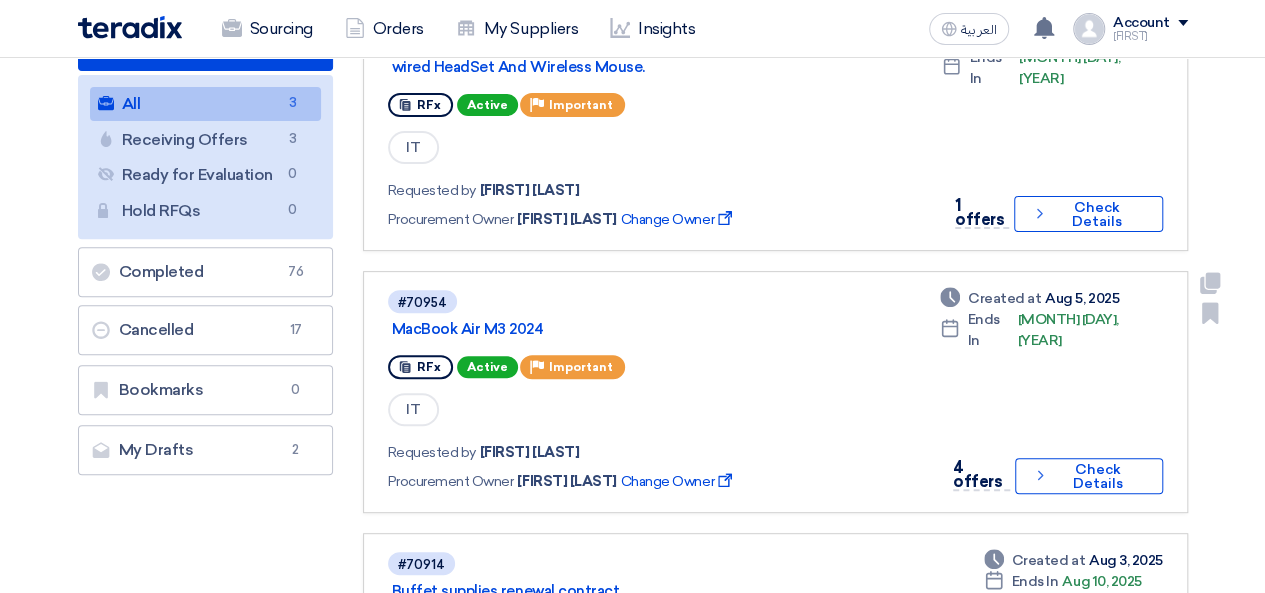 scroll, scrollTop: 300, scrollLeft: 0, axis: vertical 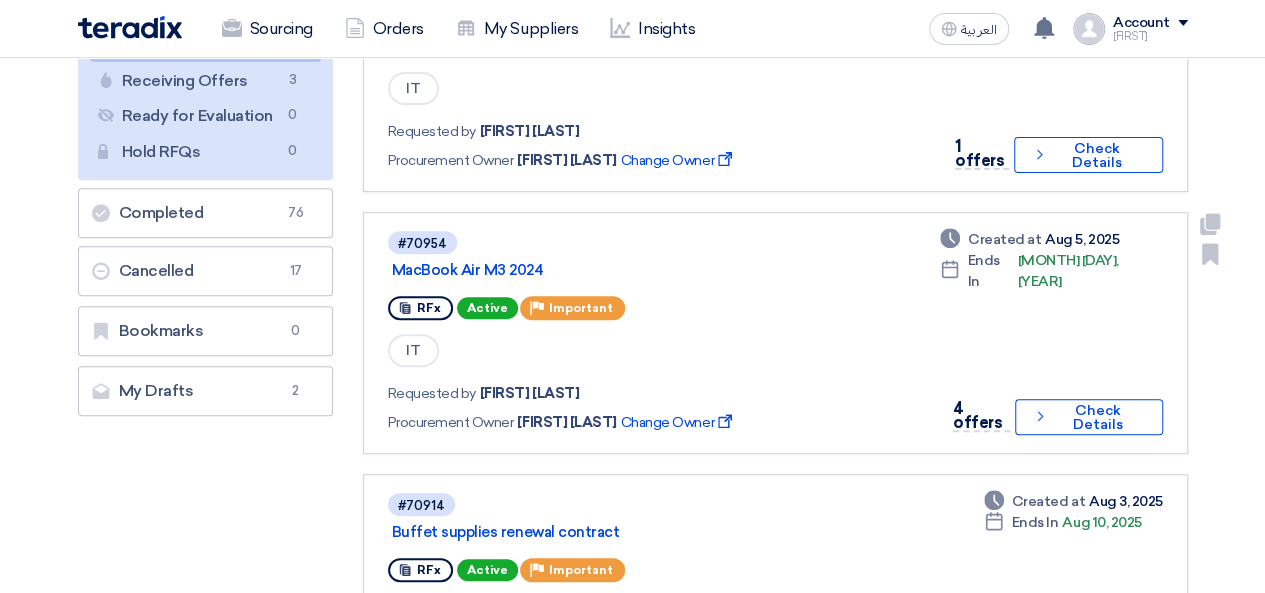 click on "4 offers
Check details
Check Details" 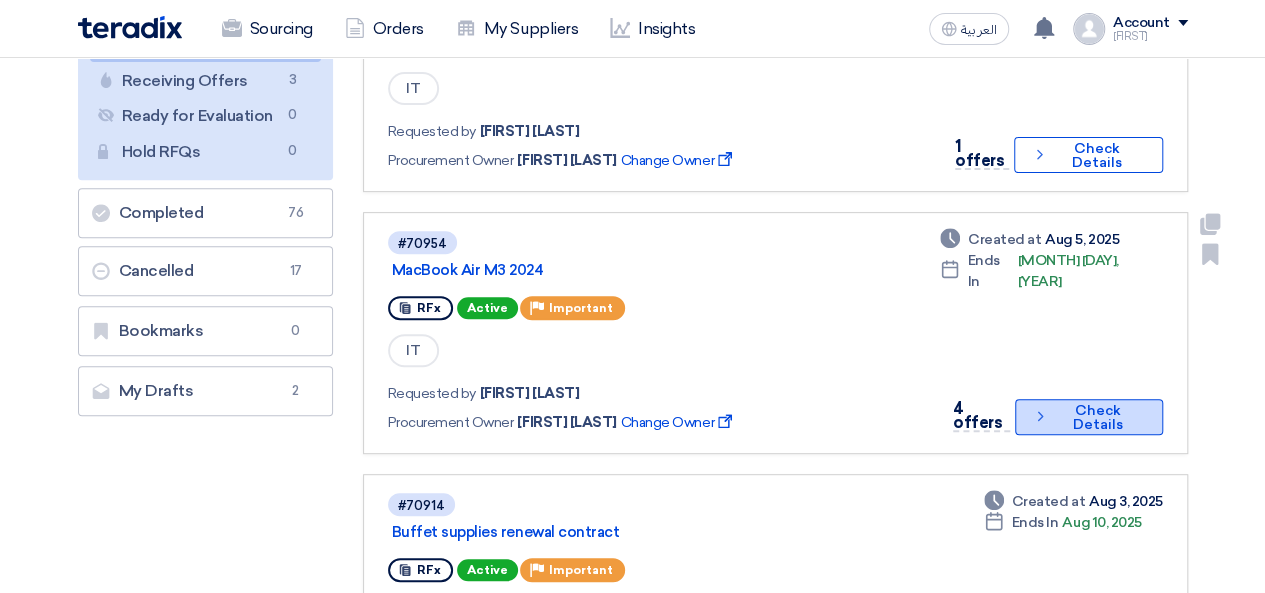 click on "Check details
Check Details" 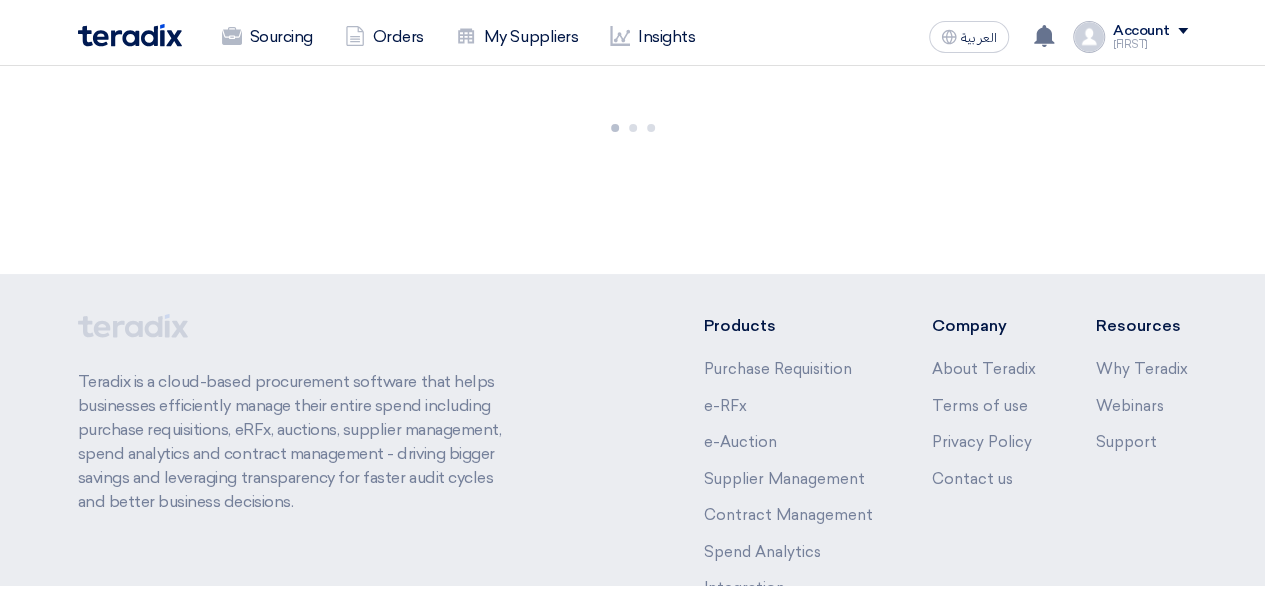 scroll, scrollTop: 0, scrollLeft: 0, axis: both 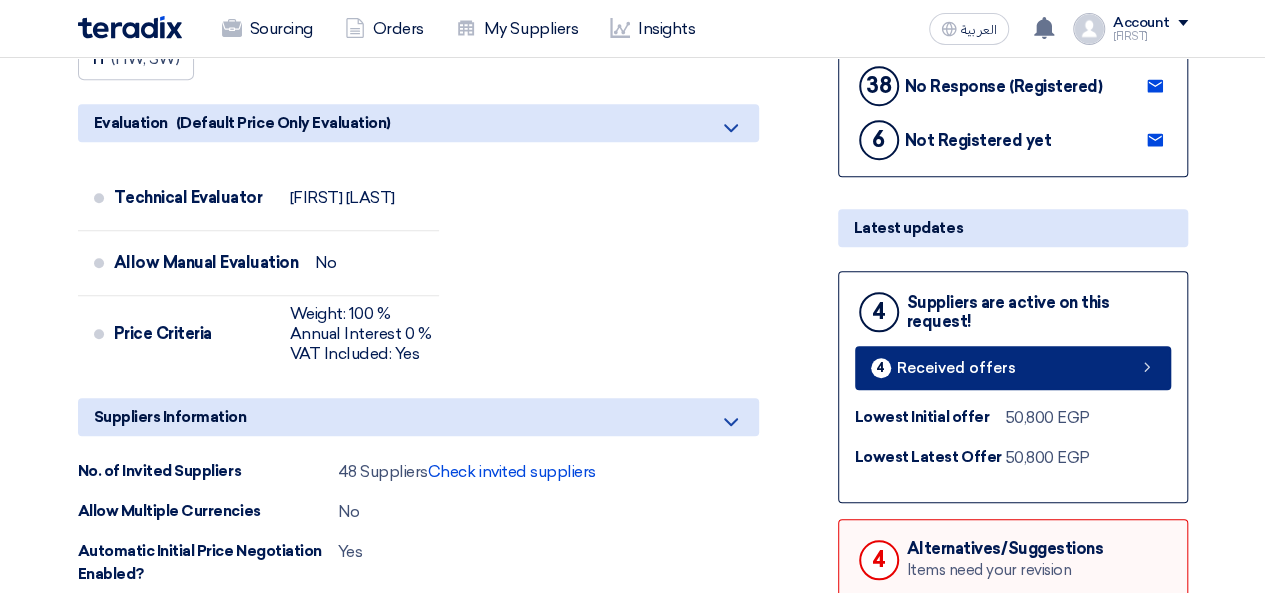 click on "4 Received offers" 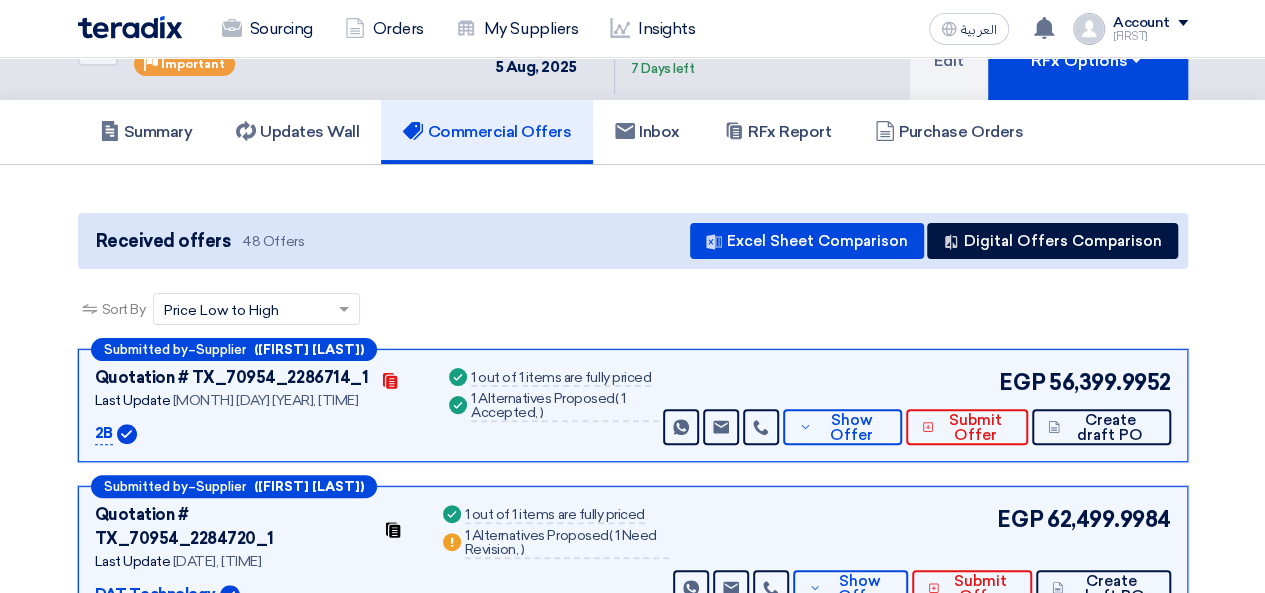 scroll, scrollTop: 108, scrollLeft: 0, axis: vertical 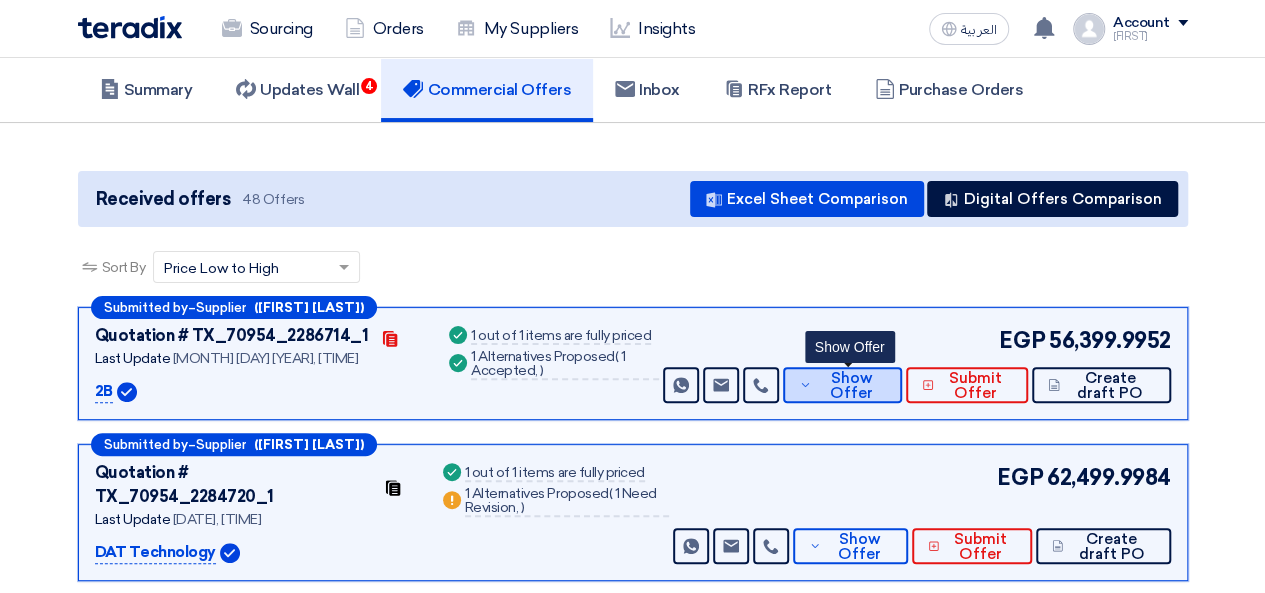 click on "Show Offer" at bounding box center [851, 386] 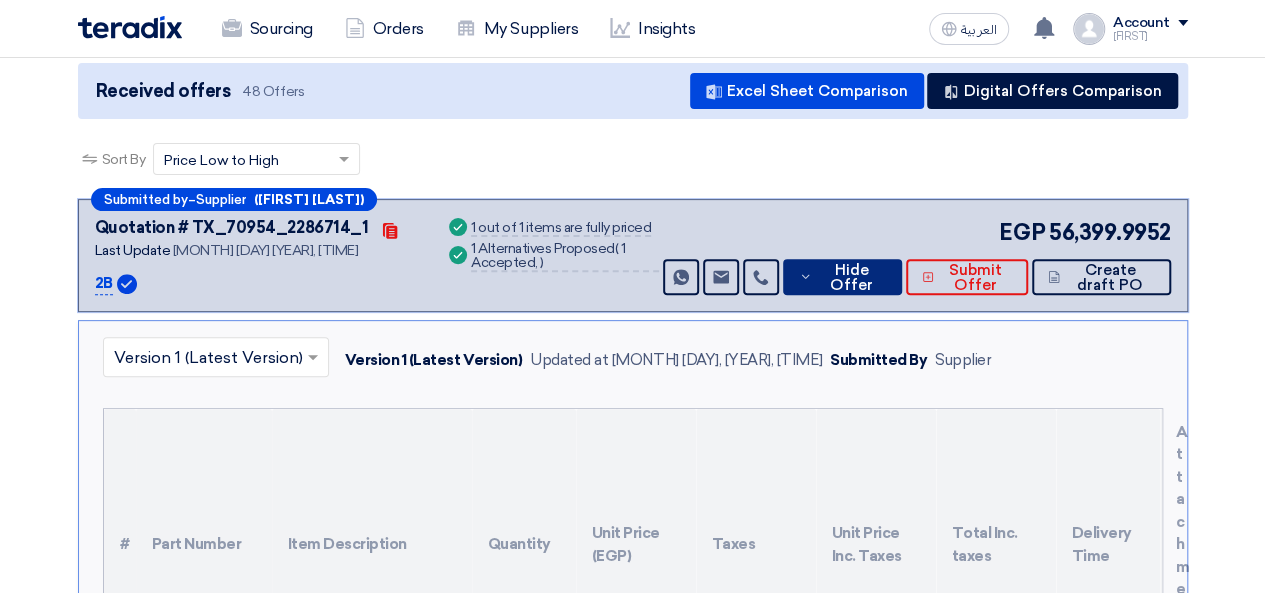 scroll, scrollTop: 208, scrollLeft: 0, axis: vertical 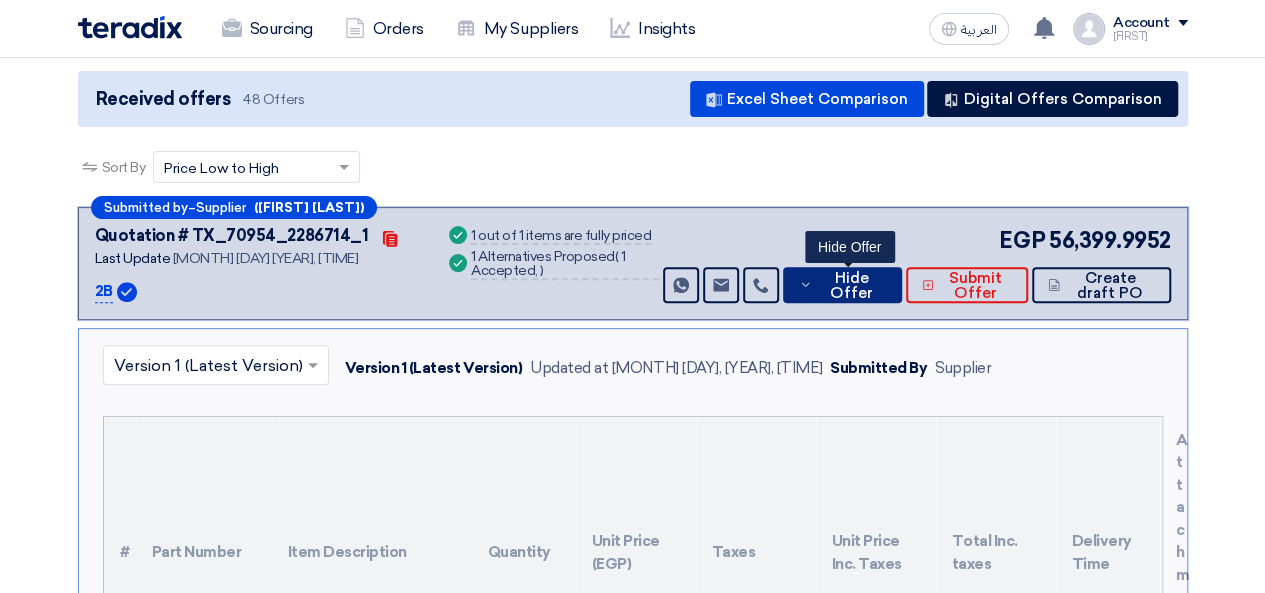 click on "Hide Offer" at bounding box center (851, 286) 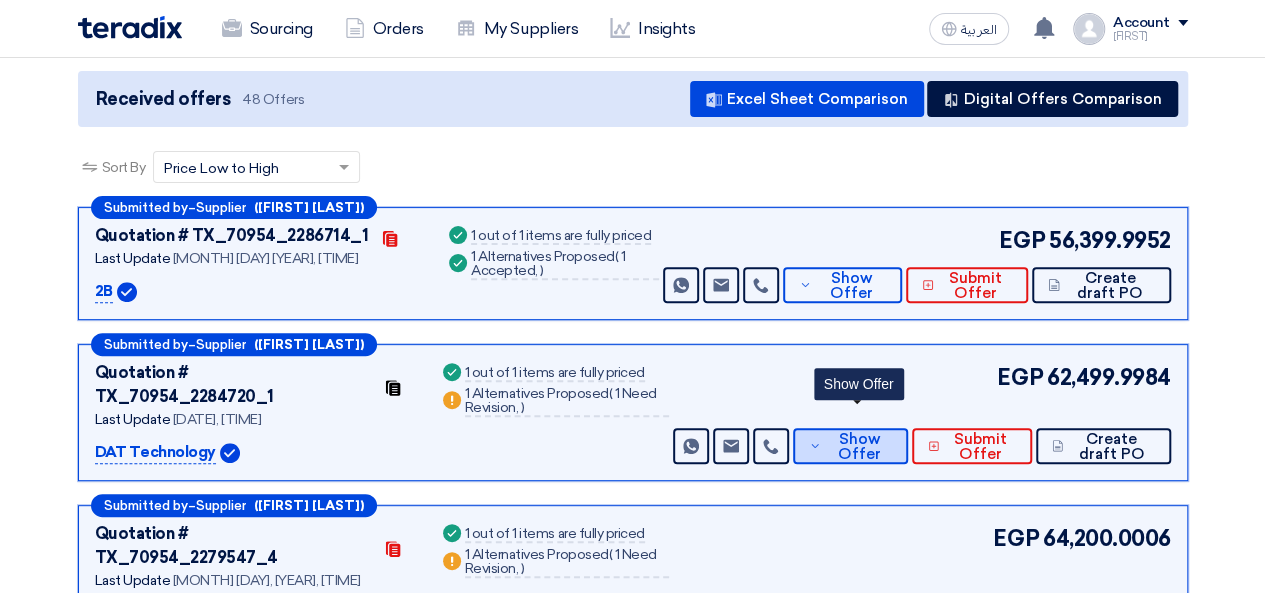 click on "Show Offer" at bounding box center [859, 447] 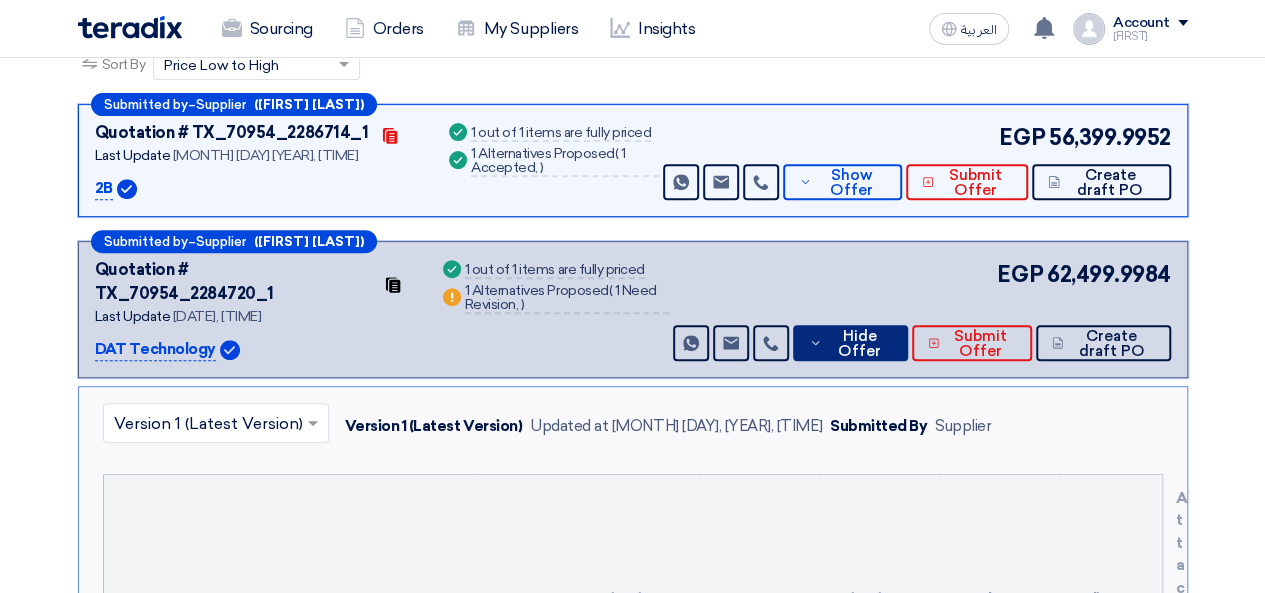 scroll, scrollTop: 308, scrollLeft: 0, axis: vertical 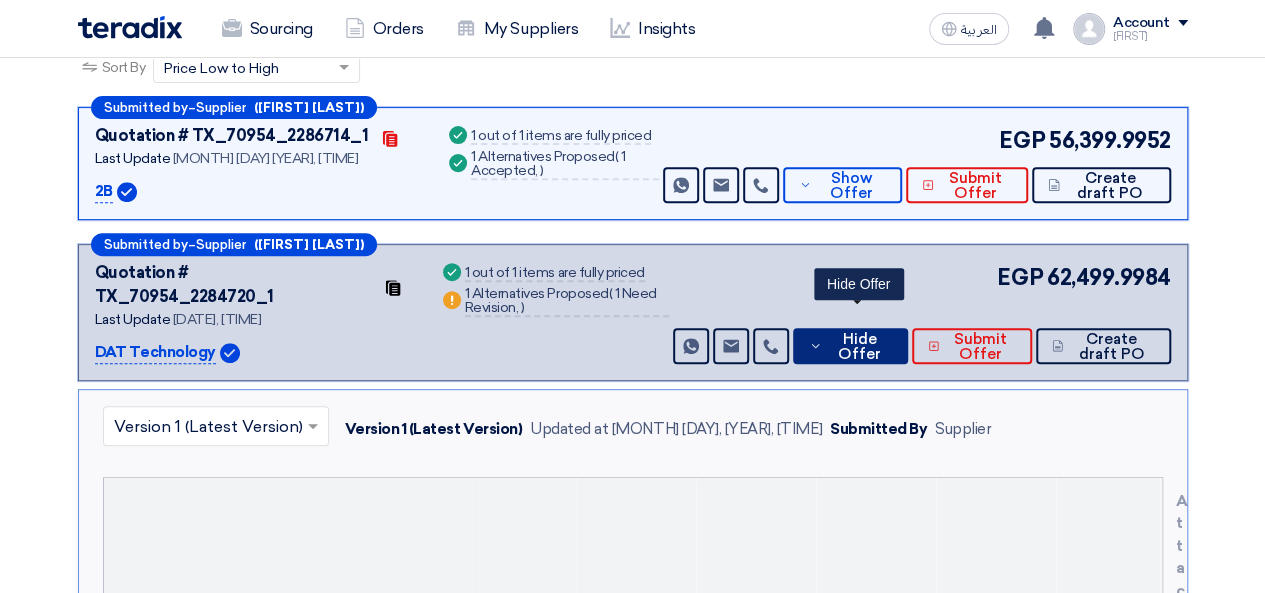 click on "Hide Offer" at bounding box center (860, 347) 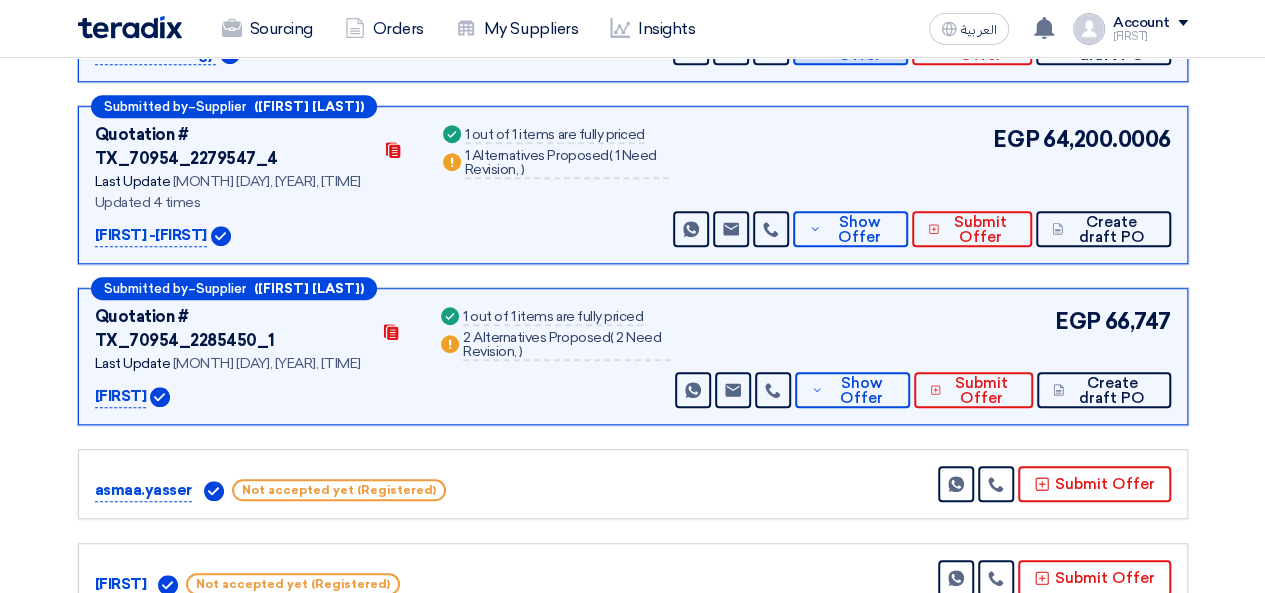 scroll, scrollTop: 608, scrollLeft: 0, axis: vertical 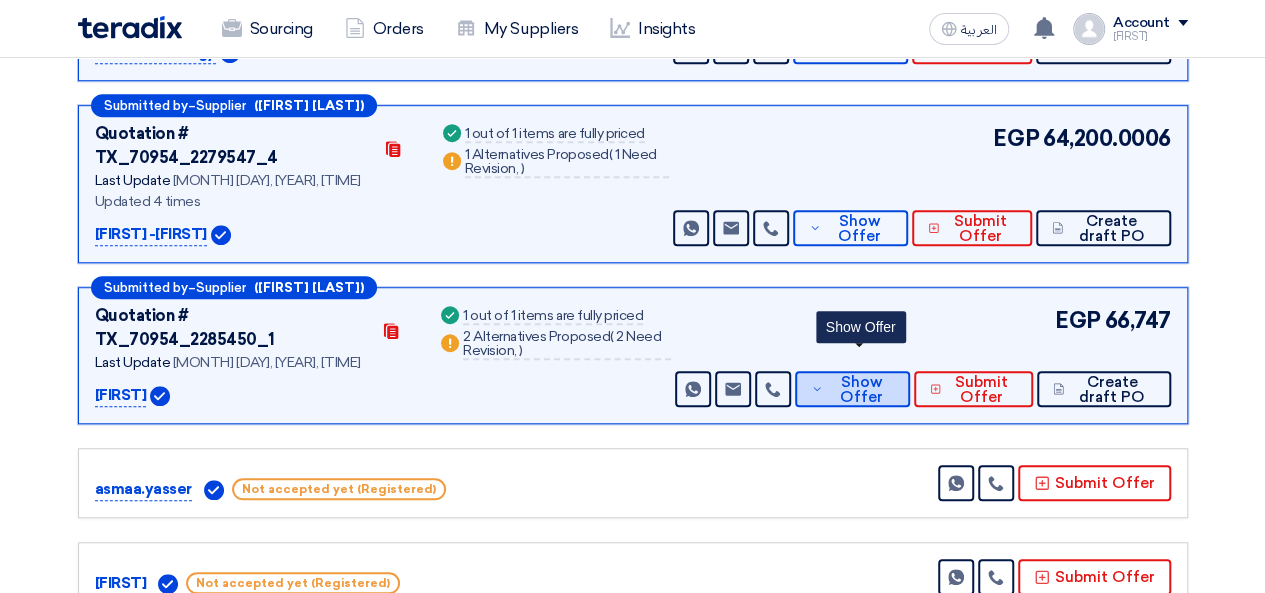 click on "Show Offer" at bounding box center [861, 390] 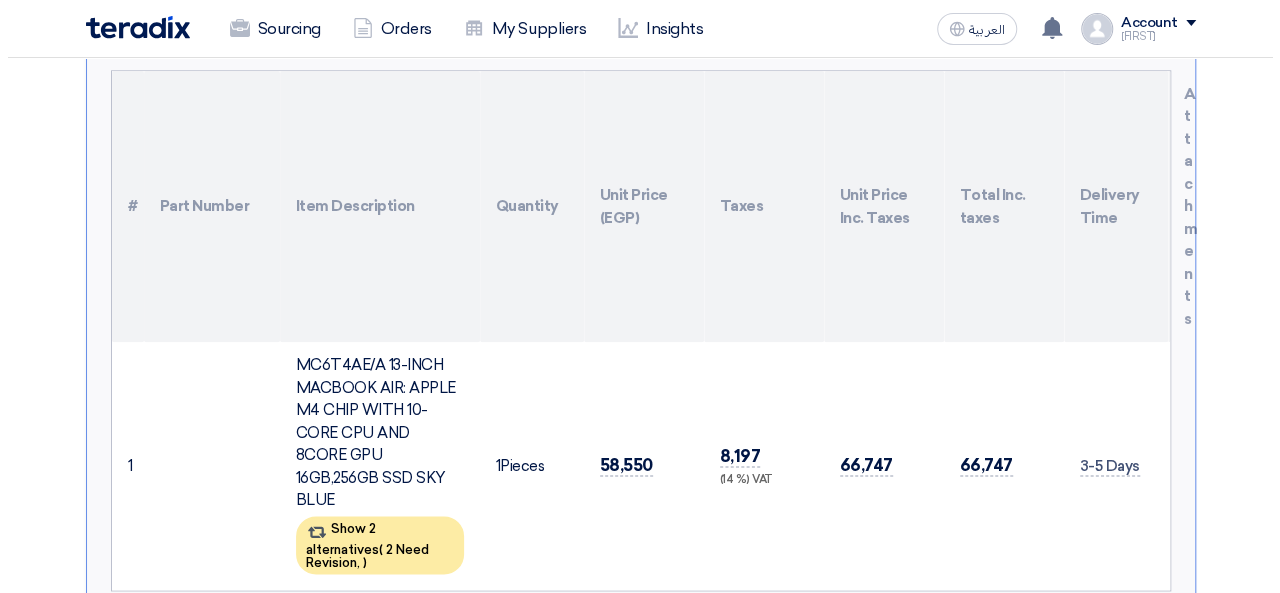 scroll, scrollTop: 1108, scrollLeft: 0, axis: vertical 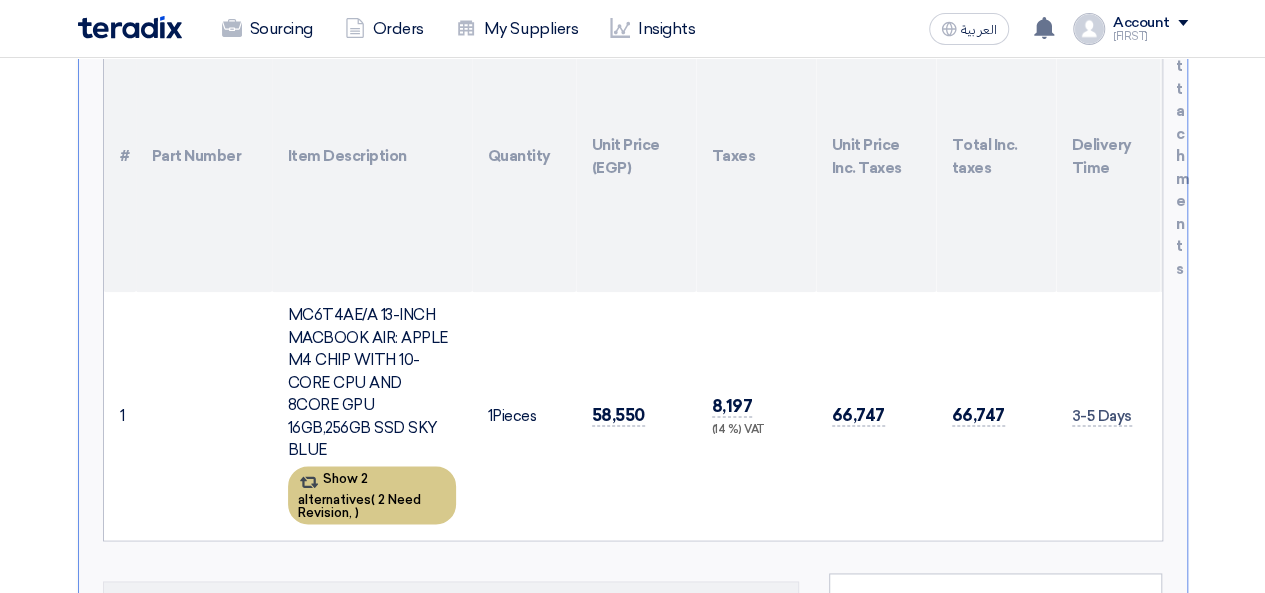 click on "Show 2 alternatives
(
2 Need Revision,
)" at bounding box center [372, 495] 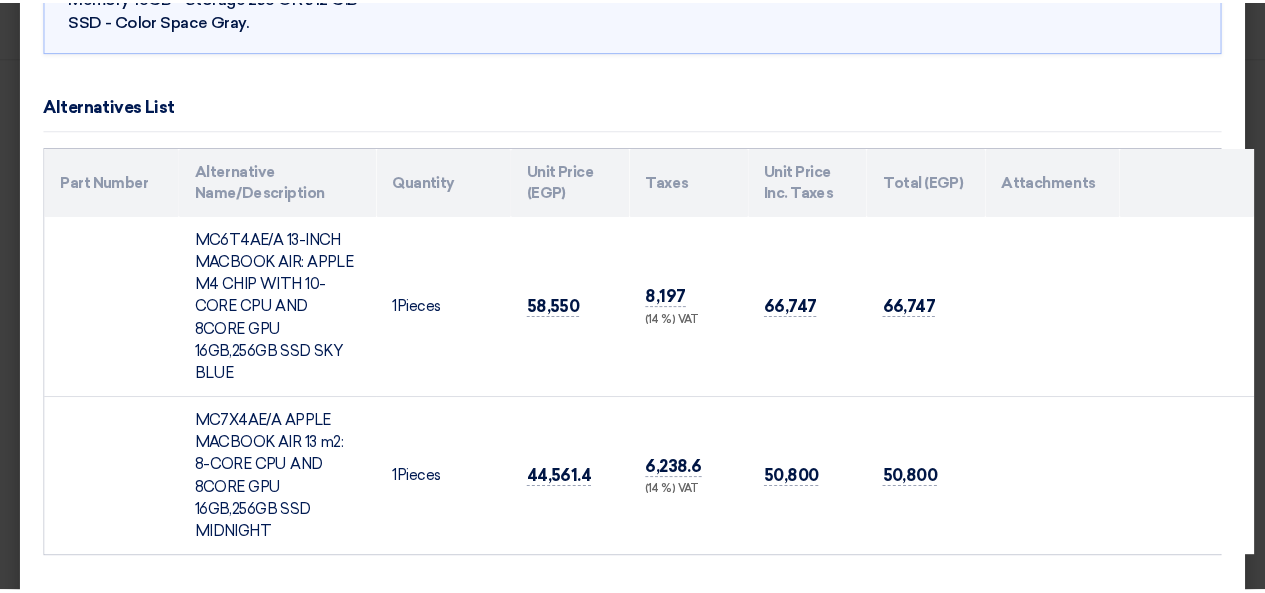 scroll, scrollTop: 0, scrollLeft: 0, axis: both 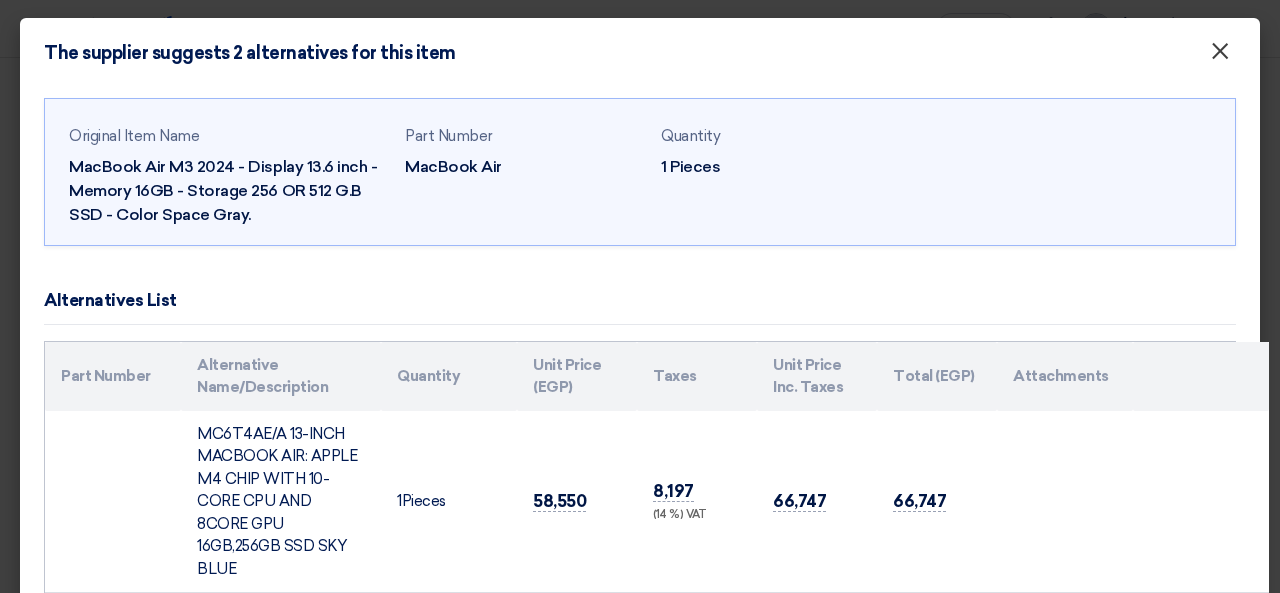 click on "×" 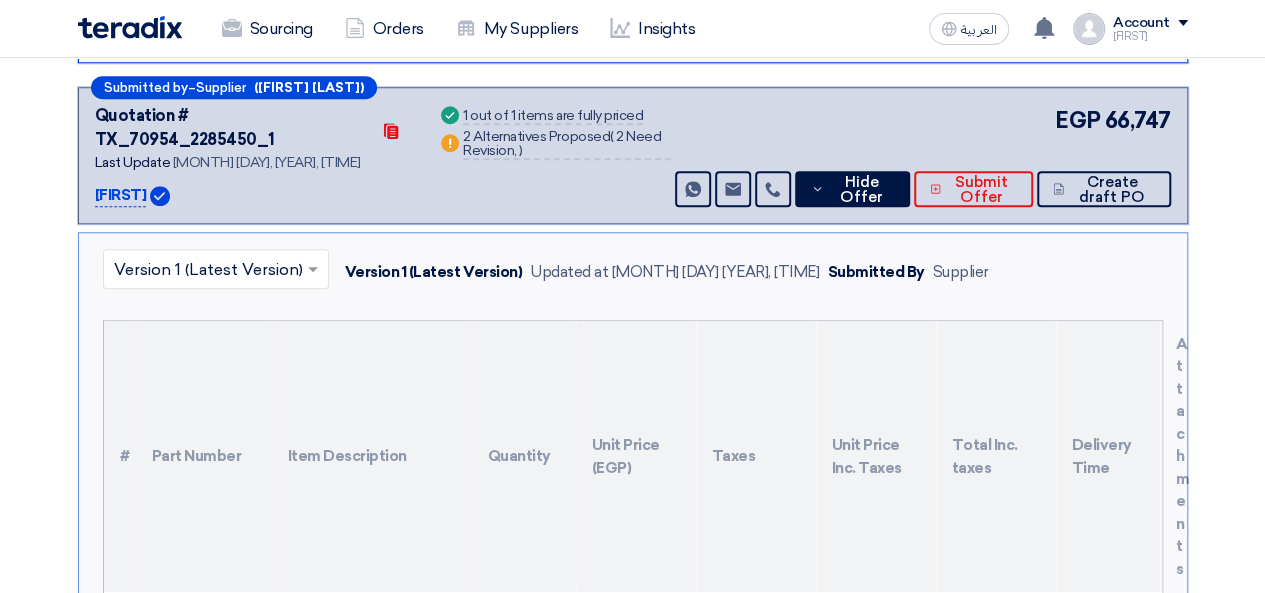 scroll, scrollTop: 708, scrollLeft: 0, axis: vertical 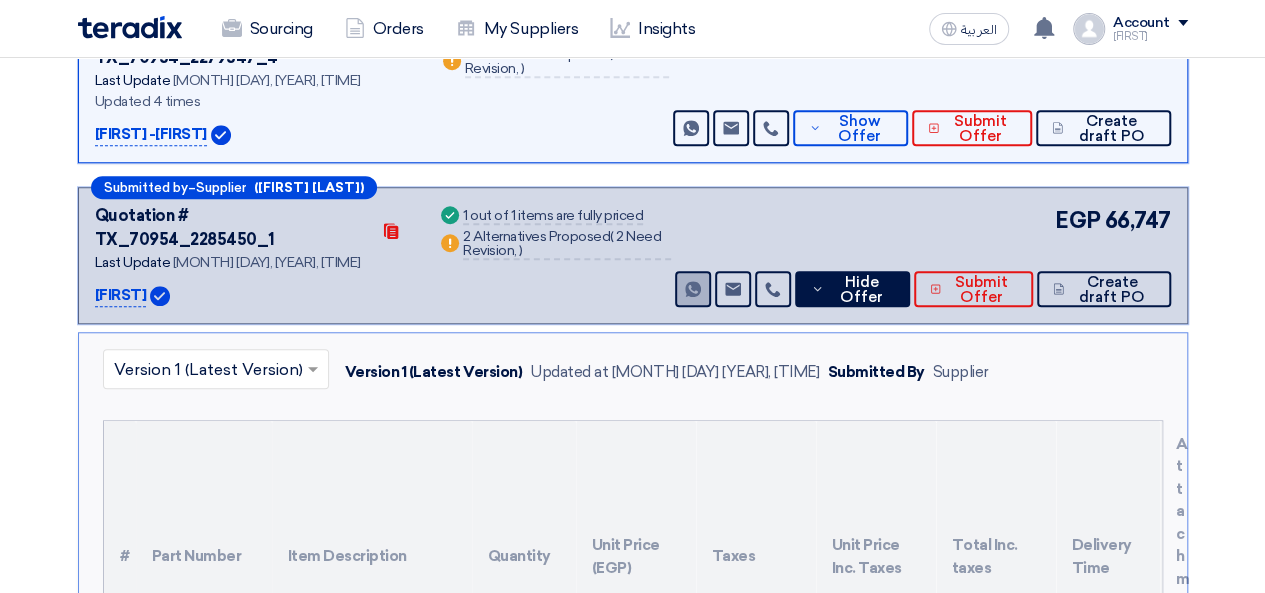 click on "Send Message" 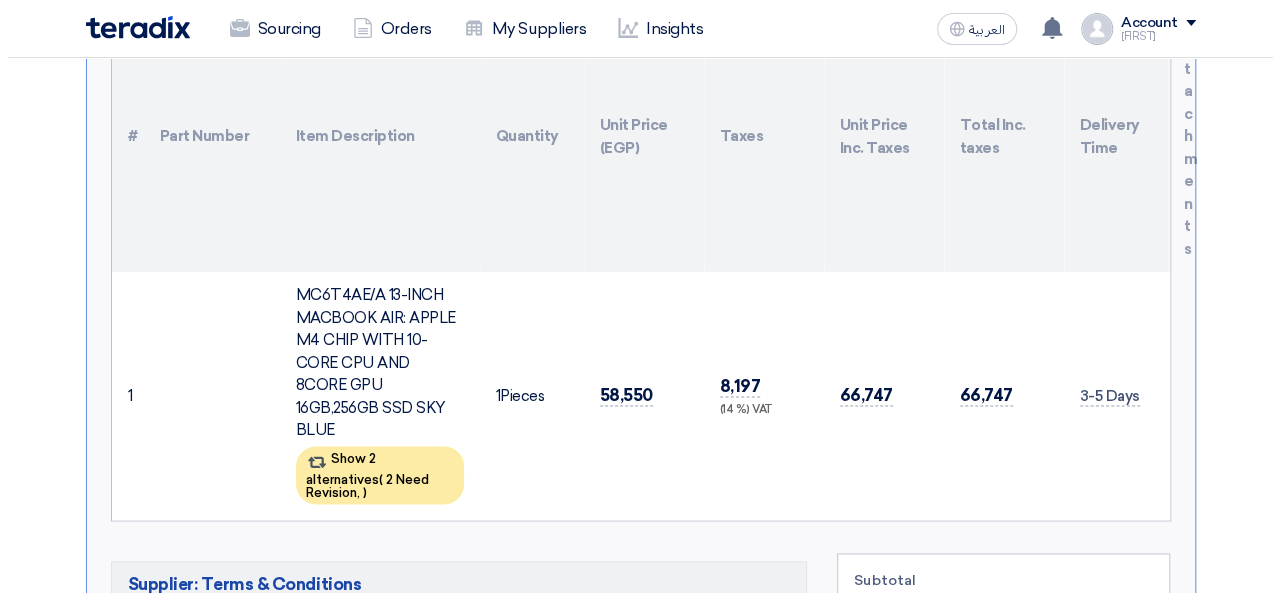 scroll, scrollTop: 1208, scrollLeft: 0, axis: vertical 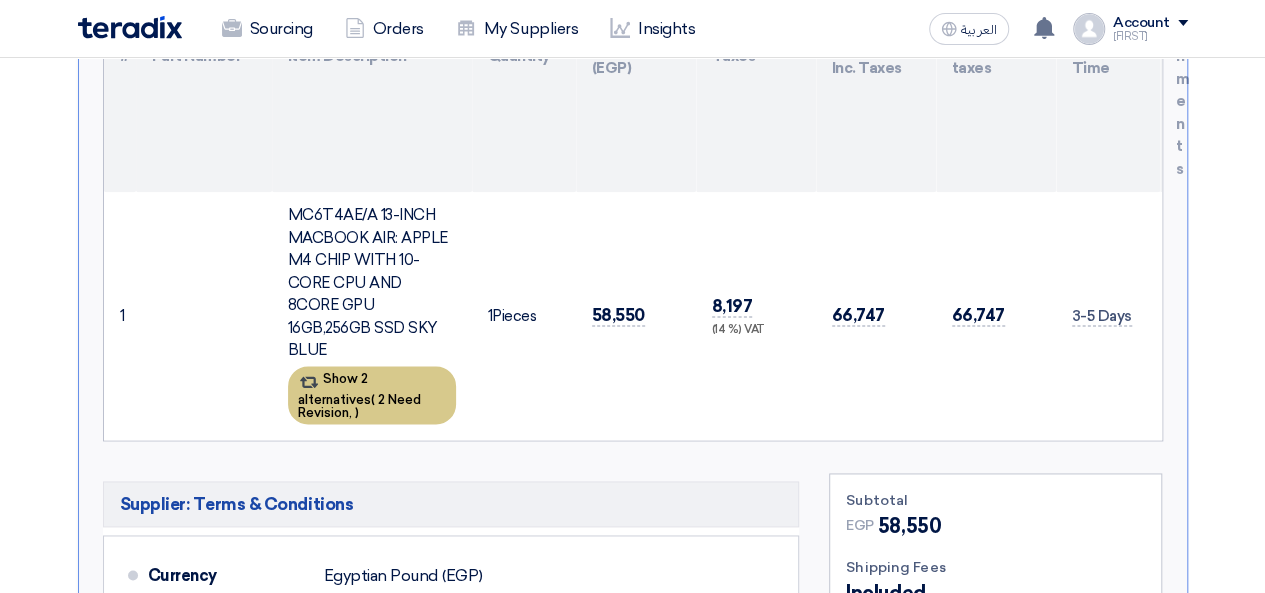 click on "Show 2 alternatives
(
2 Need Revision,
)" at bounding box center (372, 395) 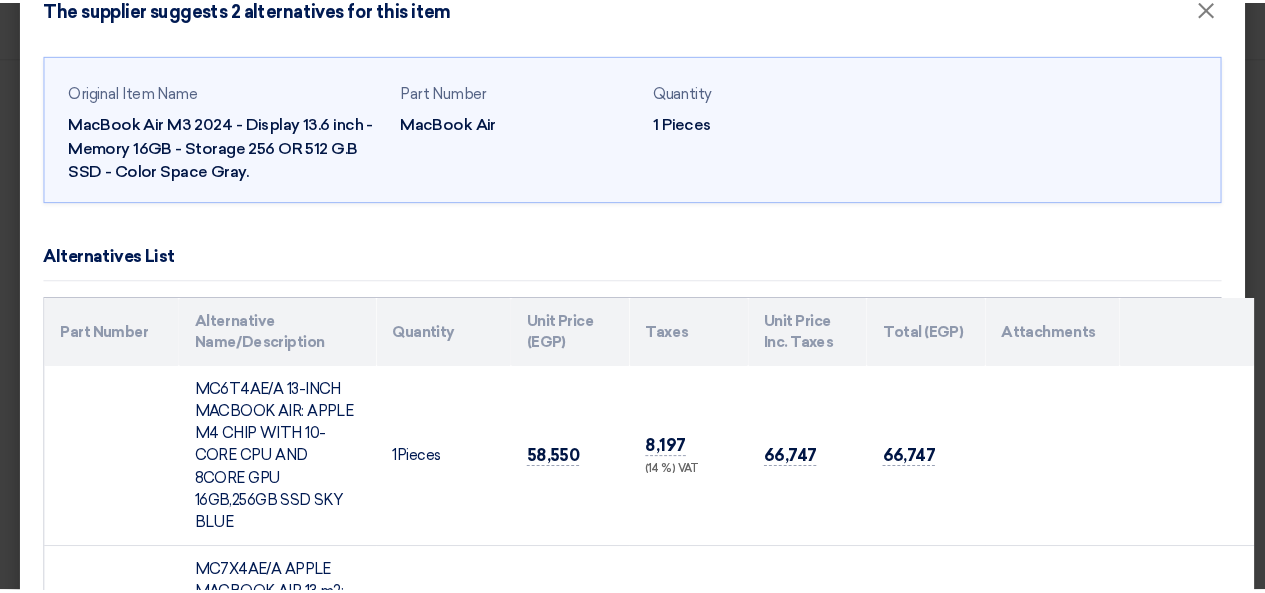scroll, scrollTop: 0, scrollLeft: 0, axis: both 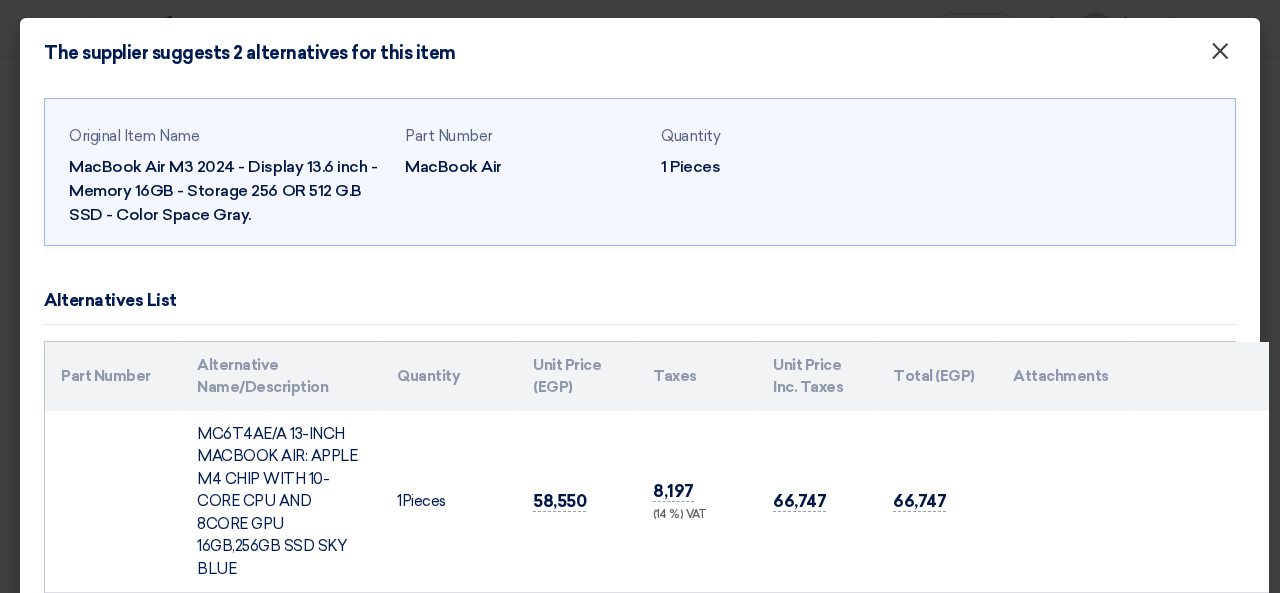 click on "×" 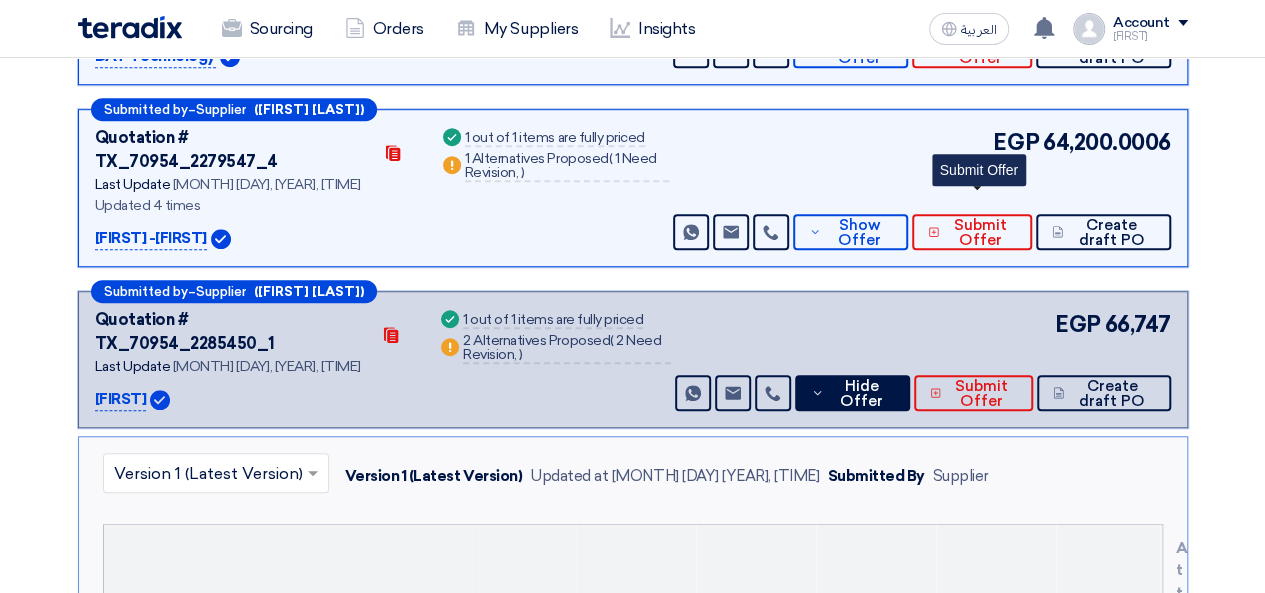 scroll, scrollTop: 608, scrollLeft: 0, axis: vertical 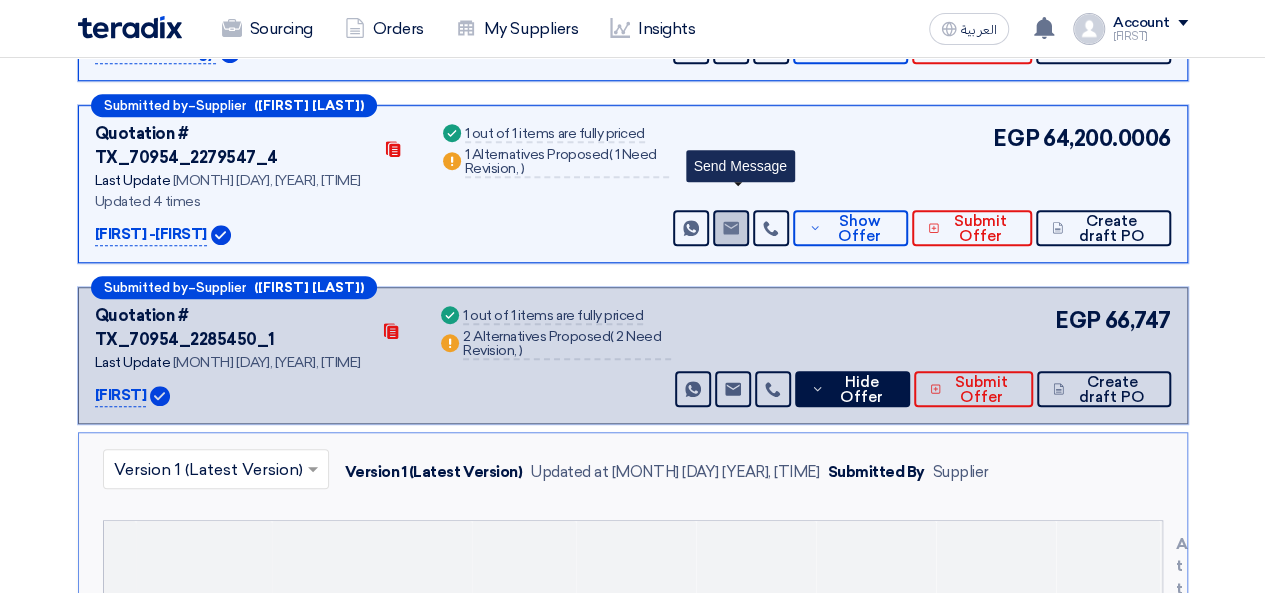click on "Send Message" at bounding box center (731, 228) 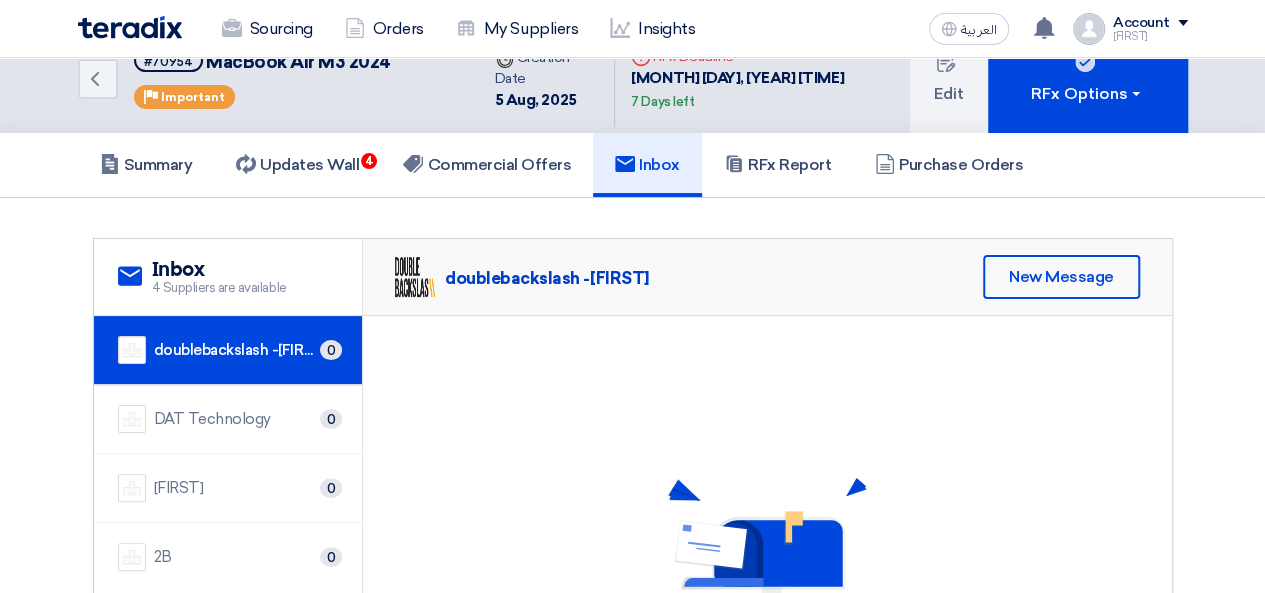 scroll, scrollTop: 0, scrollLeft: 0, axis: both 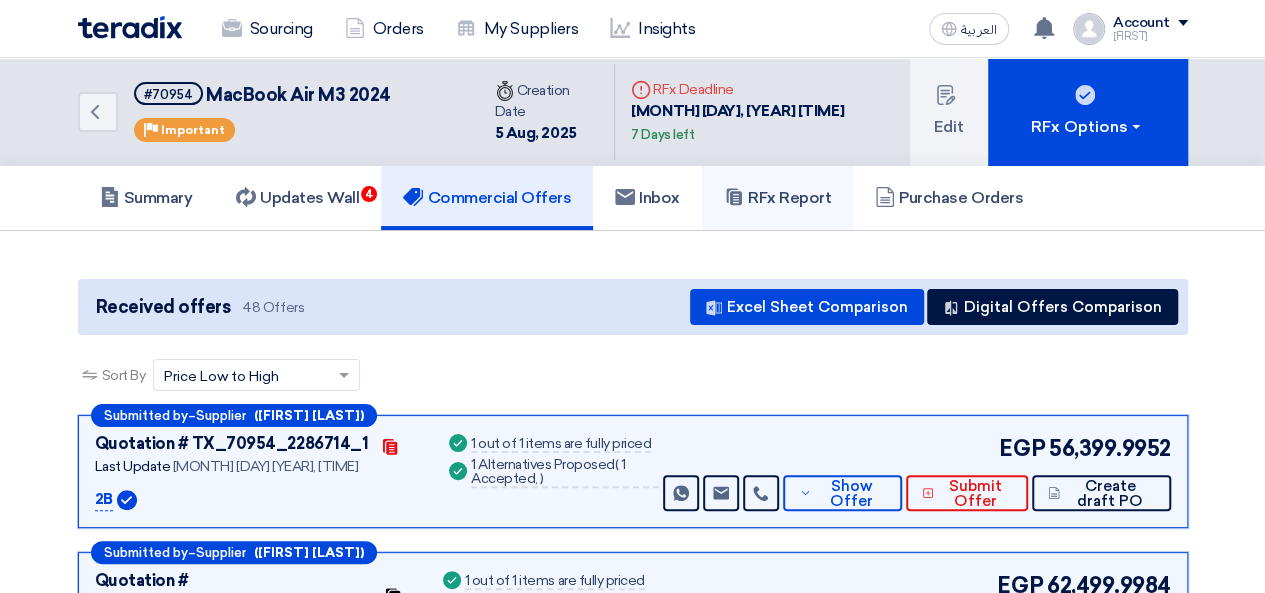 click on "RFx Report" 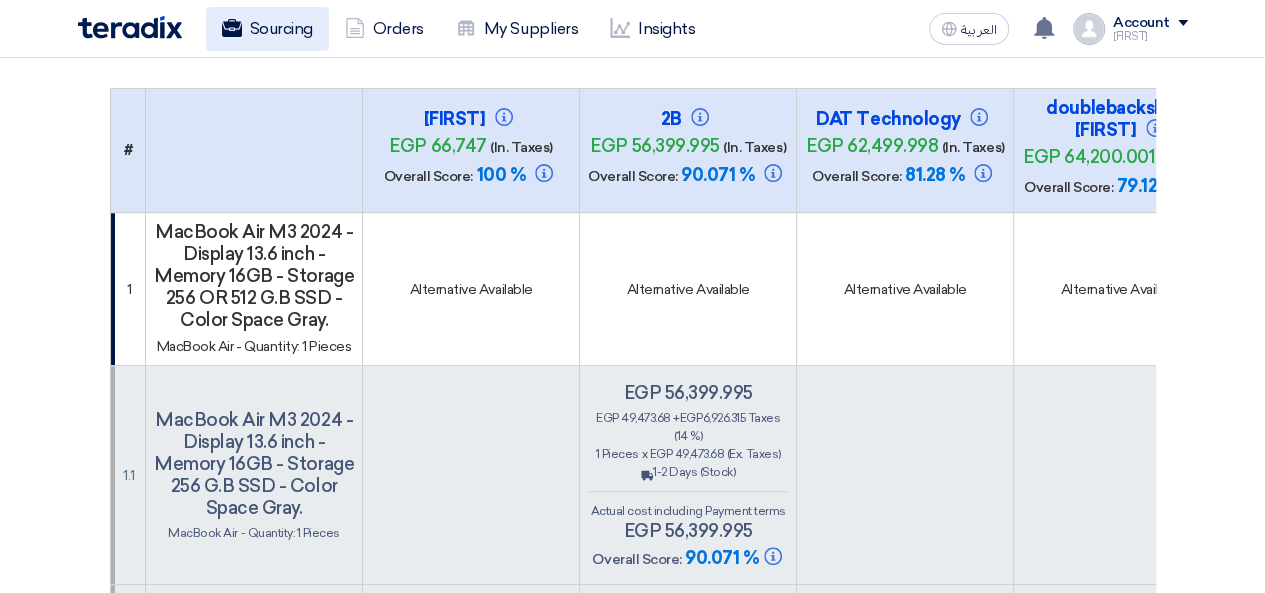 scroll, scrollTop: 182, scrollLeft: 0, axis: vertical 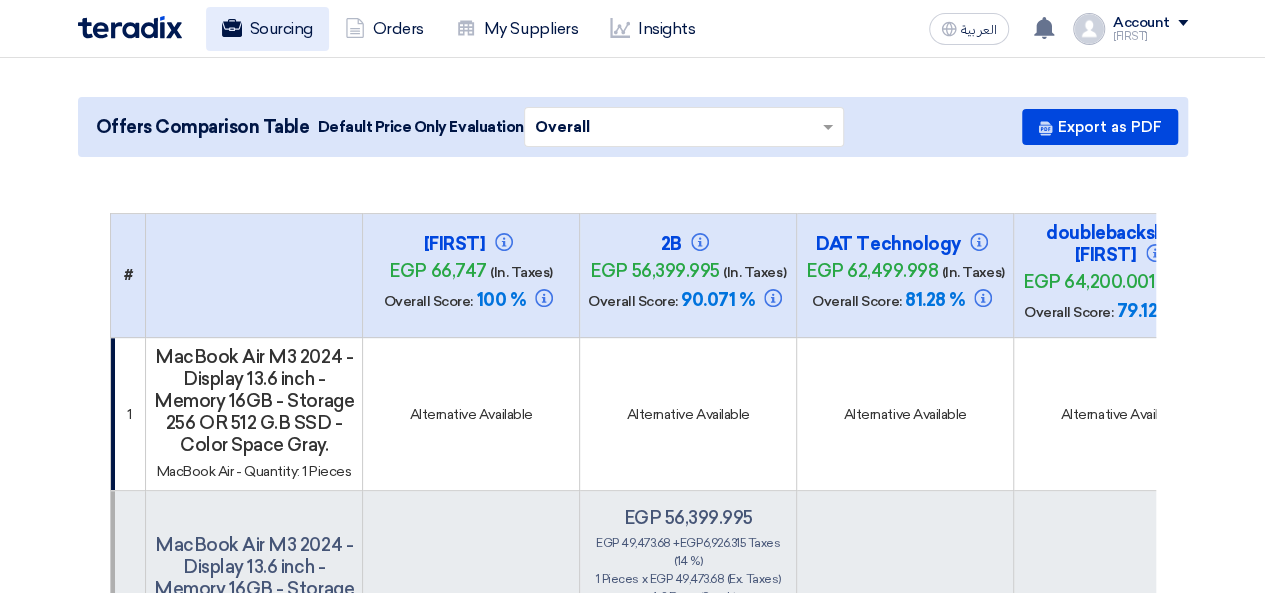 click on "Sourcing" 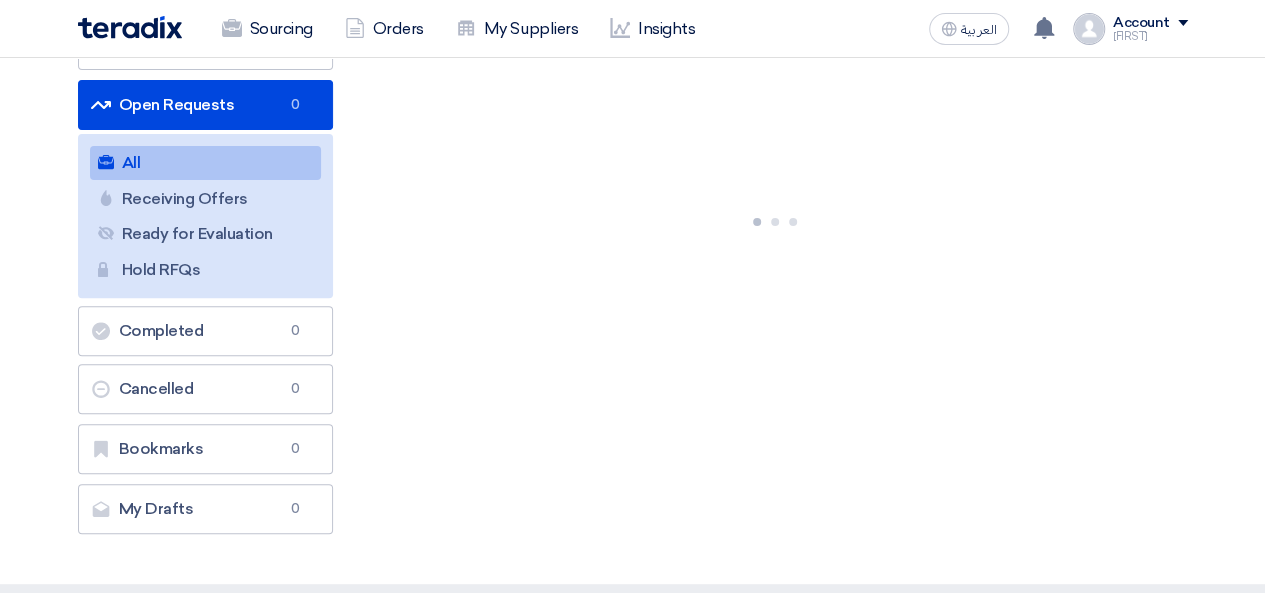 scroll, scrollTop: 0, scrollLeft: 0, axis: both 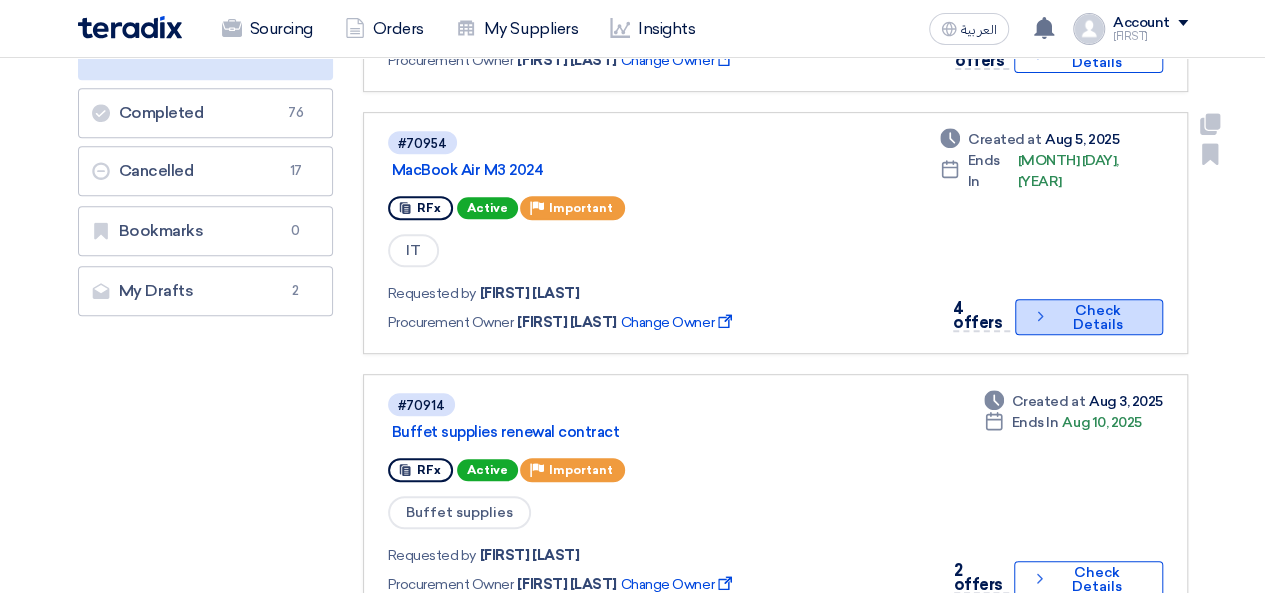 click on "Check details
Check Details" 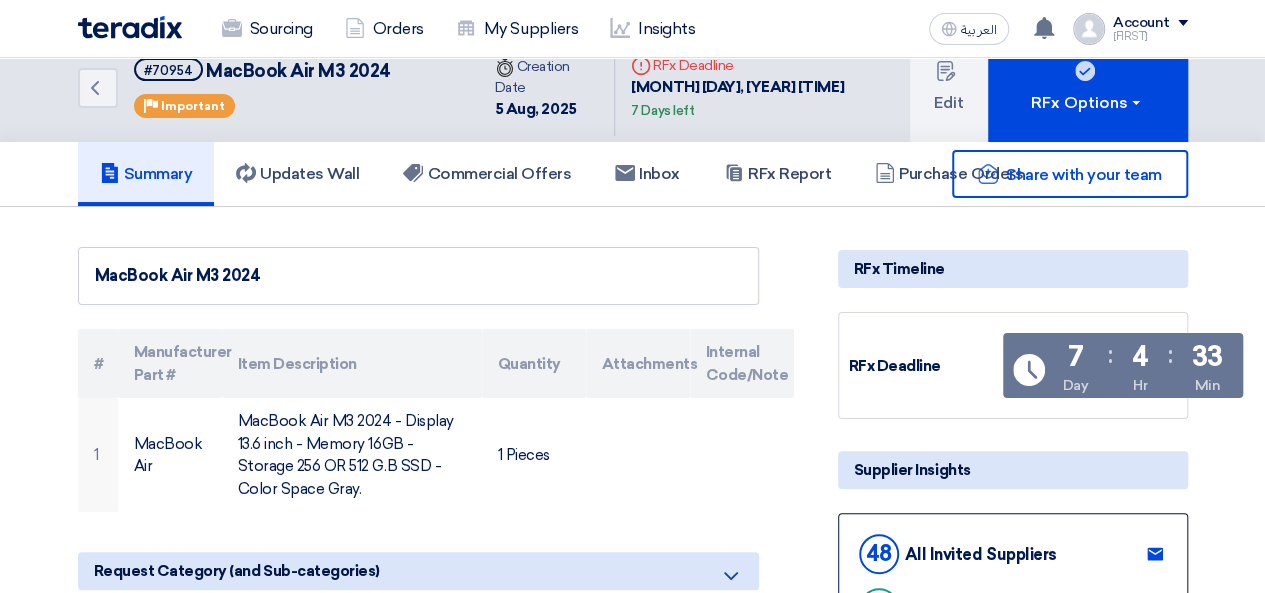 scroll, scrollTop: 0, scrollLeft: 0, axis: both 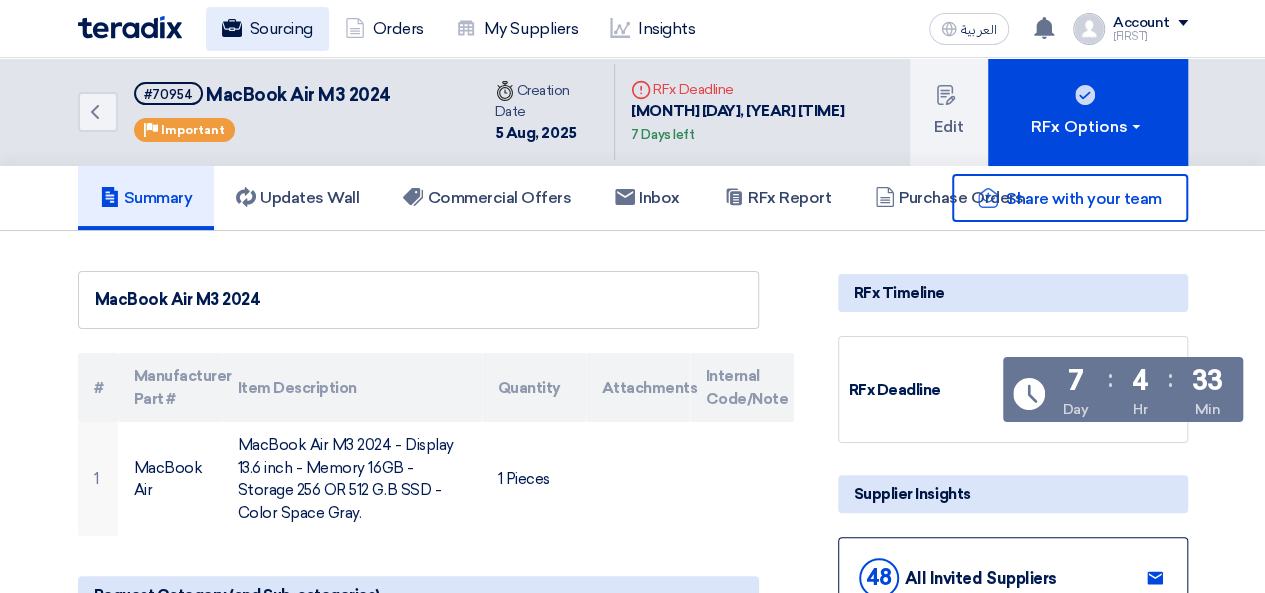click on "Sourcing" 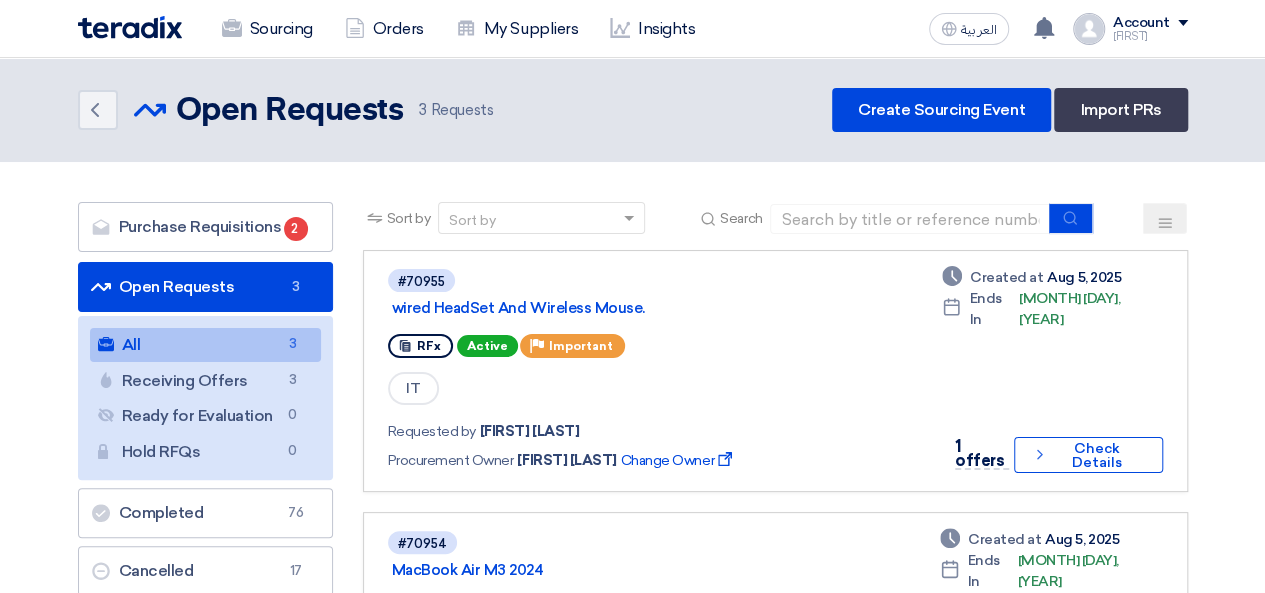 click on "Sourcing" 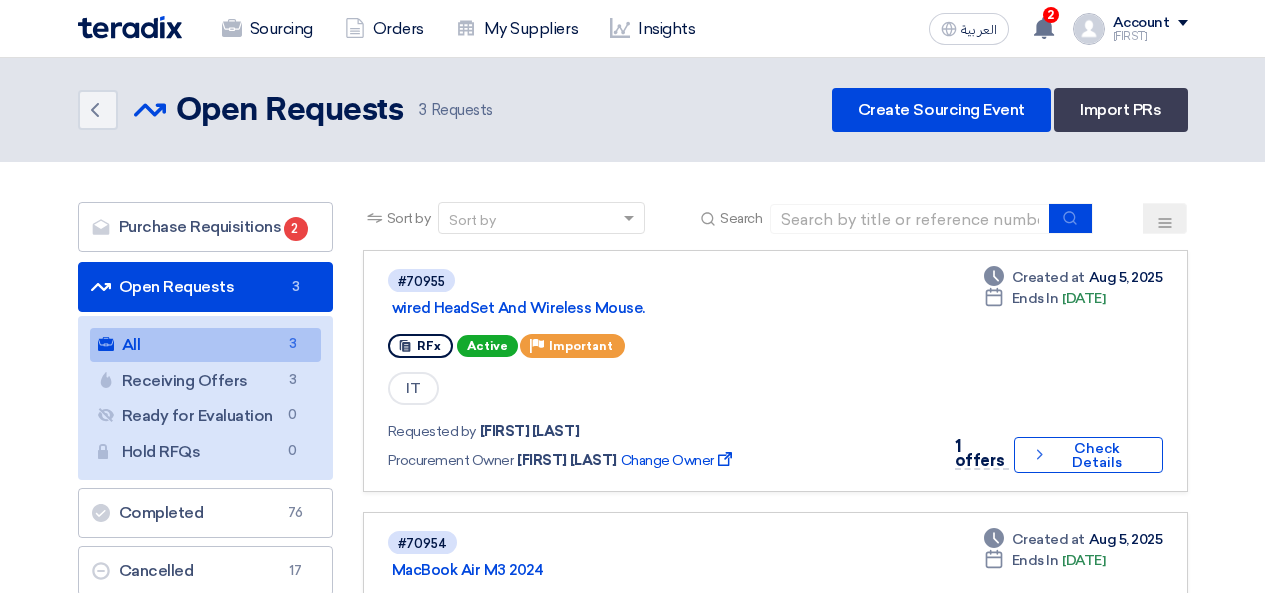 scroll, scrollTop: 0, scrollLeft: 0, axis: both 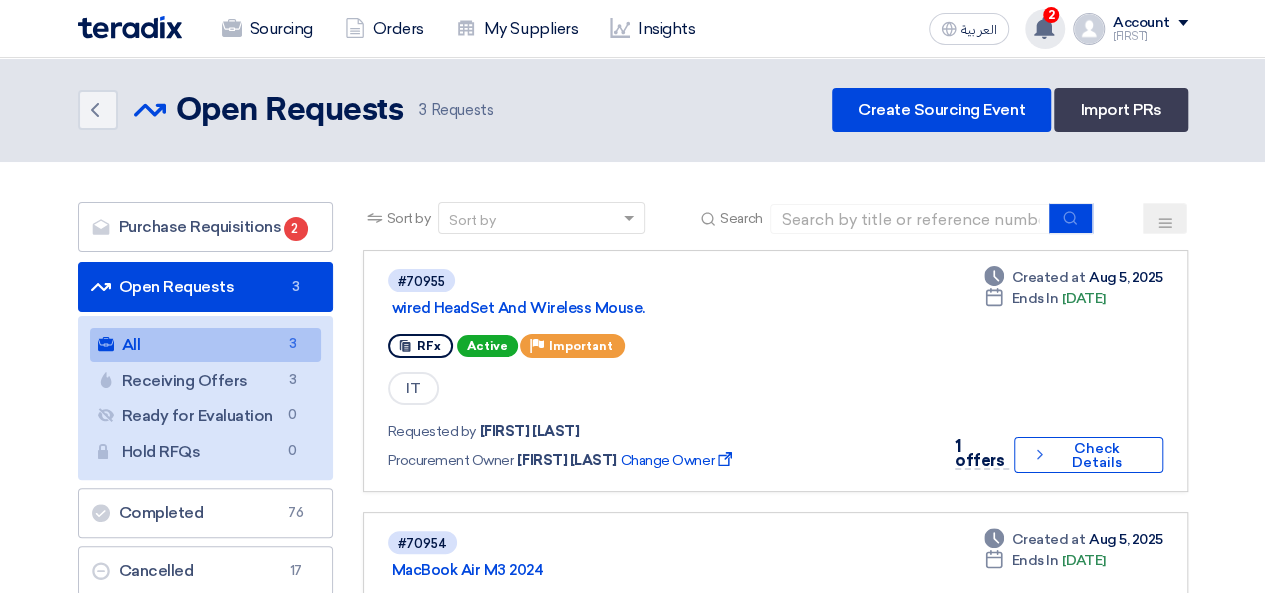 click on "2
You have a new offer for 'wired HeadSet And Wireless Mouse.  ' request with total price '25995.135'
Just now
You have a new offer for 'wired HeadSet And Wireless Mouse.  ' request with total price '24450.0000102'
6 minutes ago" 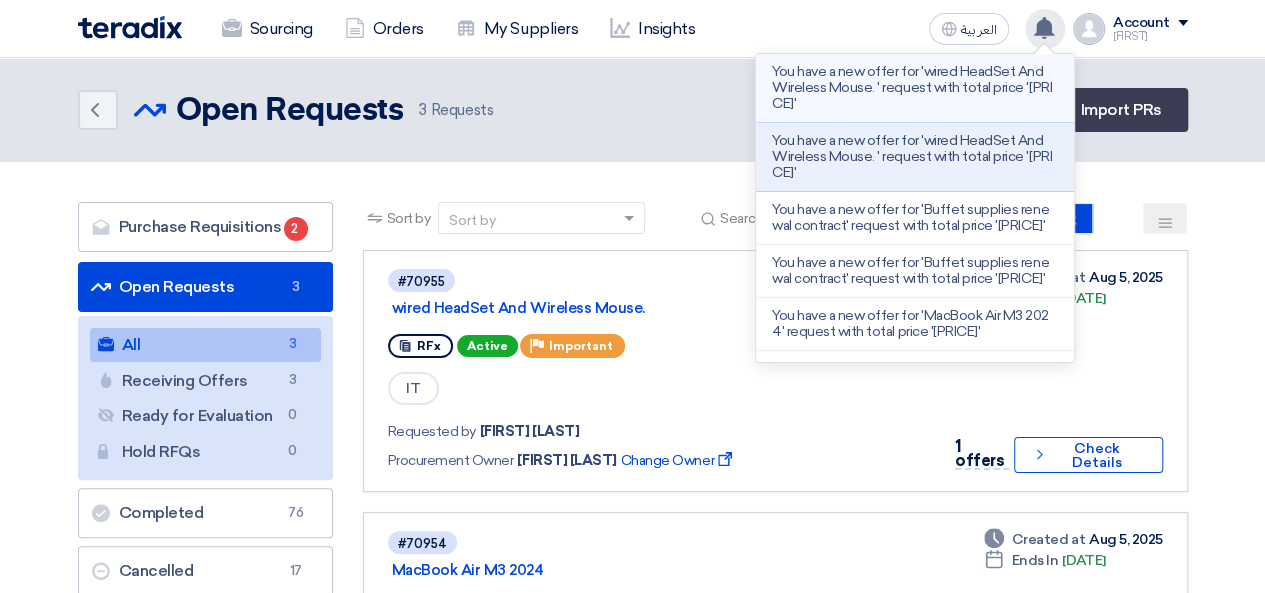 click on "You have a new offer for 'wired HeadSet And Wireless Mouse.  ' request with total price '25995.135'" 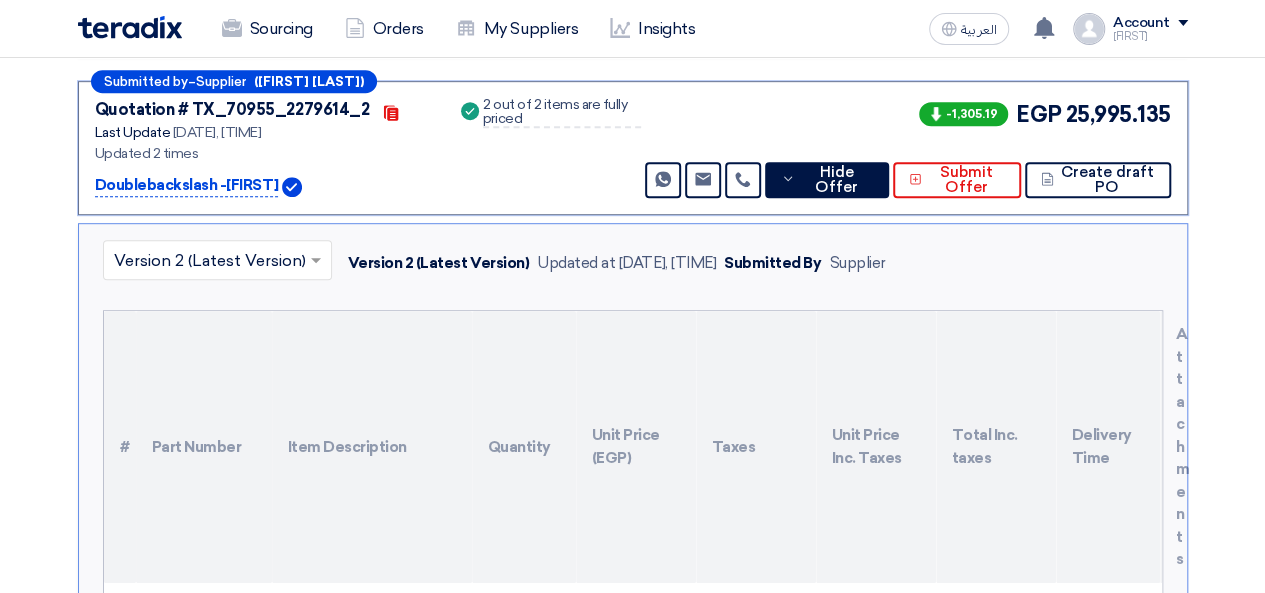 scroll, scrollTop: 373, scrollLeft: 0, axis: vertical 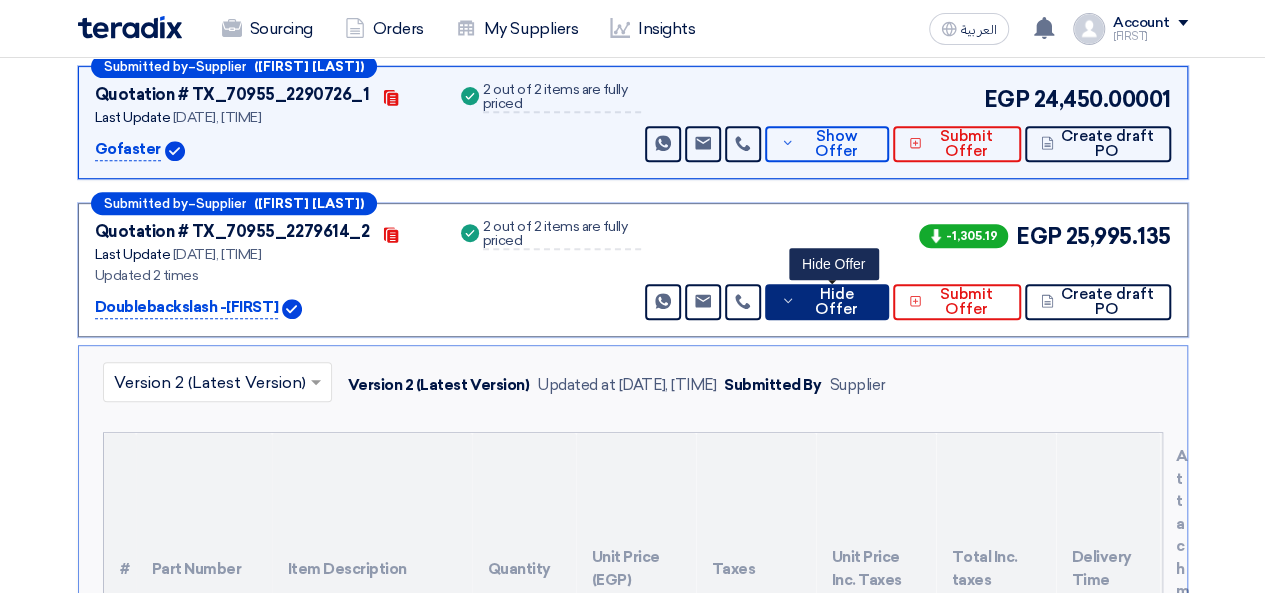 click on "Hide Offer" at bounding box center (836, 302) 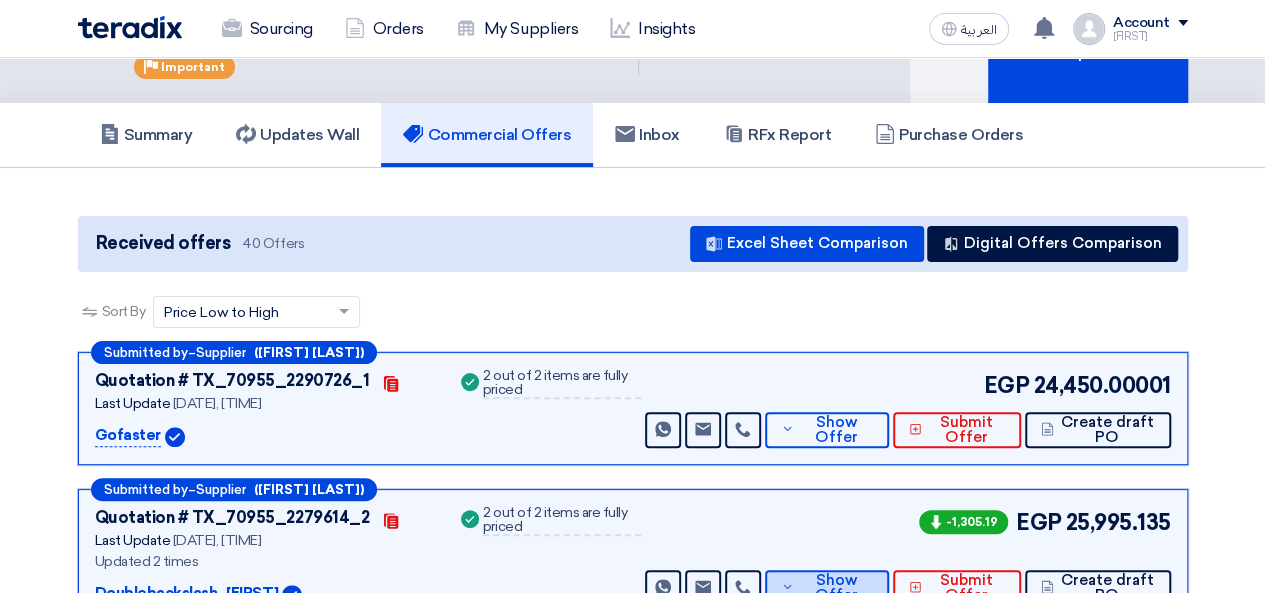 scroll, scrollTop: 0, scrollLeft: 0, axis: both 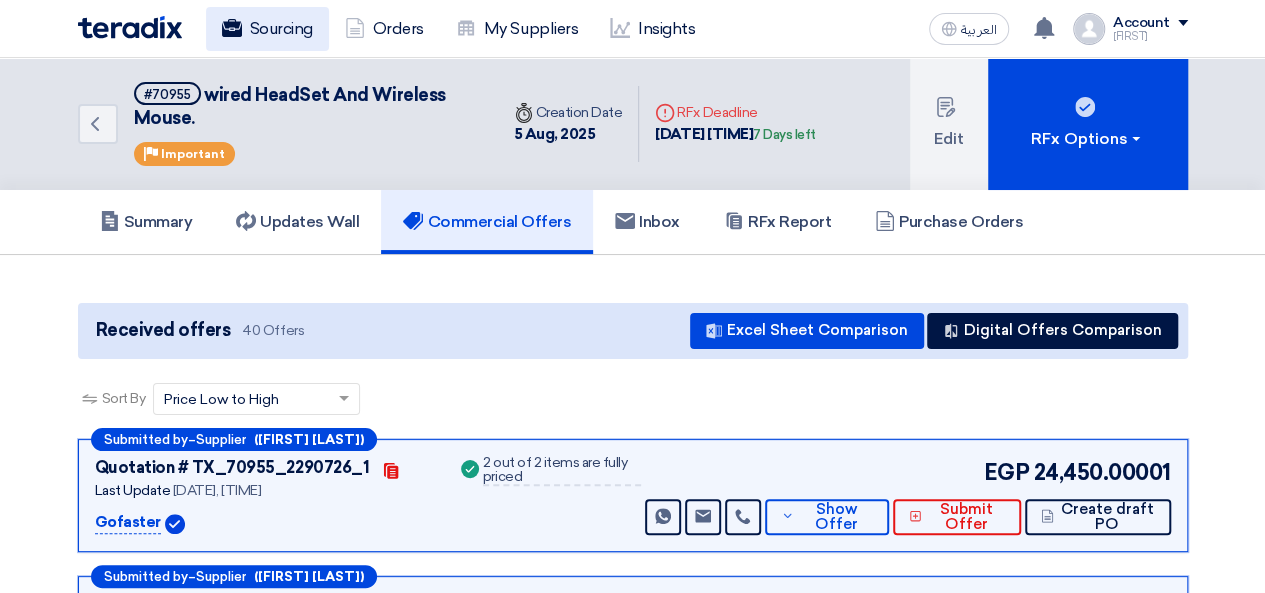 click on "Sourcing" 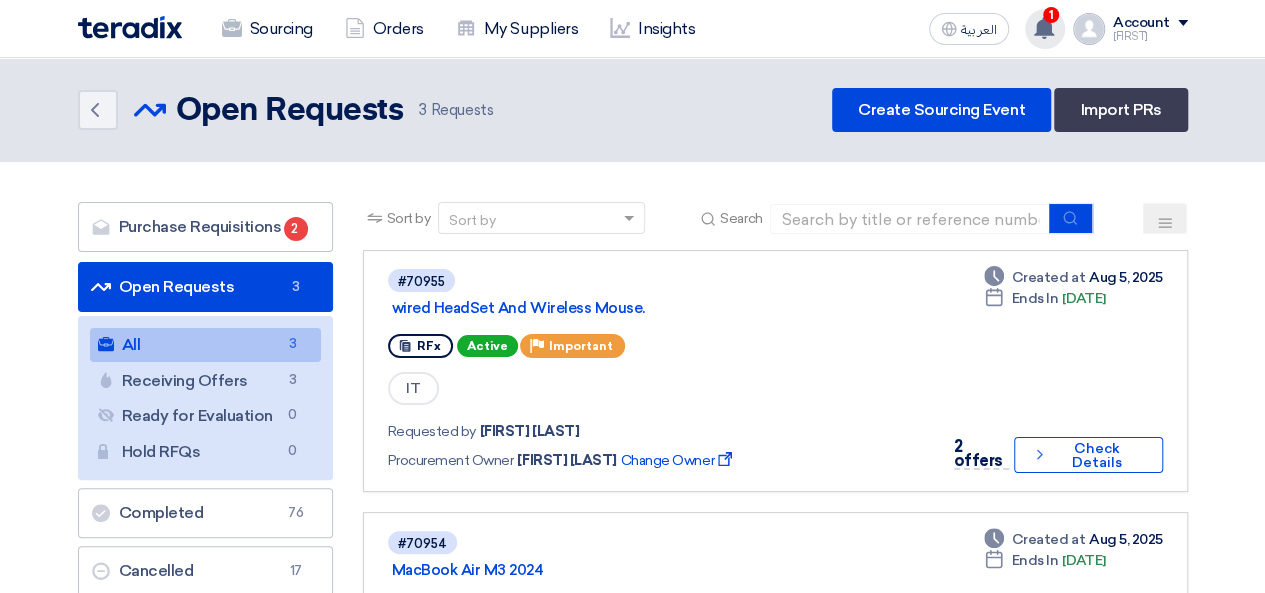 click on "1
You have a new offer for 'wired HeadSet And Wireless Mouse.  ' request with total price '25600.239'
-1 hours ago
You have a new offer for 'wired HeadSet And Wireless Mouse.  ' request with total price '25995.135'
1 minutes ago" 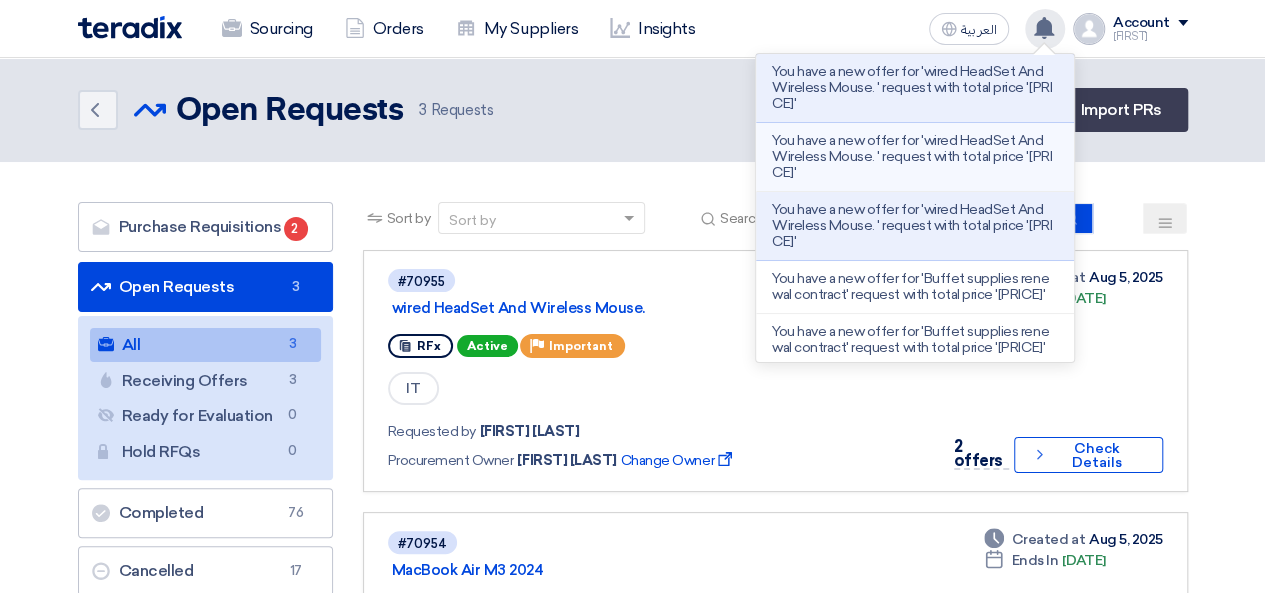 click on "You have a new offer for 'wired HeadSet And Wireless Mouse.  ' request with total price '25995.135'" 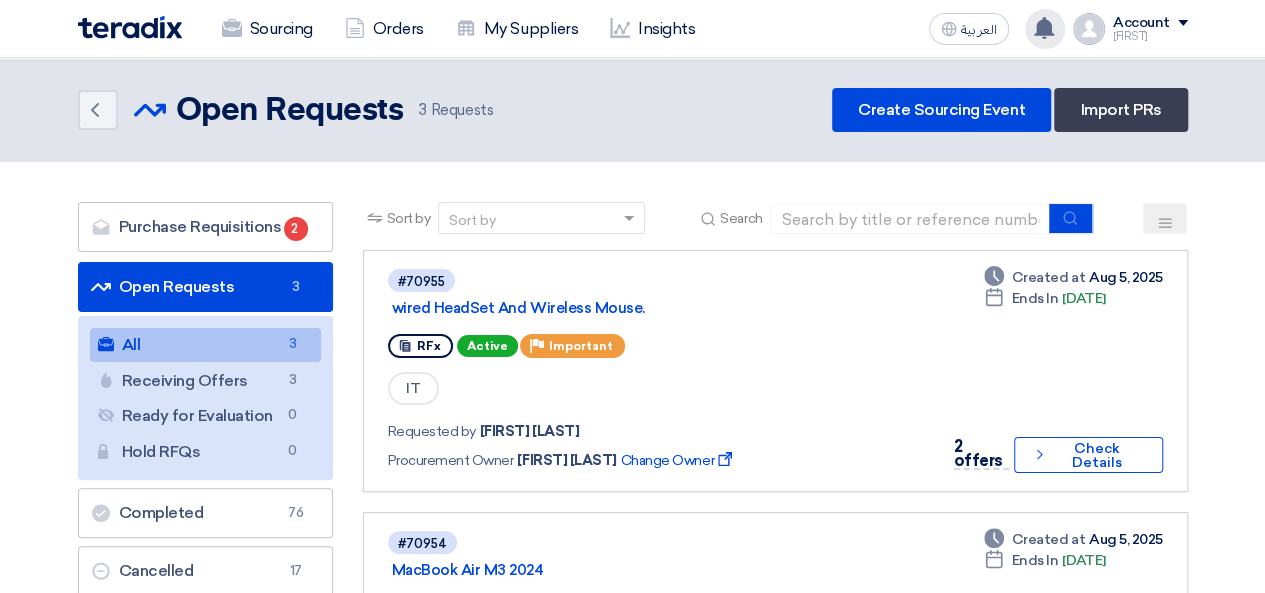 click 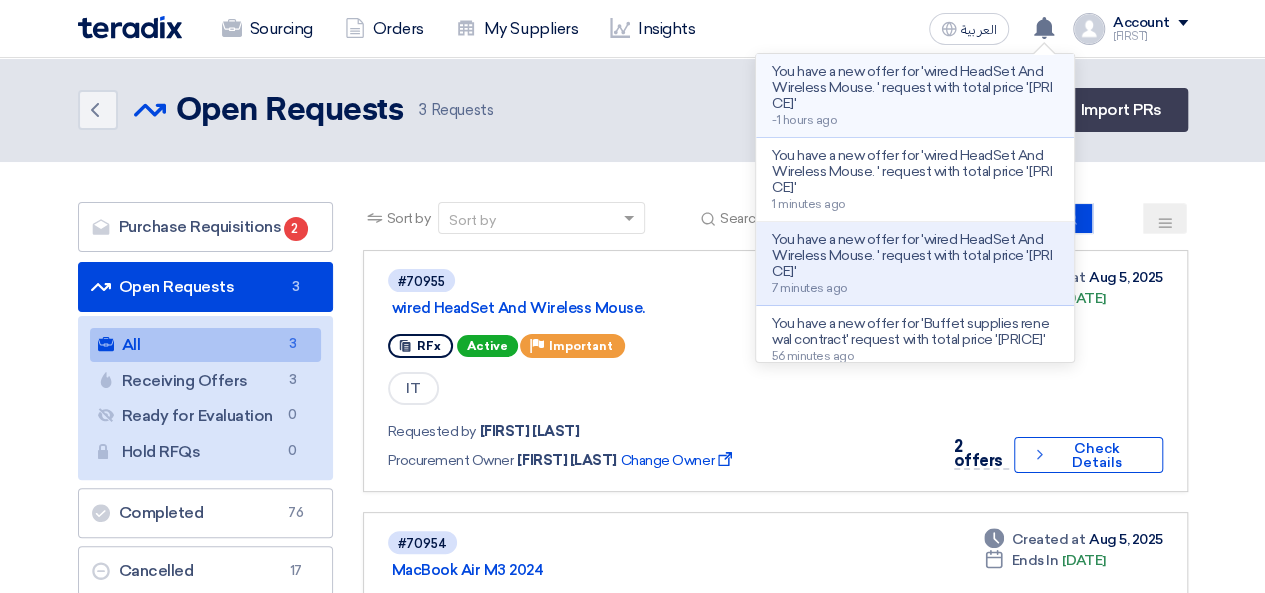click on "You have a new offer for 'wired HeadSet And Wireless Mouse.  ' request with total price '25600.239'
-1 hours ago" 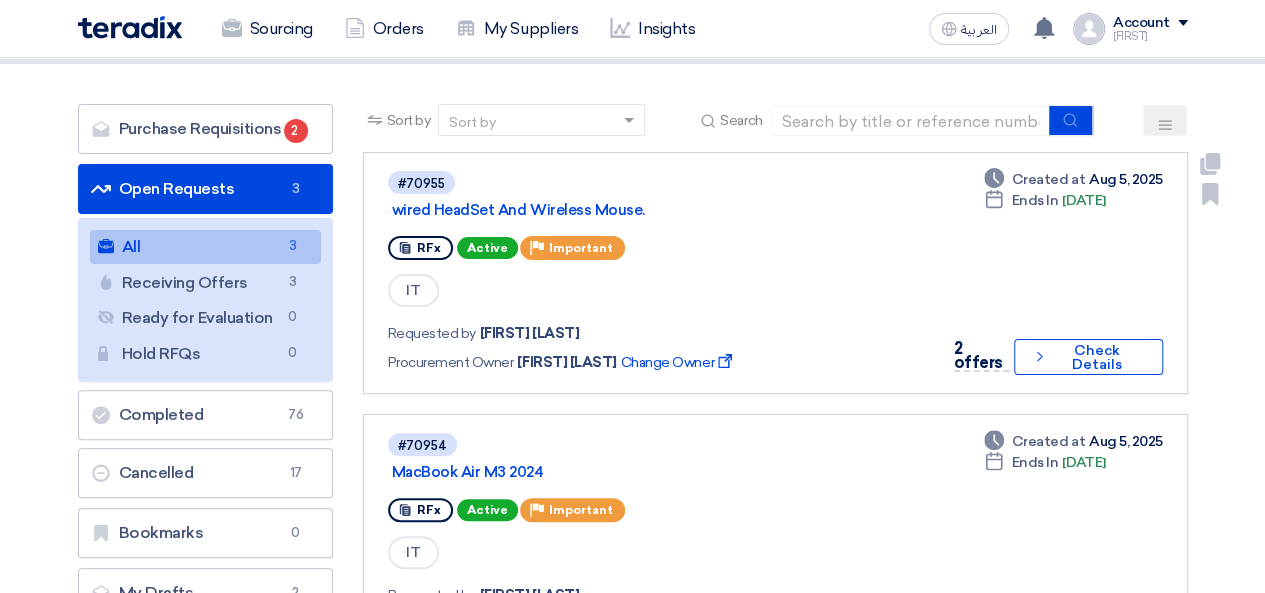 scroll, scrollTop: 0, scrollLeft: 0, axis: both 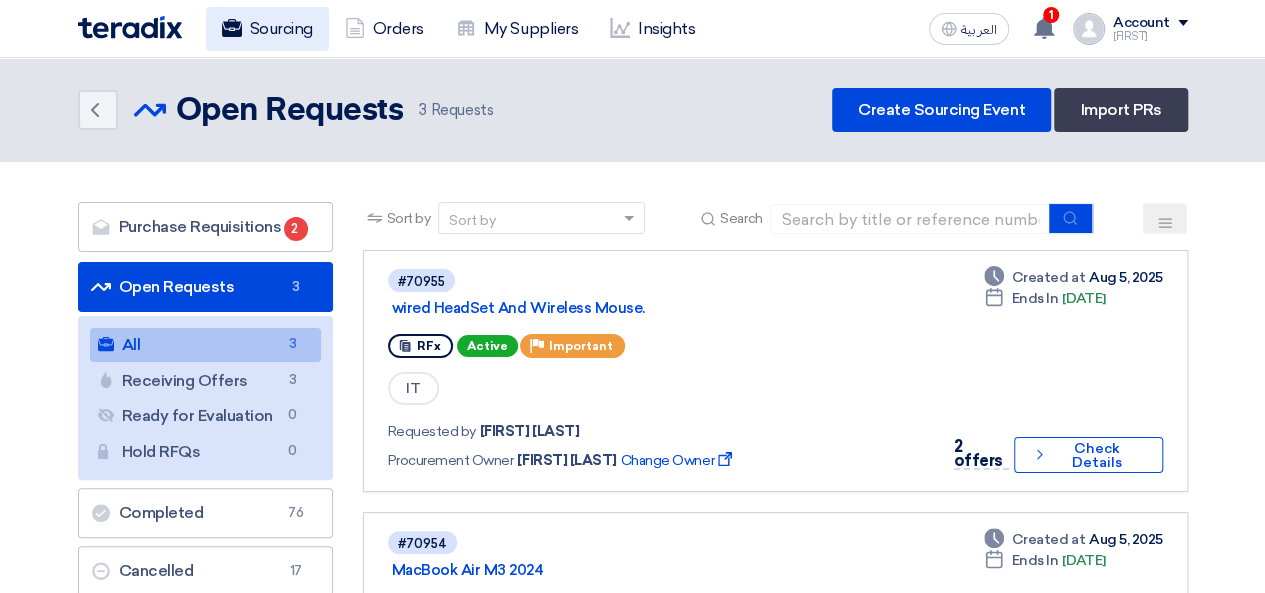 click on "Sourcing" 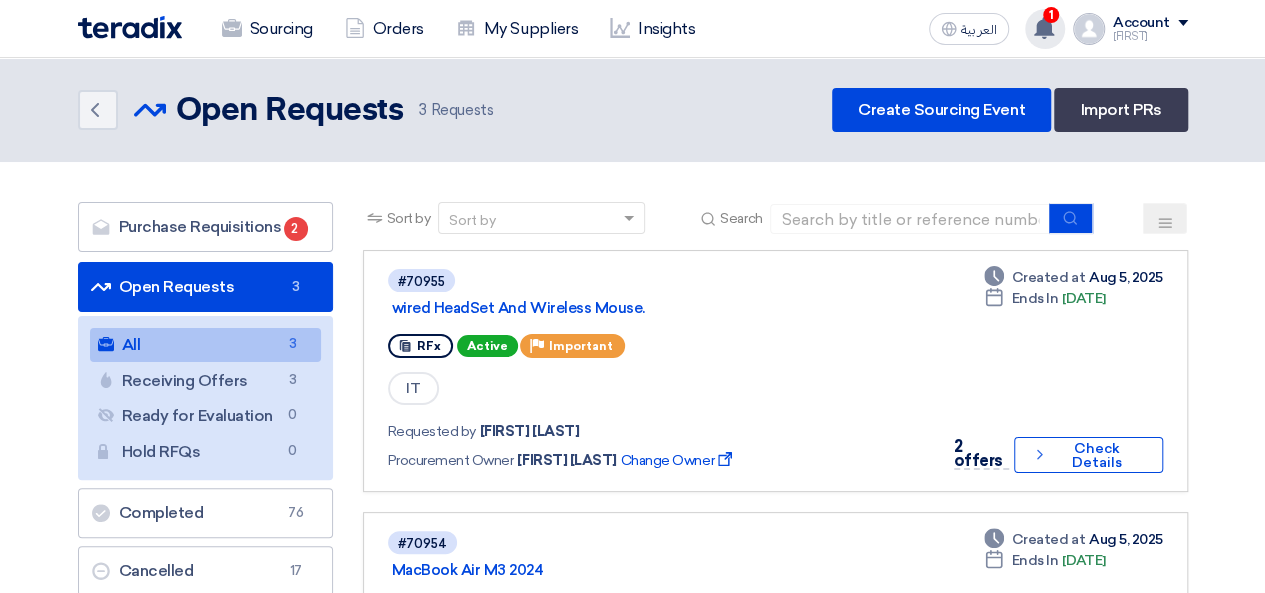 click on "1" 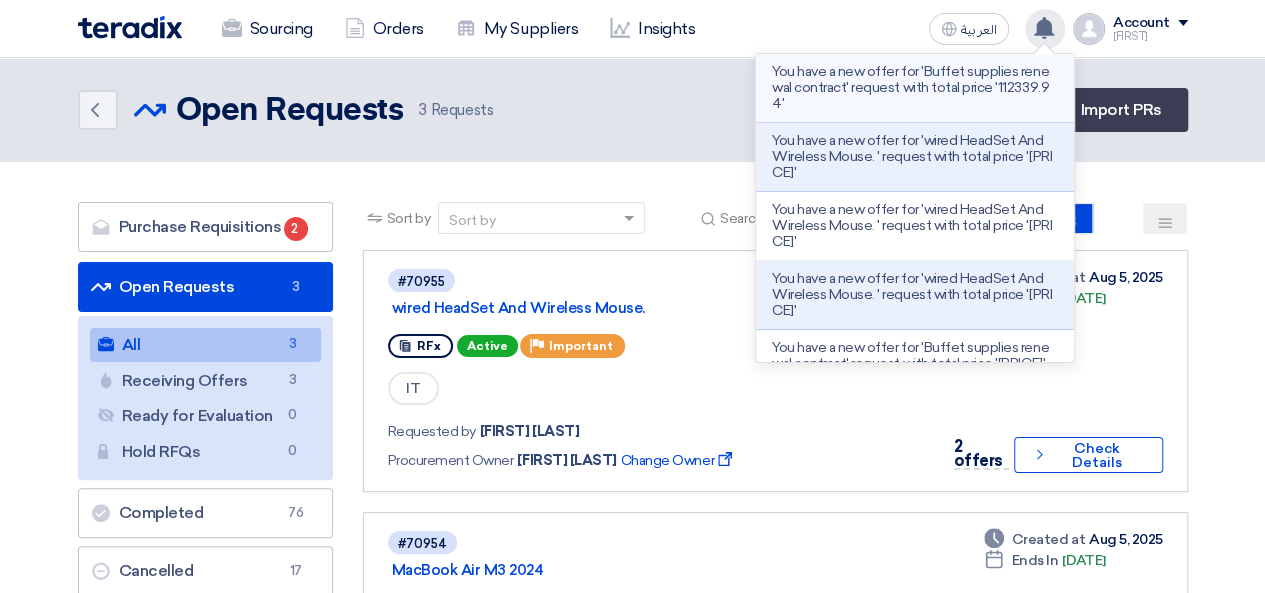 click on "You have a new offer for 'Buffet supplies renewal contract' request with total price '112339.94'" 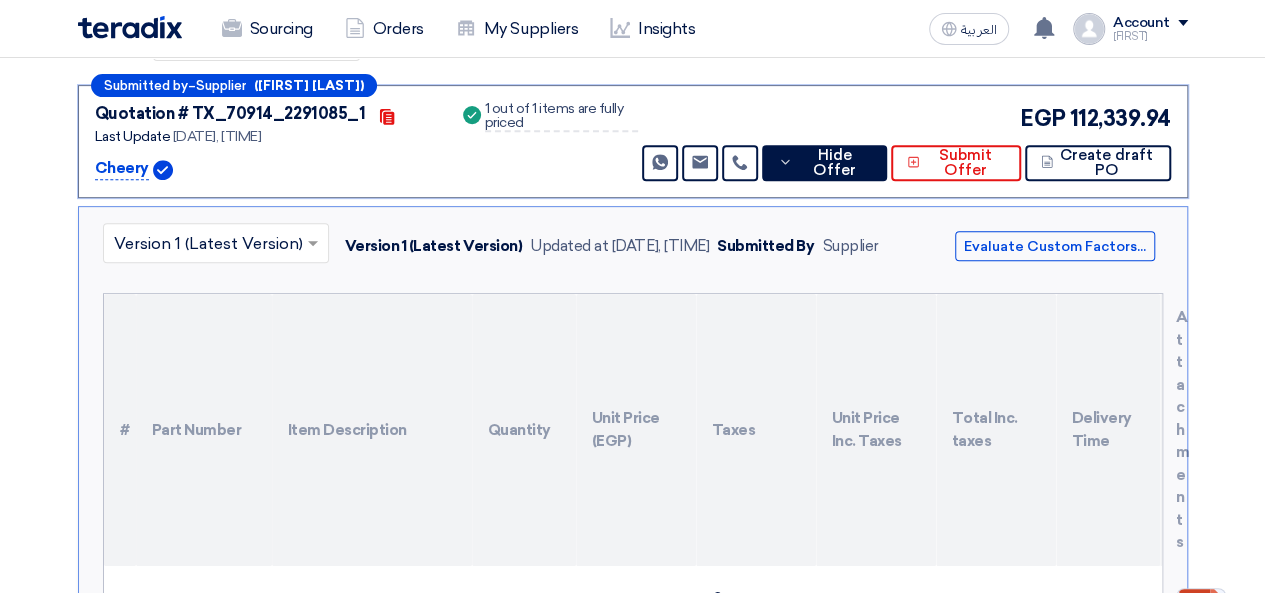 scroll, scrollTop: 313, scrollLeft: 0, axis: vertical 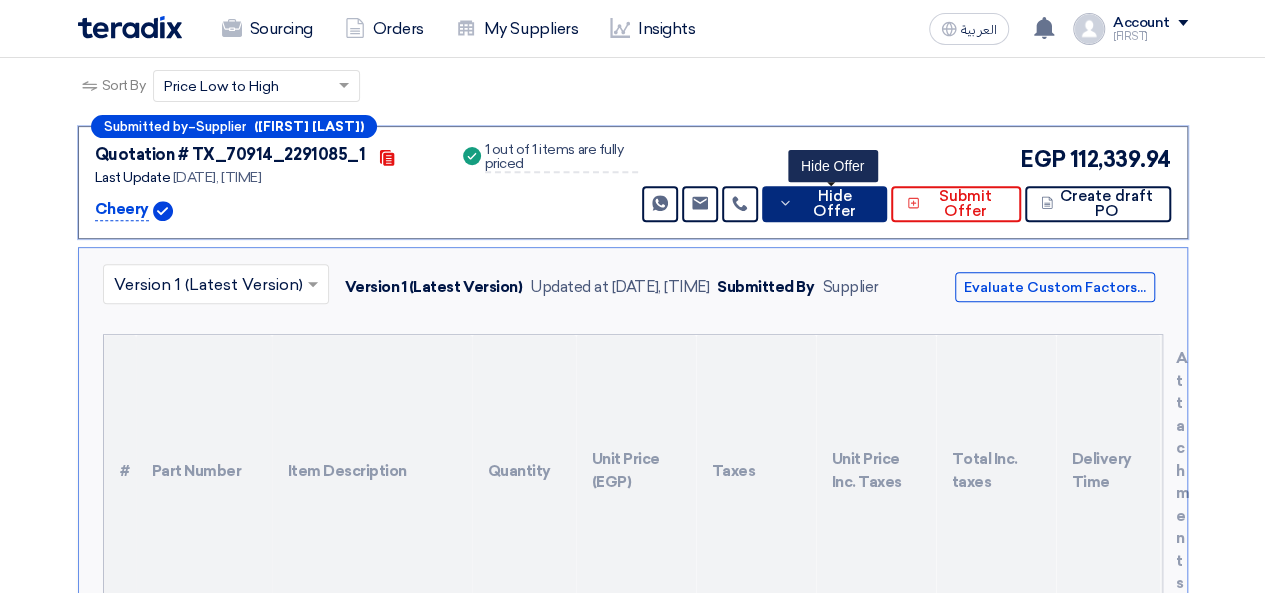 click on "Hide Offer" at bounding box center (835, 204) 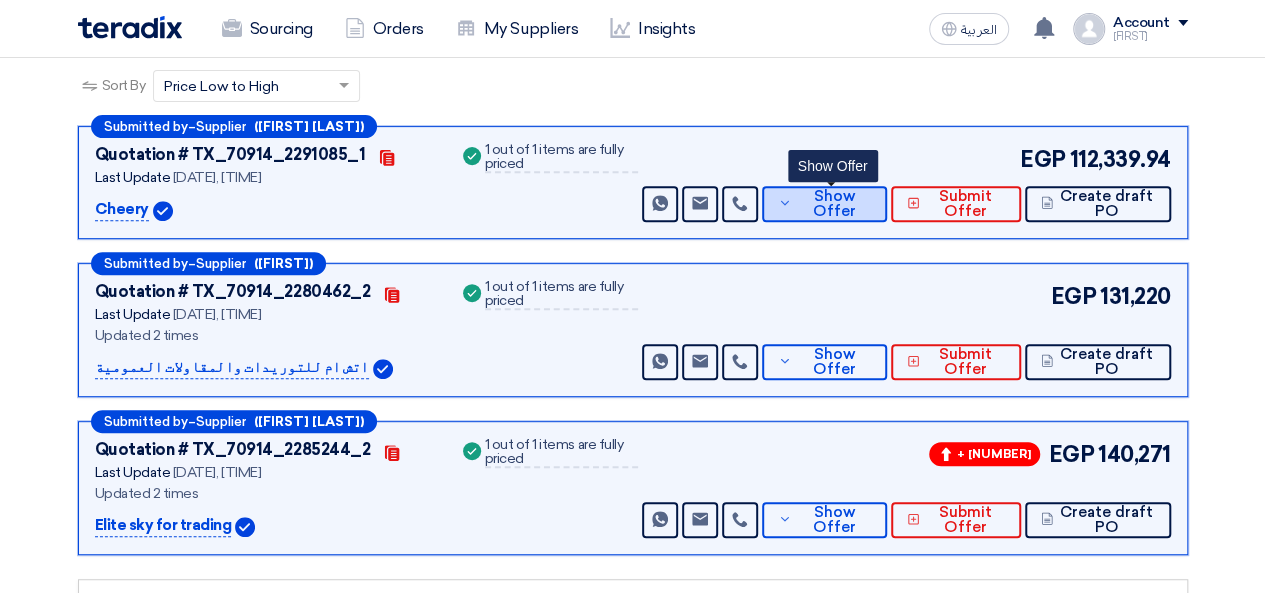 click on "Show Offer" at bounding box center [834, 204] 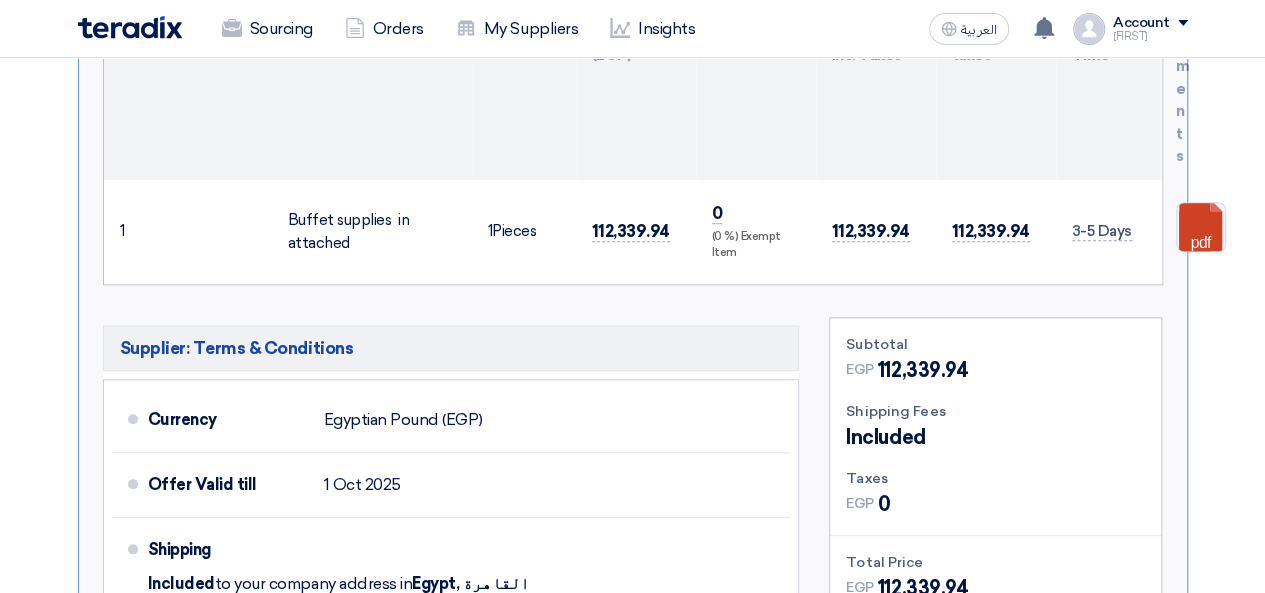 scroll, scrollTop: 713, scrollLeft: 0, axis: vertical 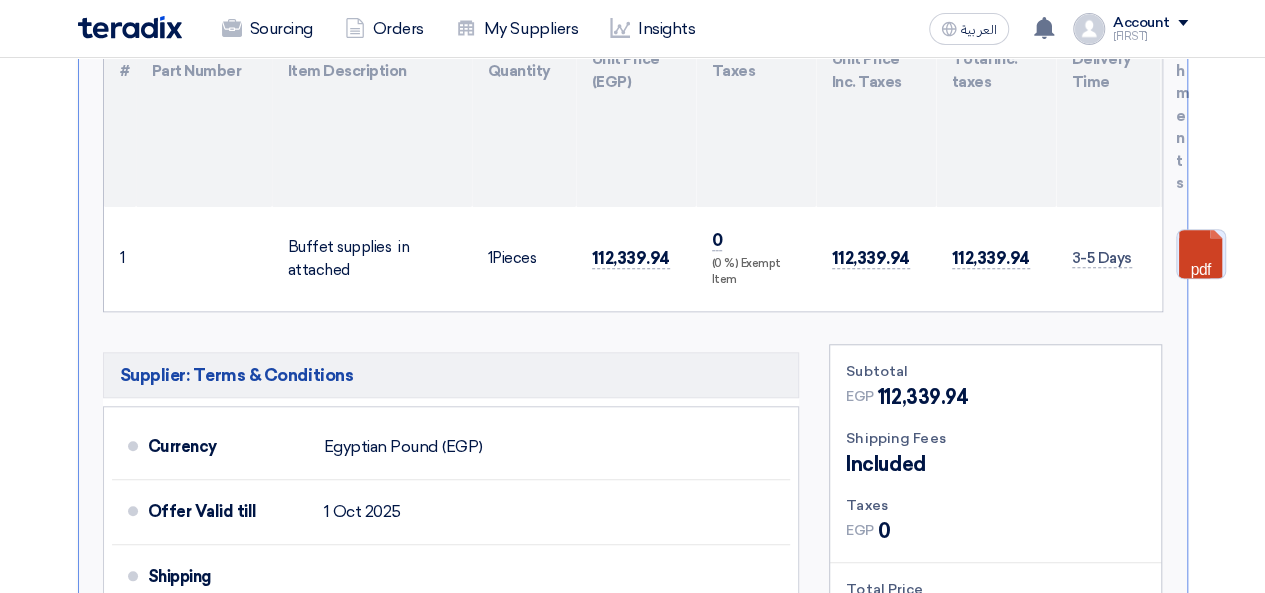 click at bounding box center [1257, 290] 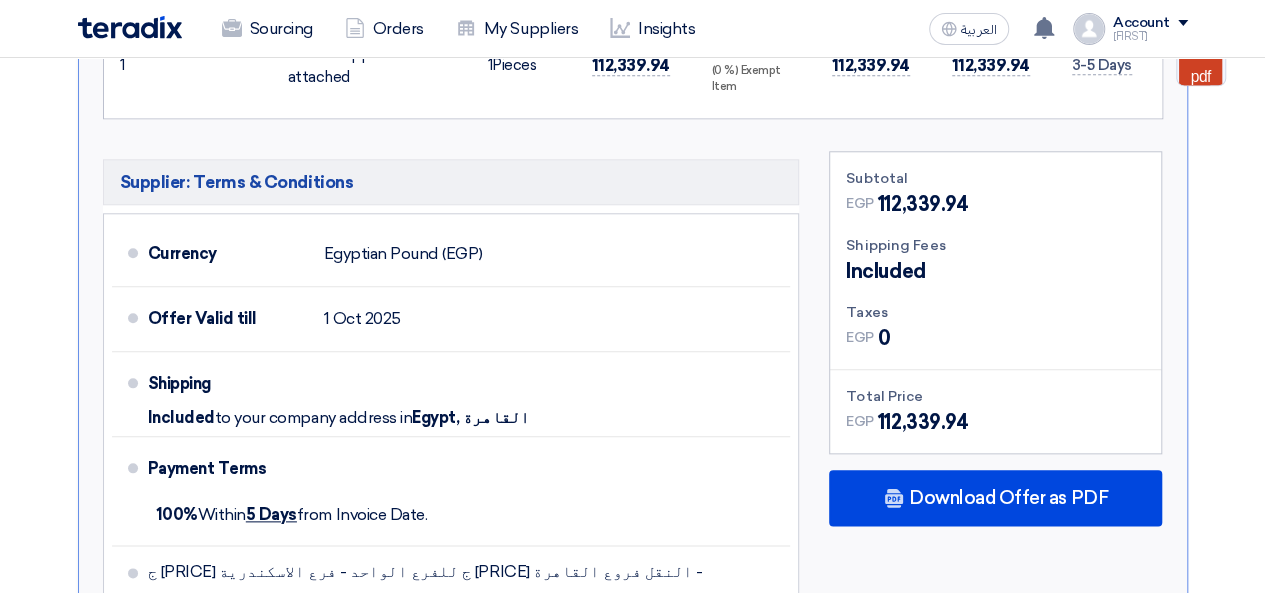 scroll, scrollTop: 913, scrollLeft: 0, axis: vertical 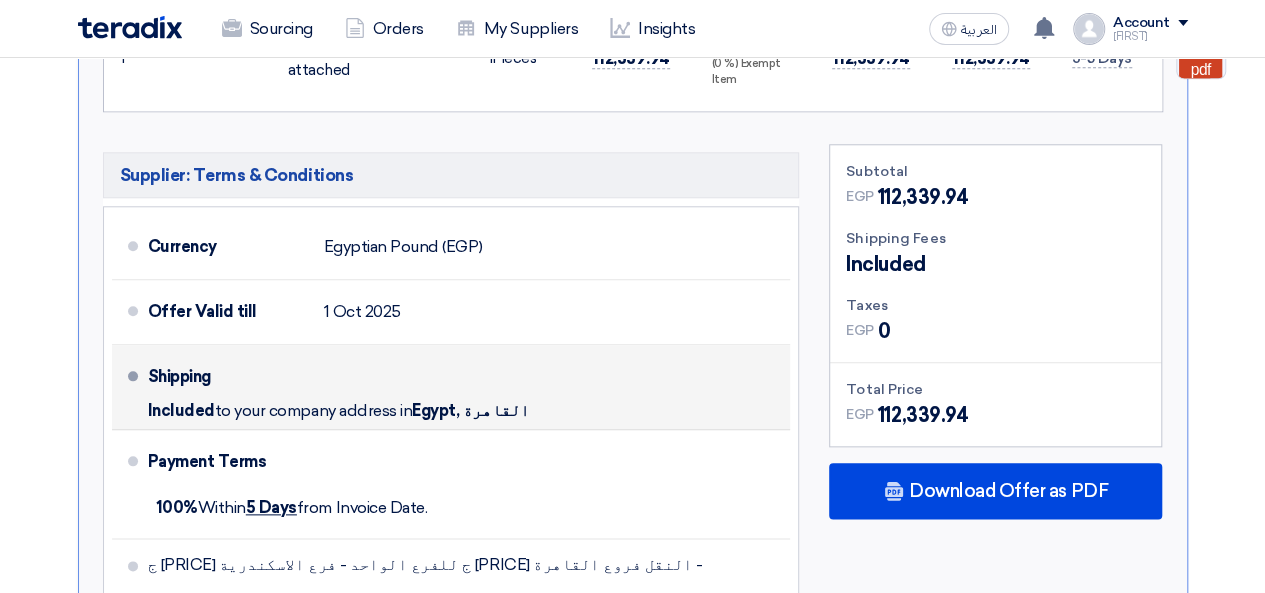 click on "Shipping
Included
to your company address in
Egypt, القاهرة" at bounding box center [465, 387] 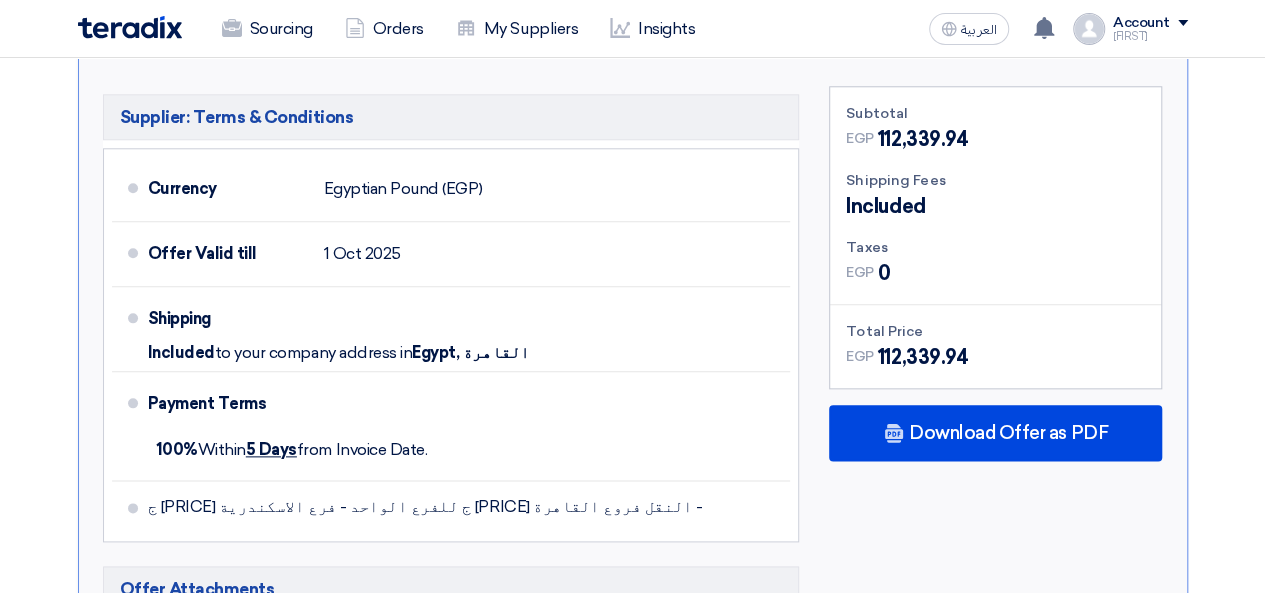 scroll, scrollTop: 1013, scrollLeft: 0, axis: vertical 